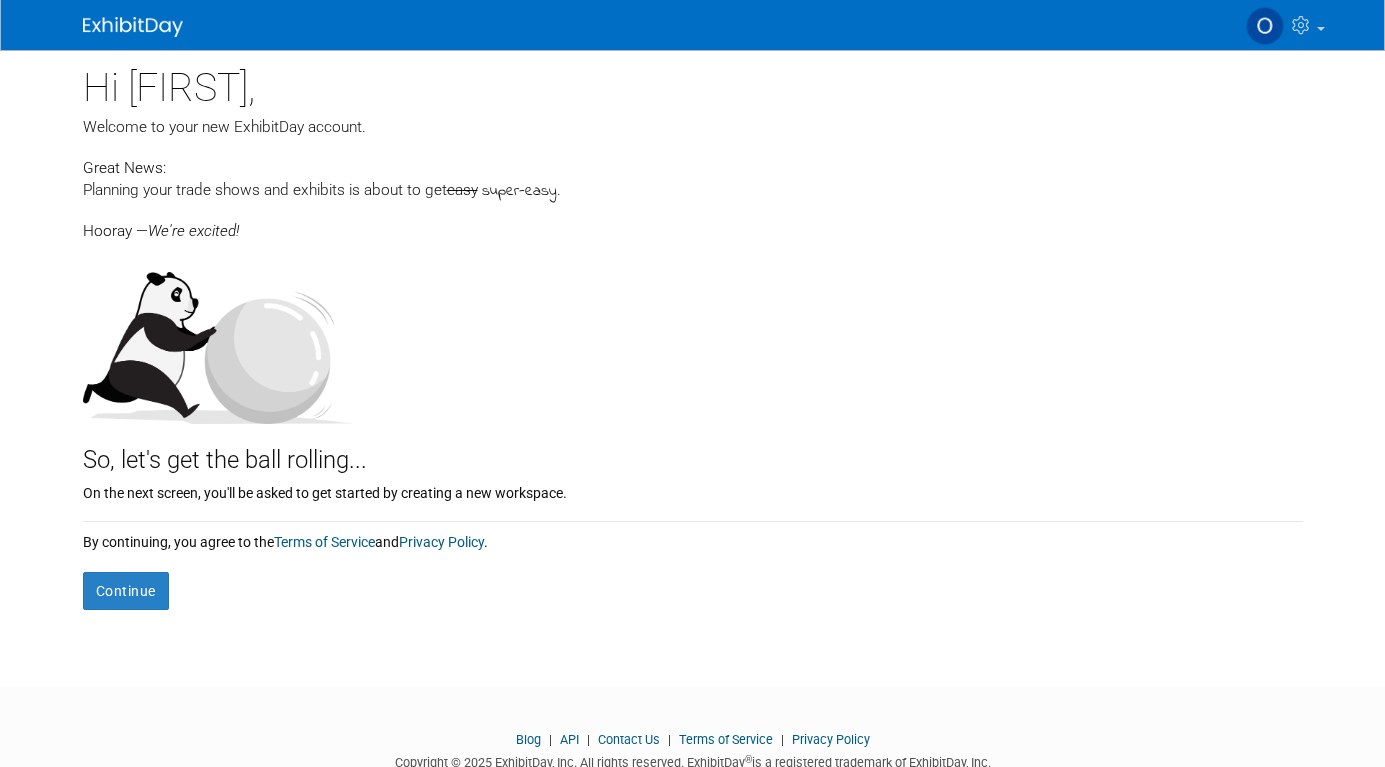scroll, scrollTop: 0, scrollLeft: 0, axis: both 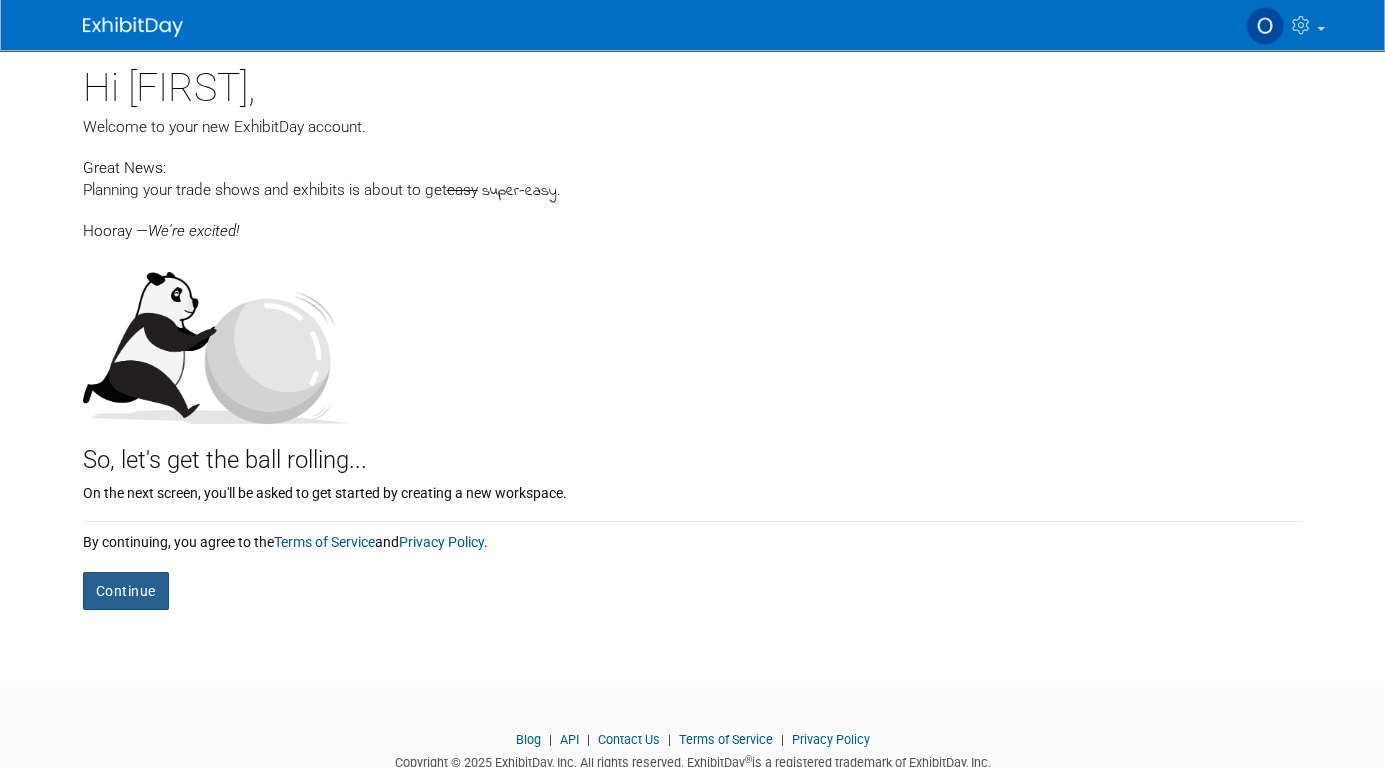 click on "Continue" at bounding box center [126, 591] 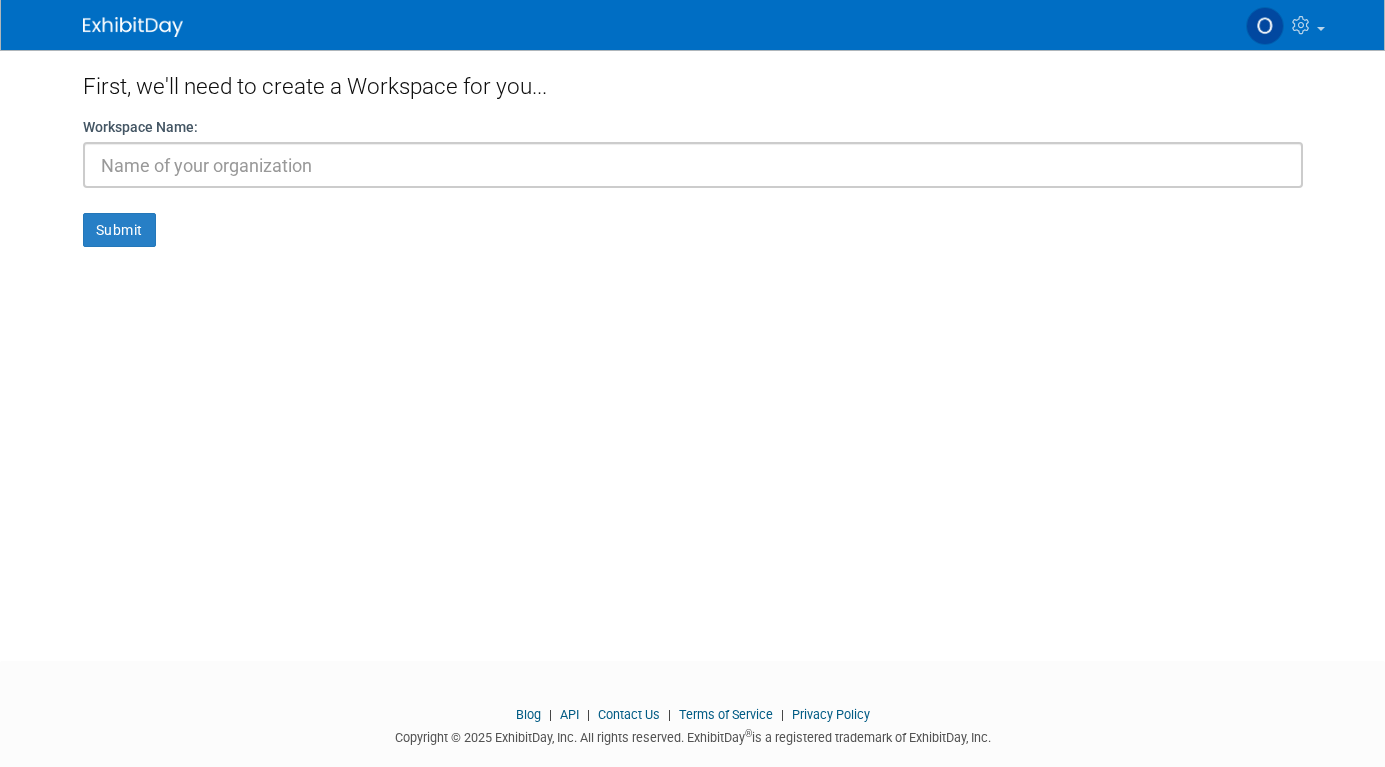 scroll, scrollTop: 0, scrollLeft: 0, axis: both 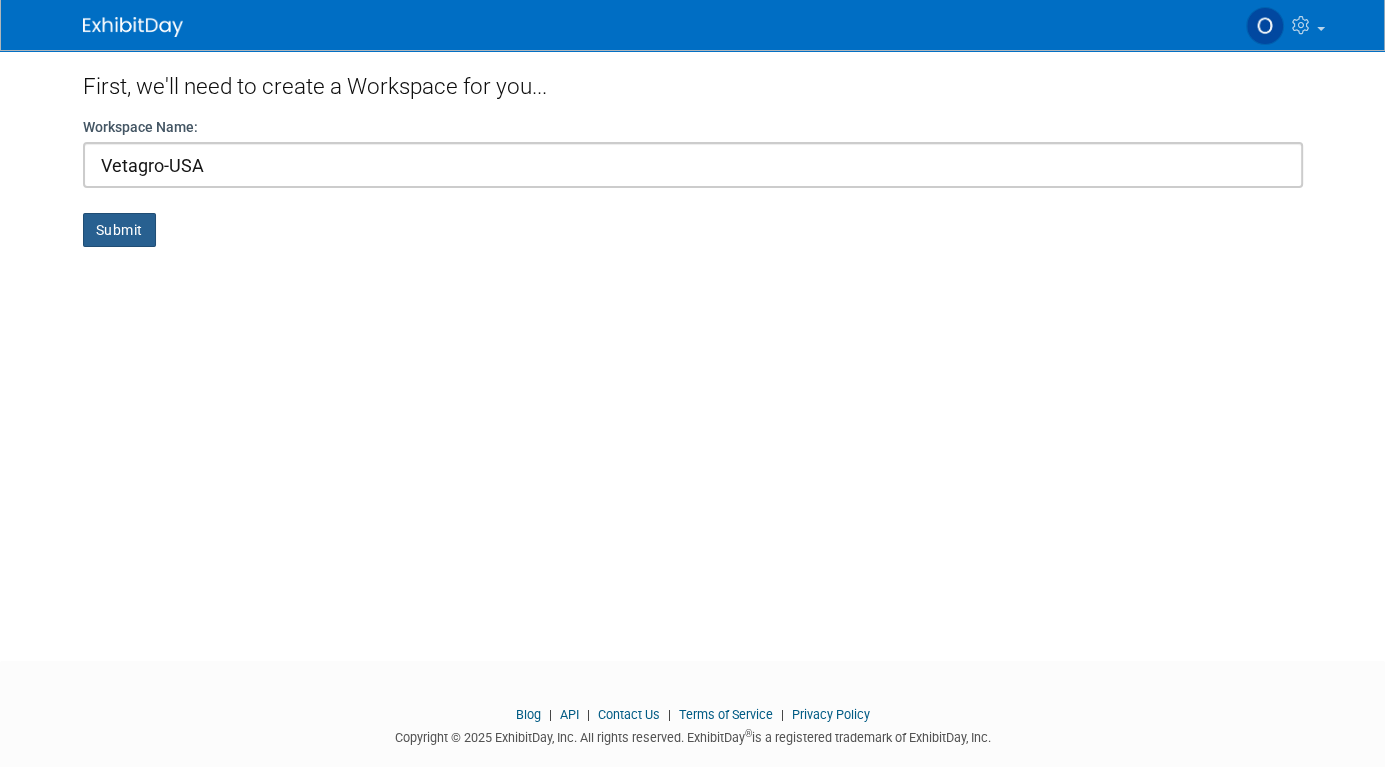 type on "Vetagro-USA" 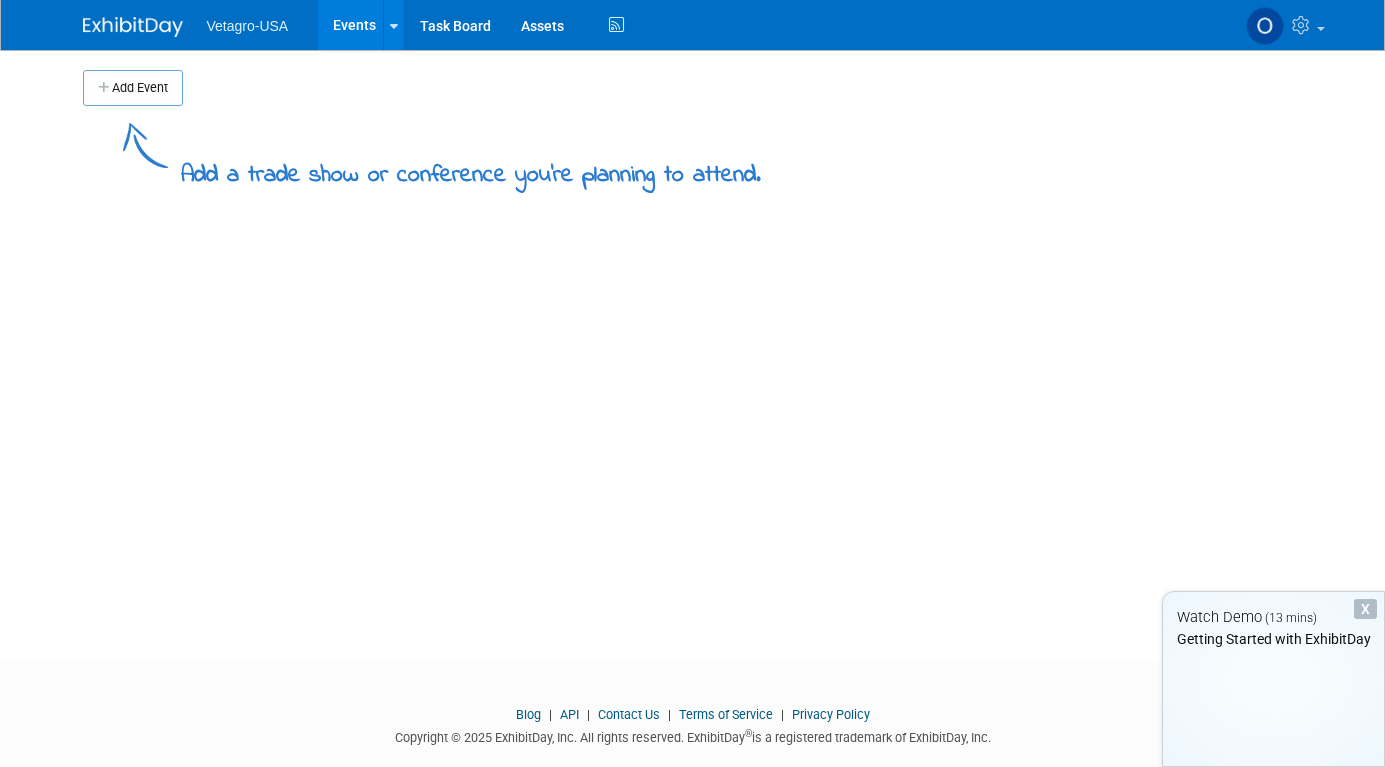 scroll, scrollTop: 0, scrollLeft: 0, axis: both 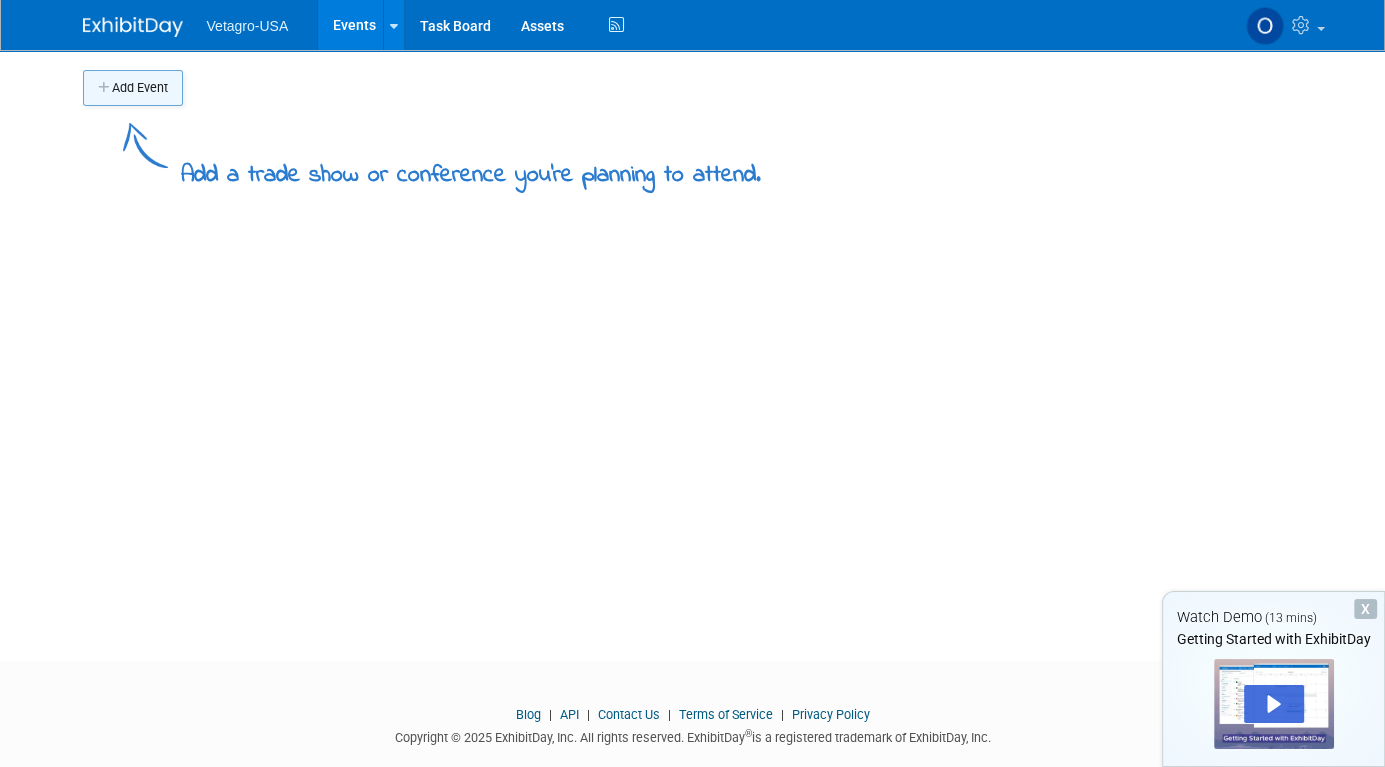 click at bounding box center (105, 88) 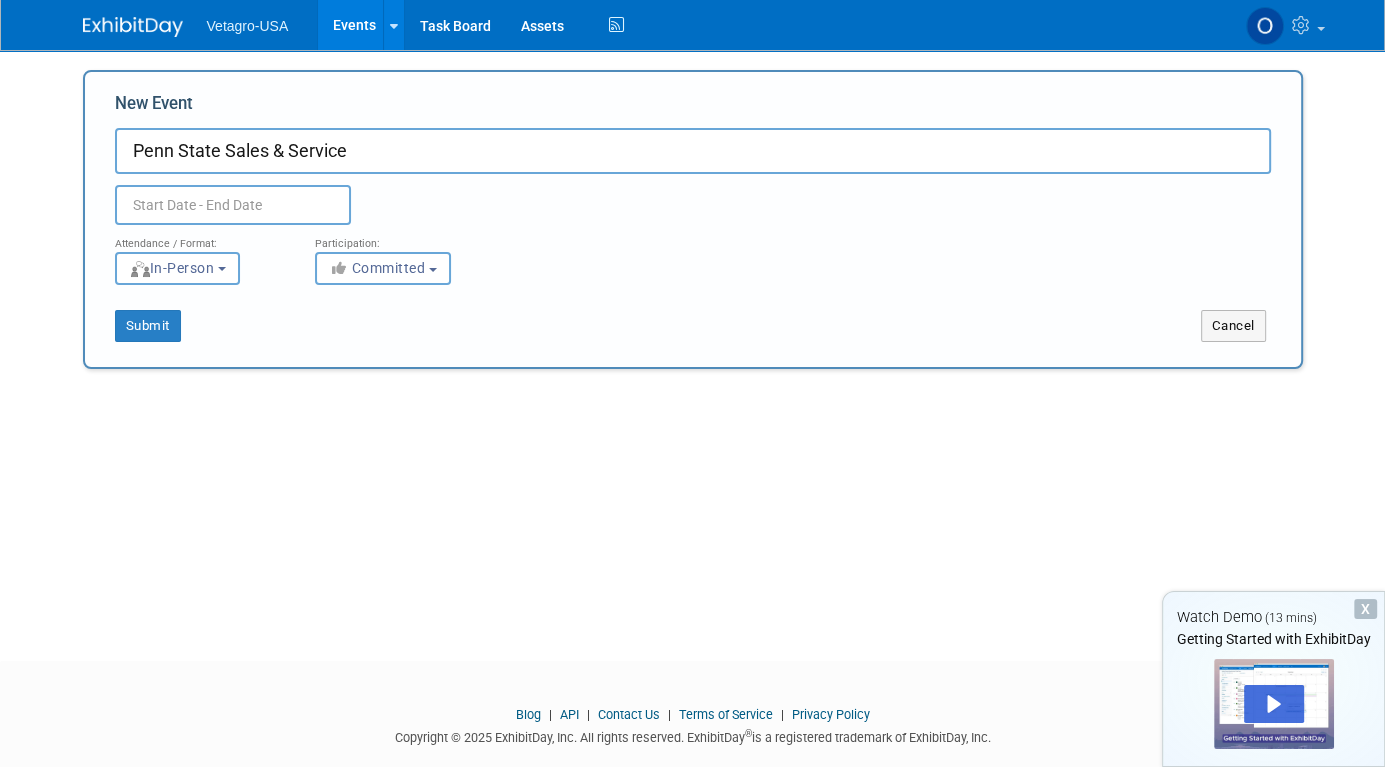 type on "Penn State Sales & Service" 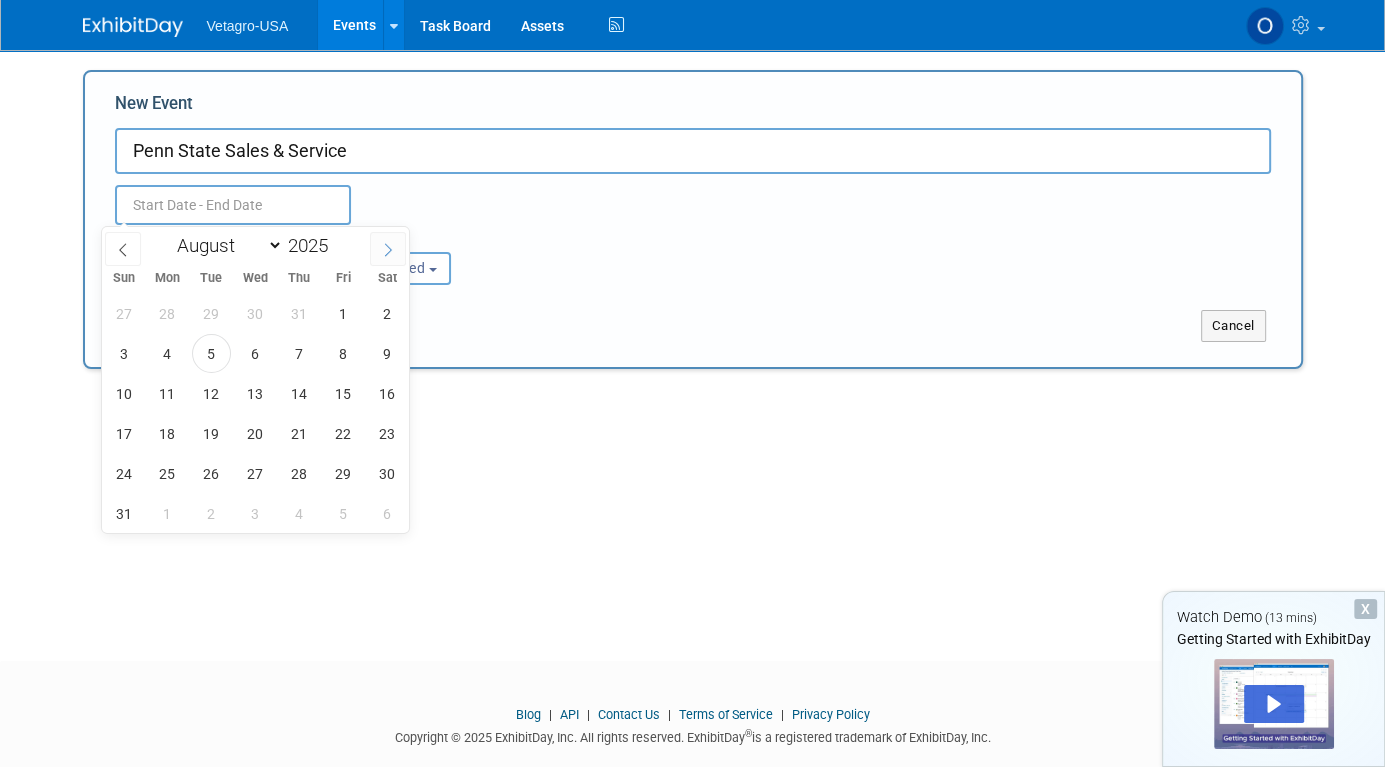 click 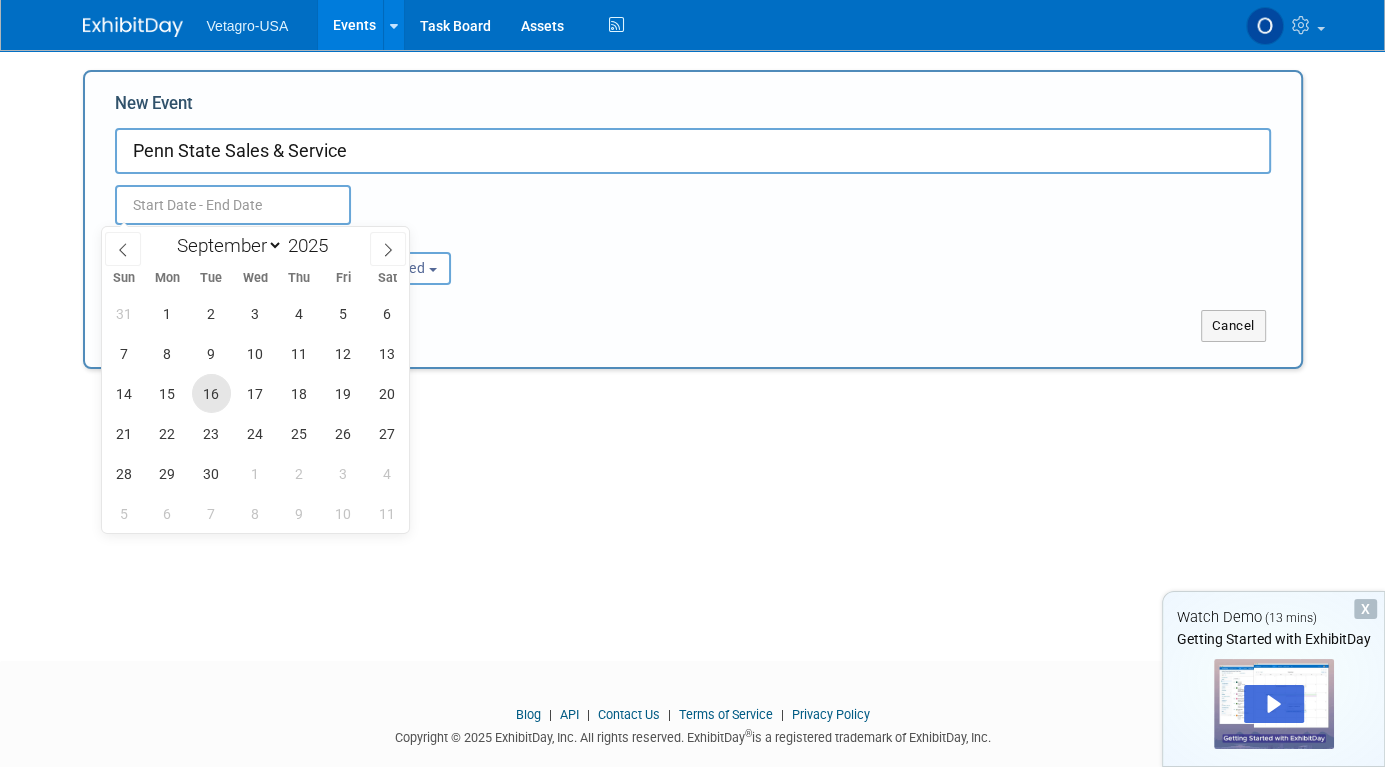 click on "16" at bounding box center (211, 393) 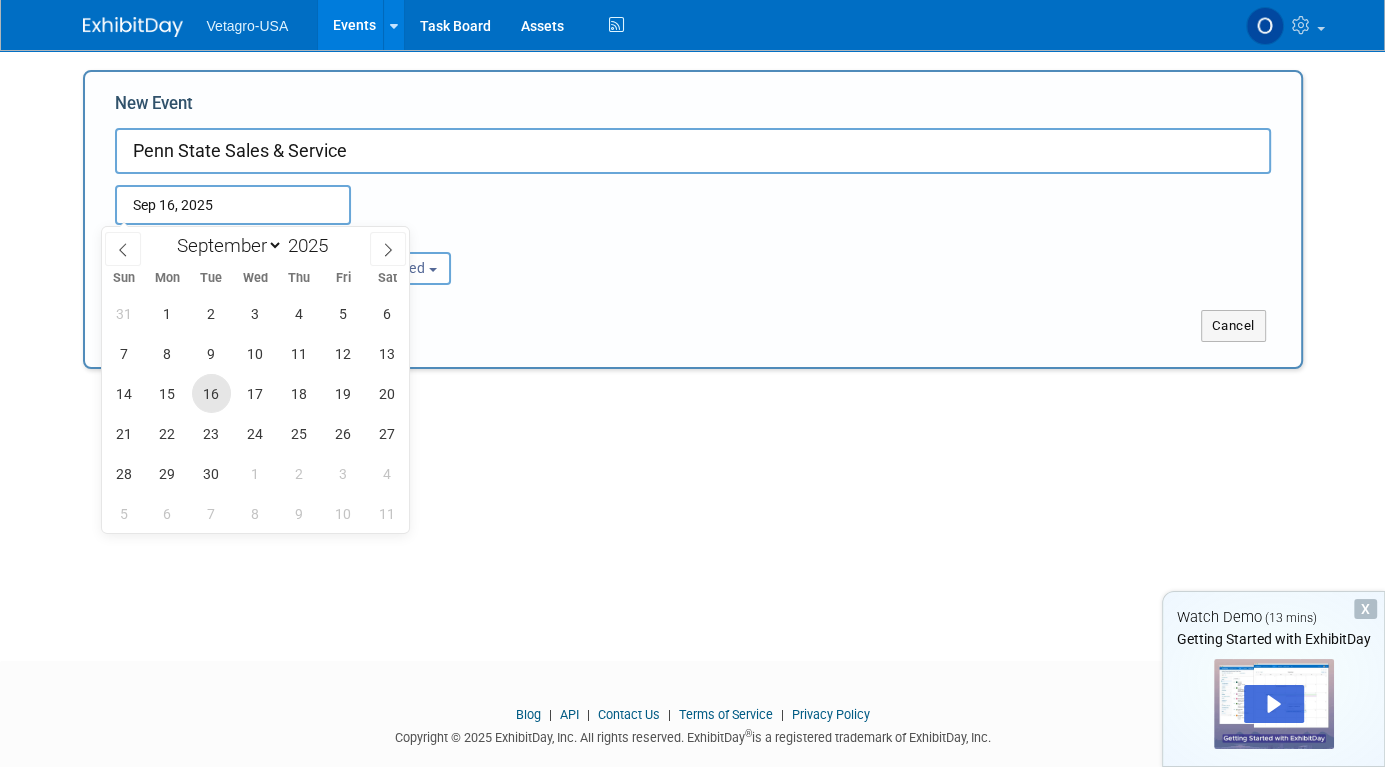 type on "Sep 16, 2025 to Sep 16, 2025" 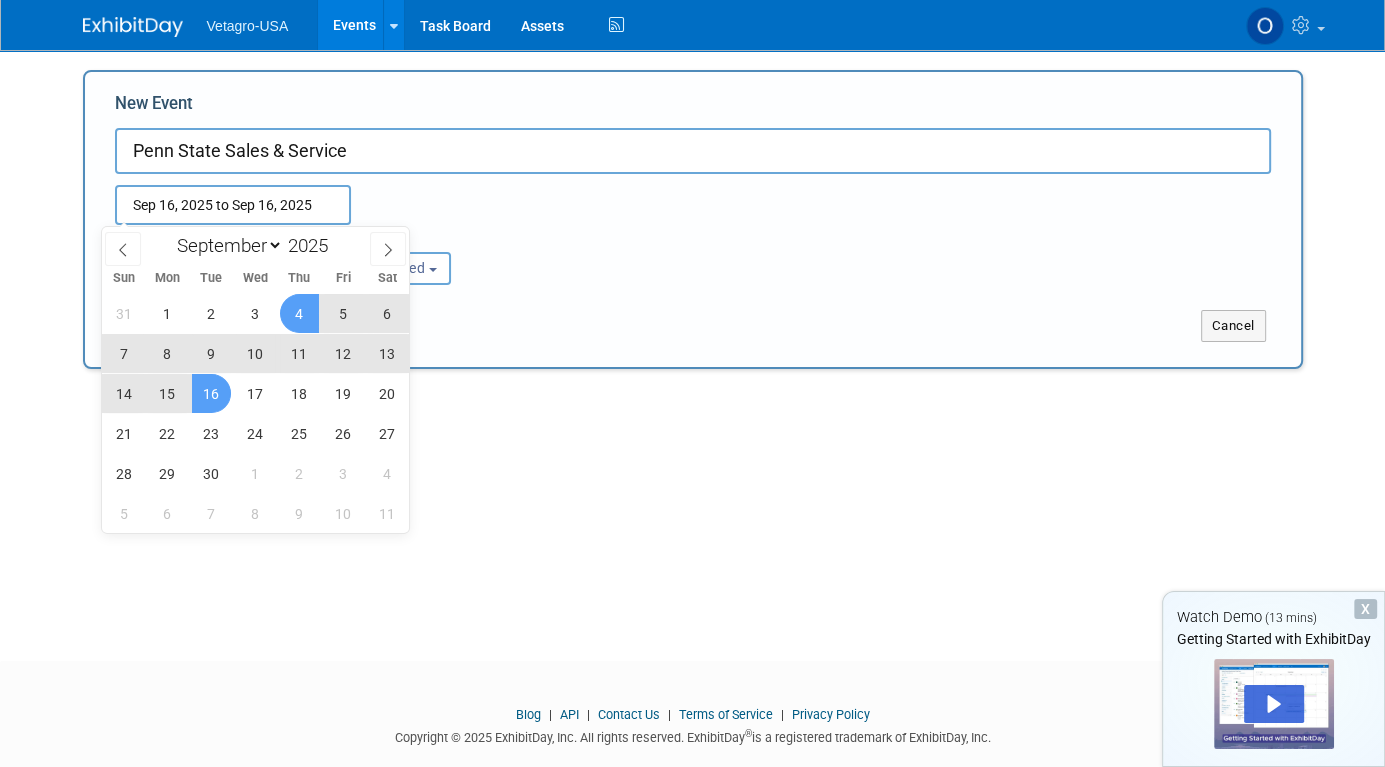 click on "Sep 16, 2025 to Sep 16, 2025
Duplicate Event Warning" at bounding box center (693, 199) 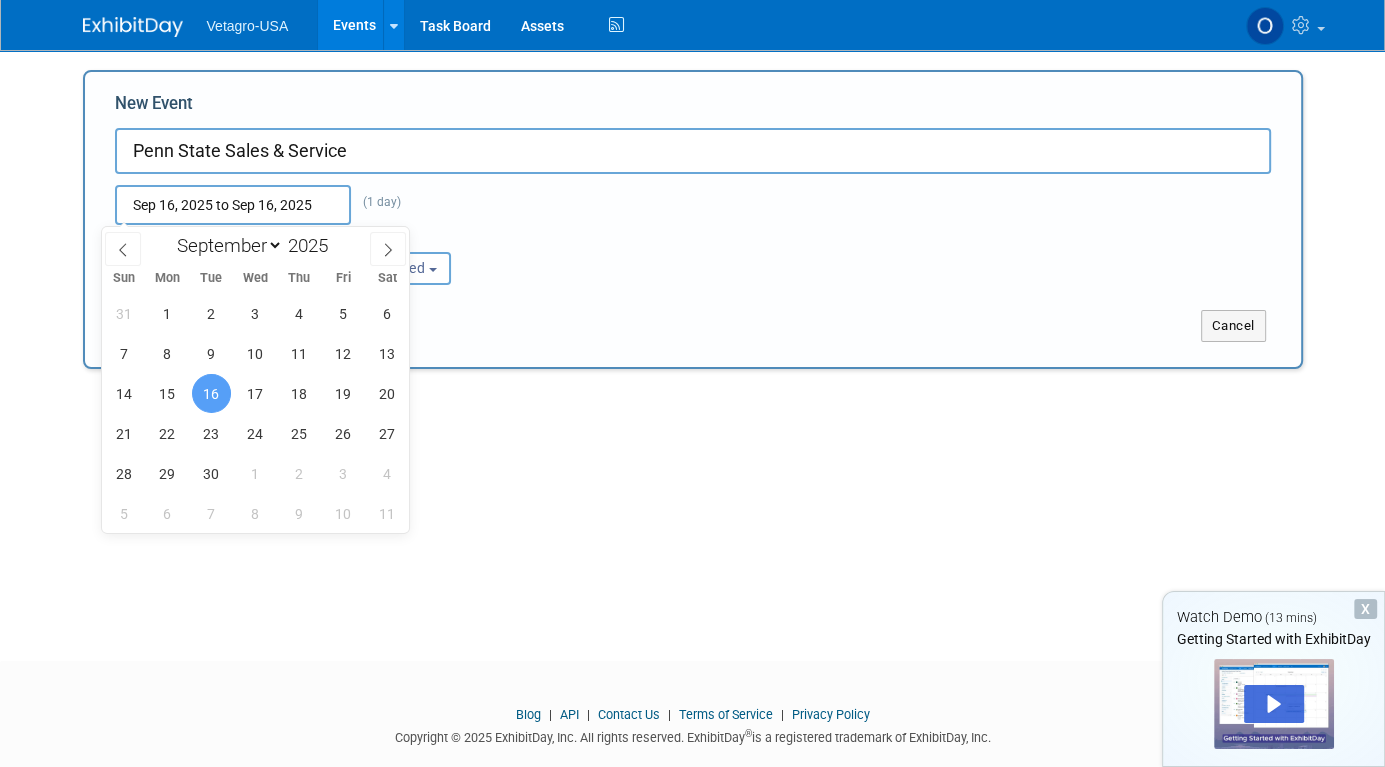 click on "Sep 16, 2025 to Sep 16, 2025" at bounding box center [233, 205] 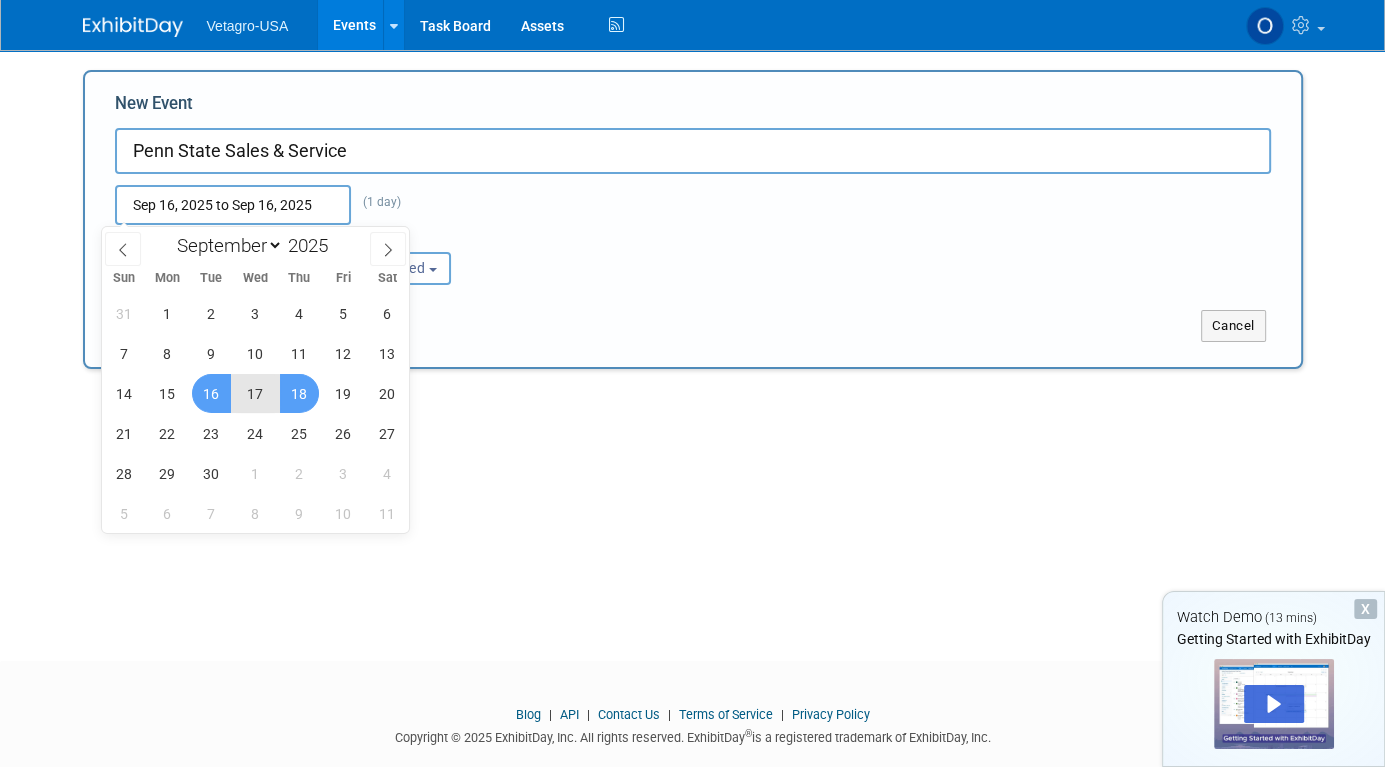 click on "18" at bounding box center (299, 393) 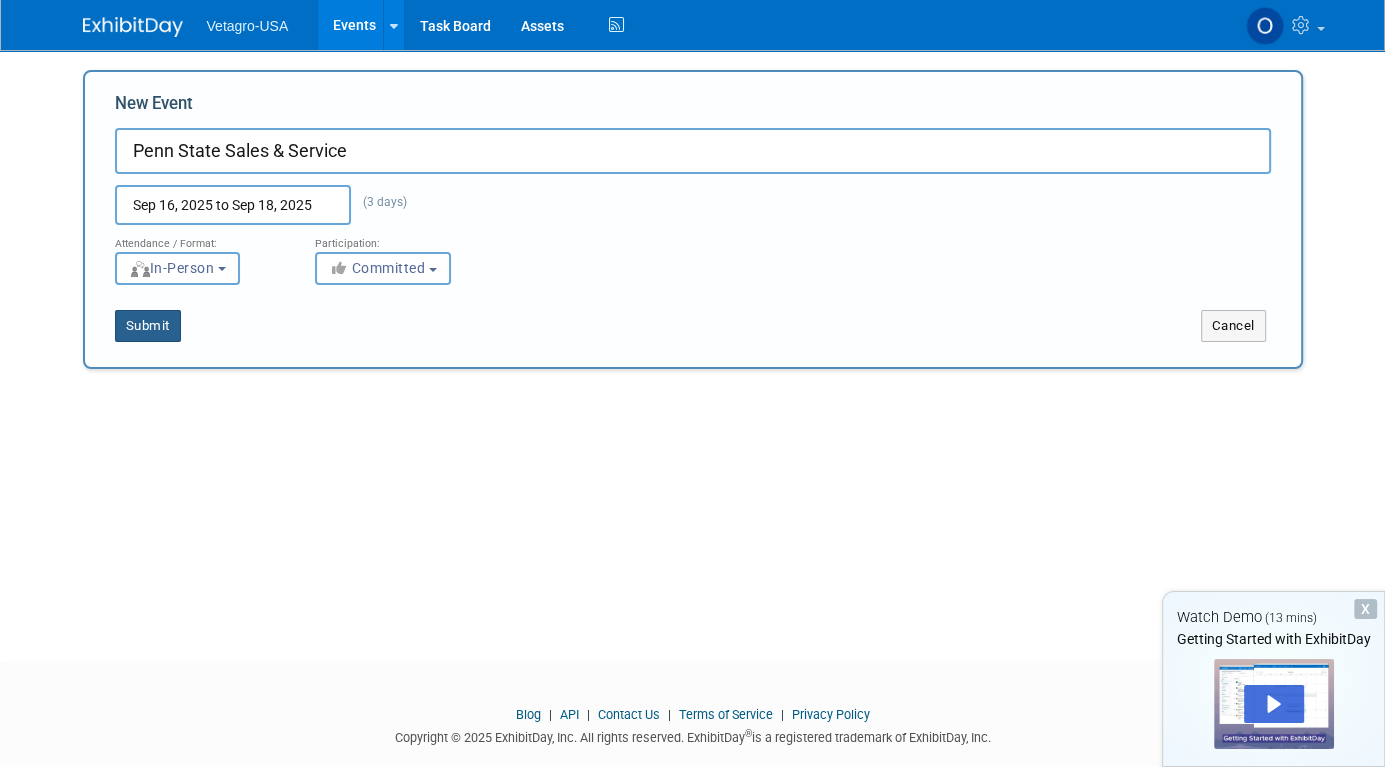 click on "Submit" at bounding box center (148, 326) 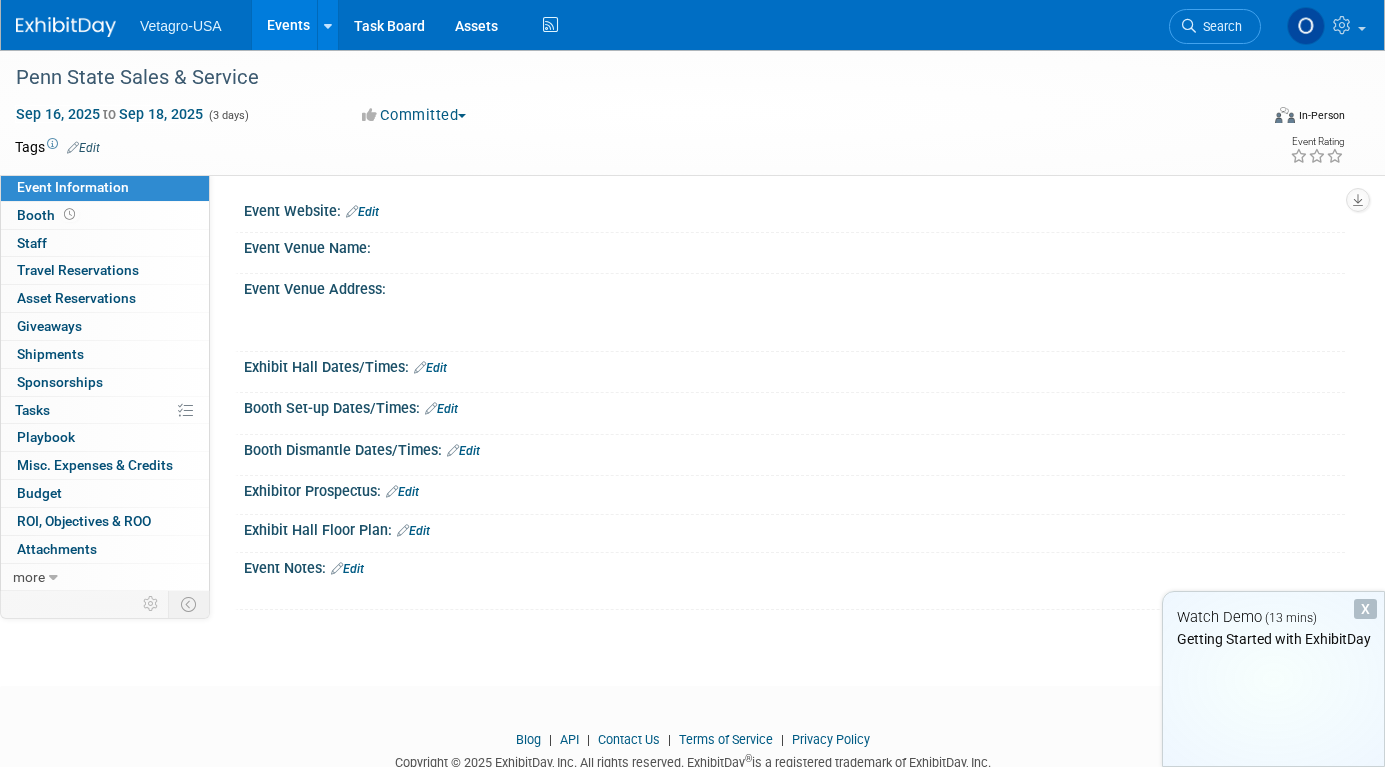 scroll, scrollTop: 0, scrollLeft: 0, axis: both 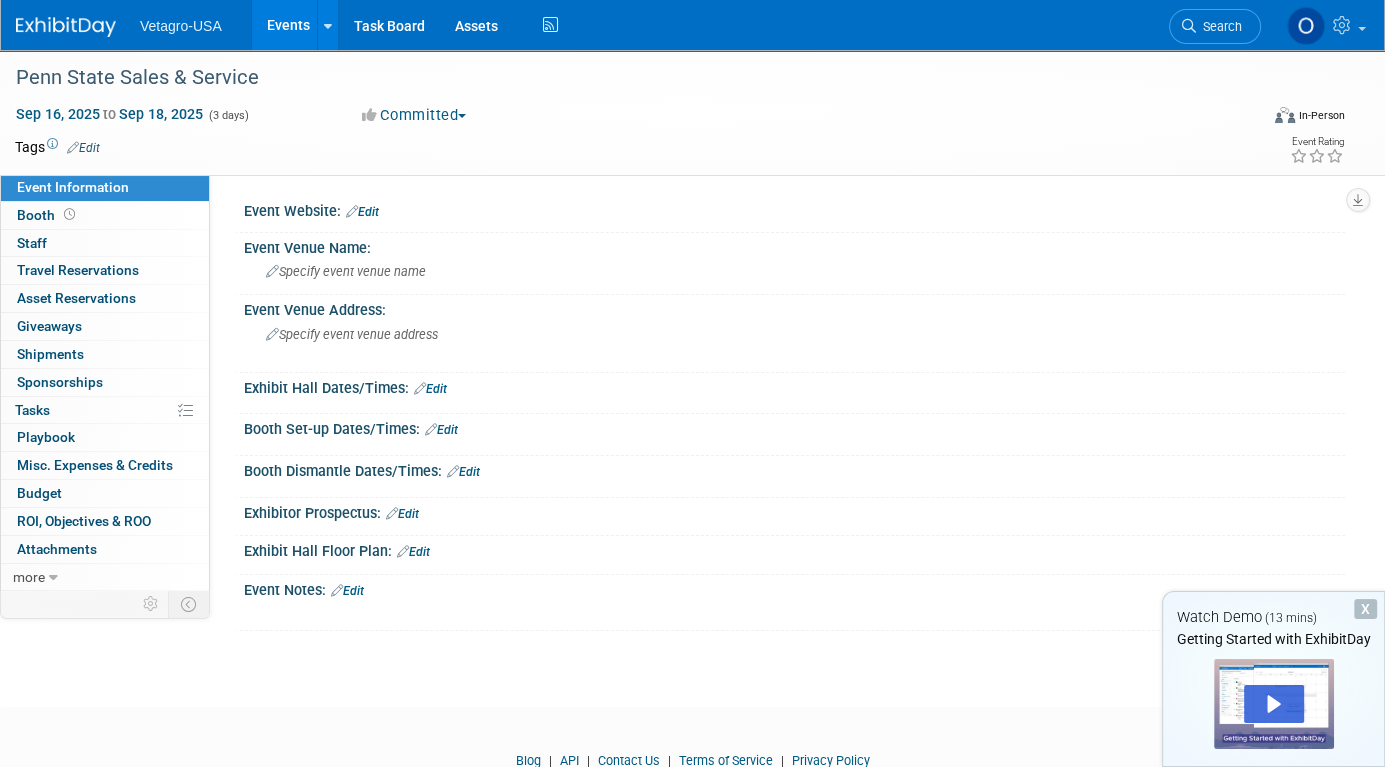 click on "Edit" at bounding box center [83, 148] 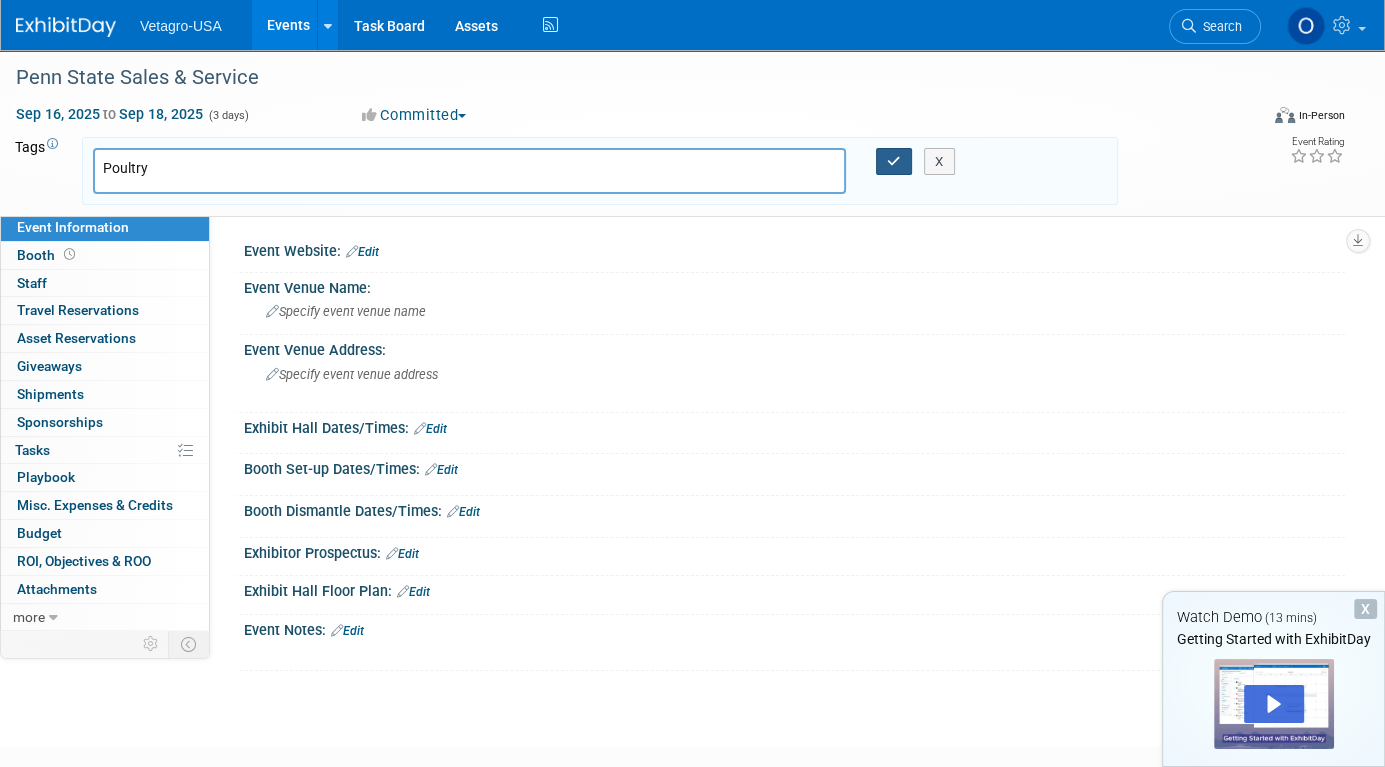 type on "Poultry" 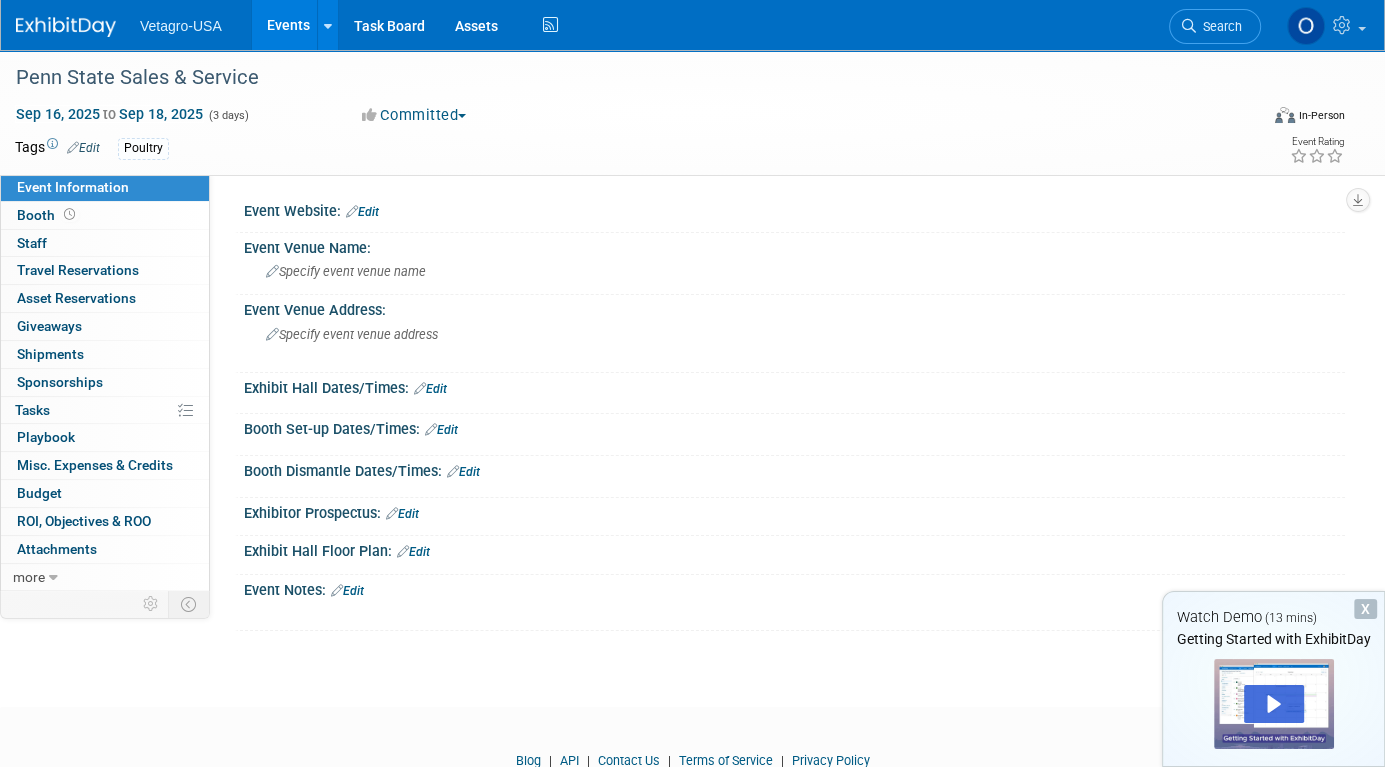 click on "Edit" at bounding box center (362, 212) 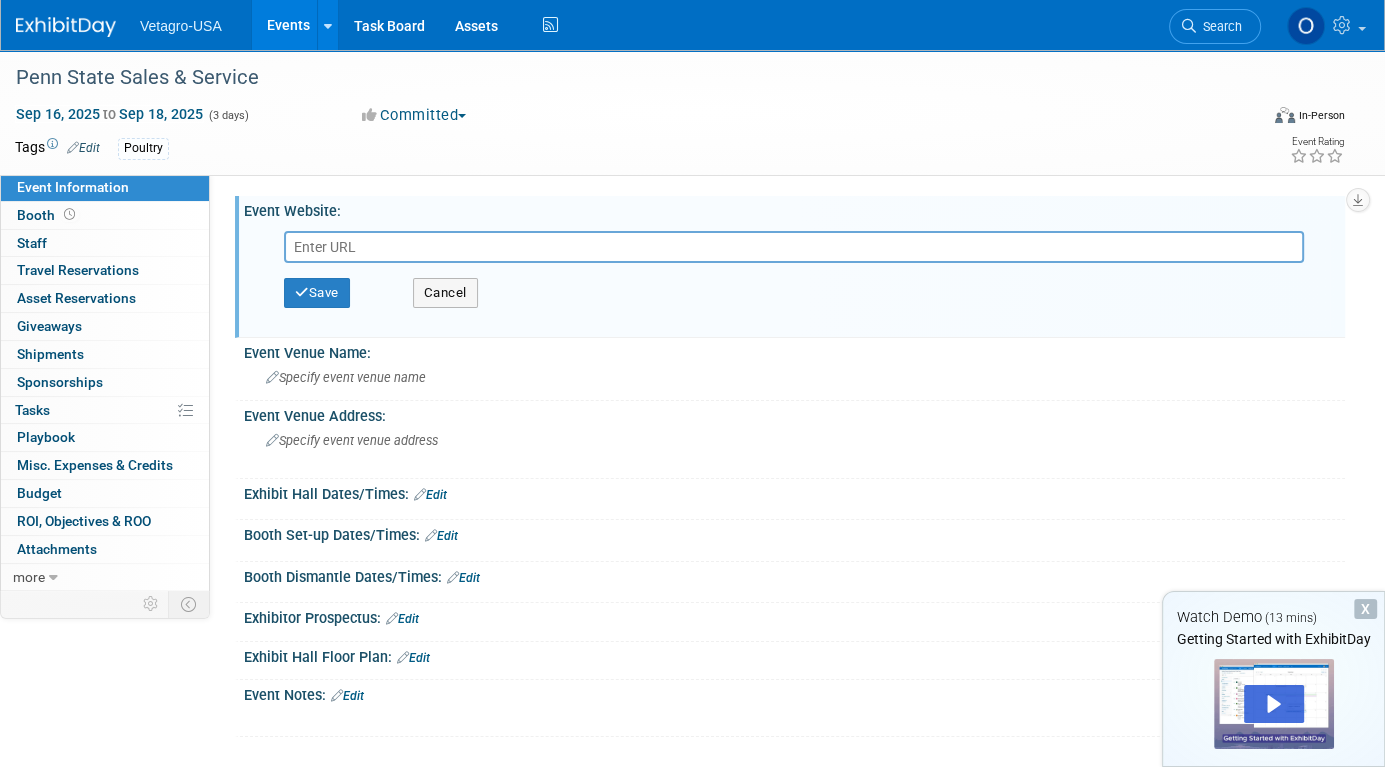 click at bounding box center [794, 247] 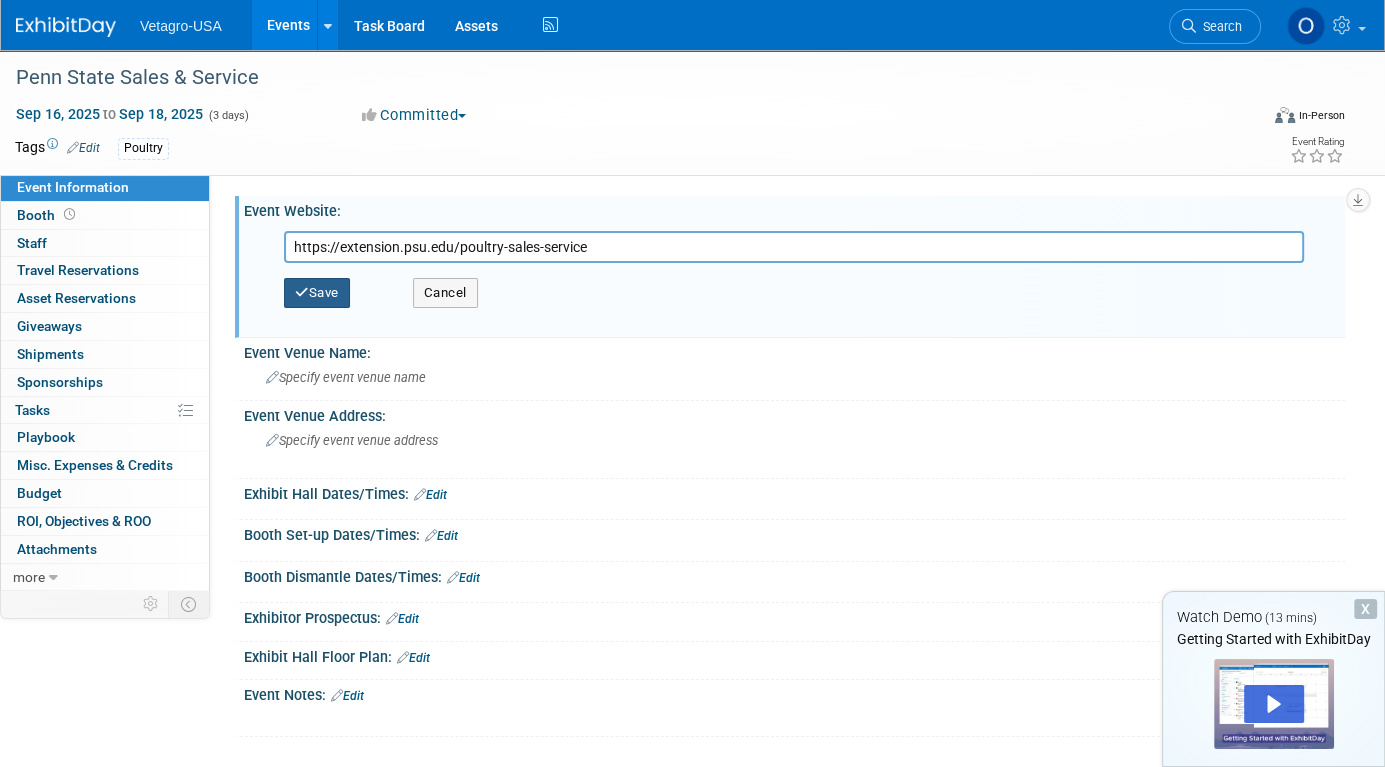 type on "https://extension.psu.edu/poultry-sales-service" 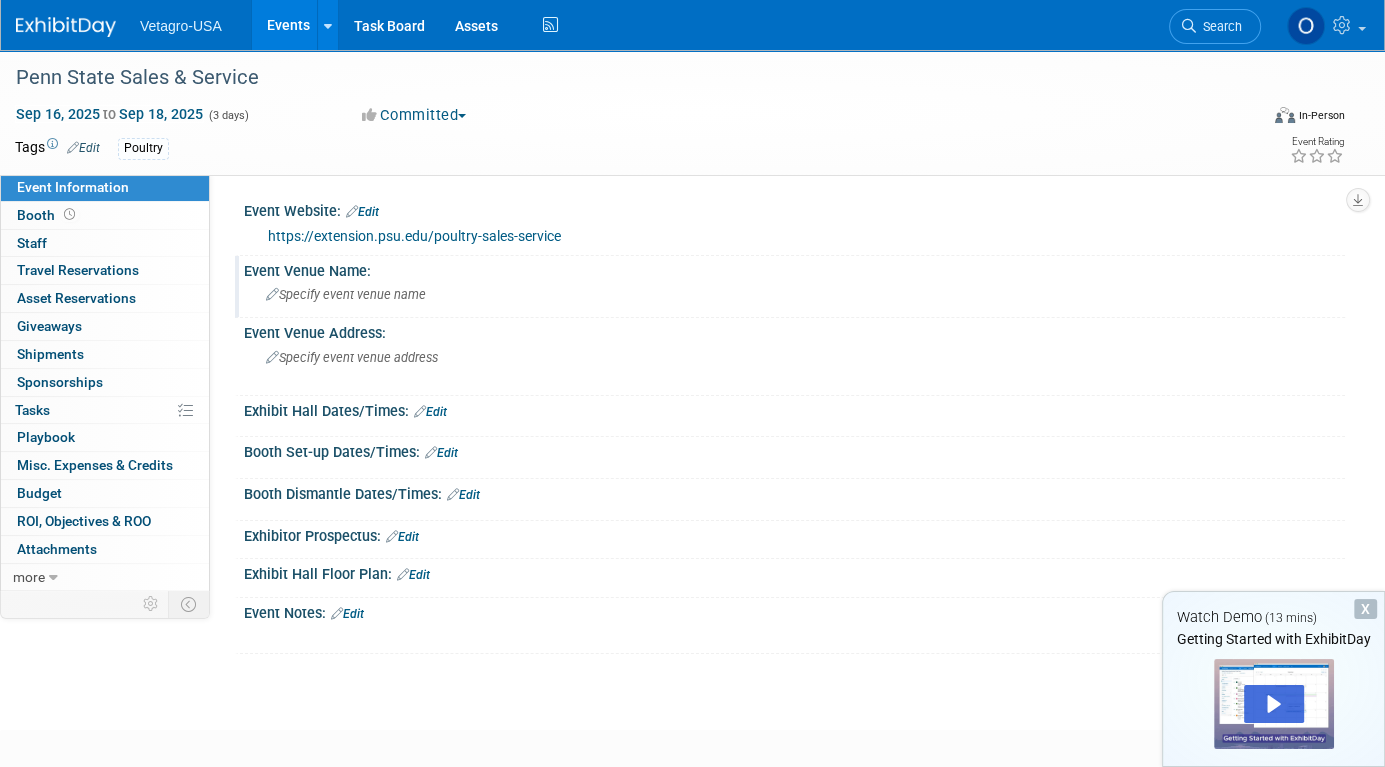 click on "Specify event venue name" at bounding box center [346, 294] 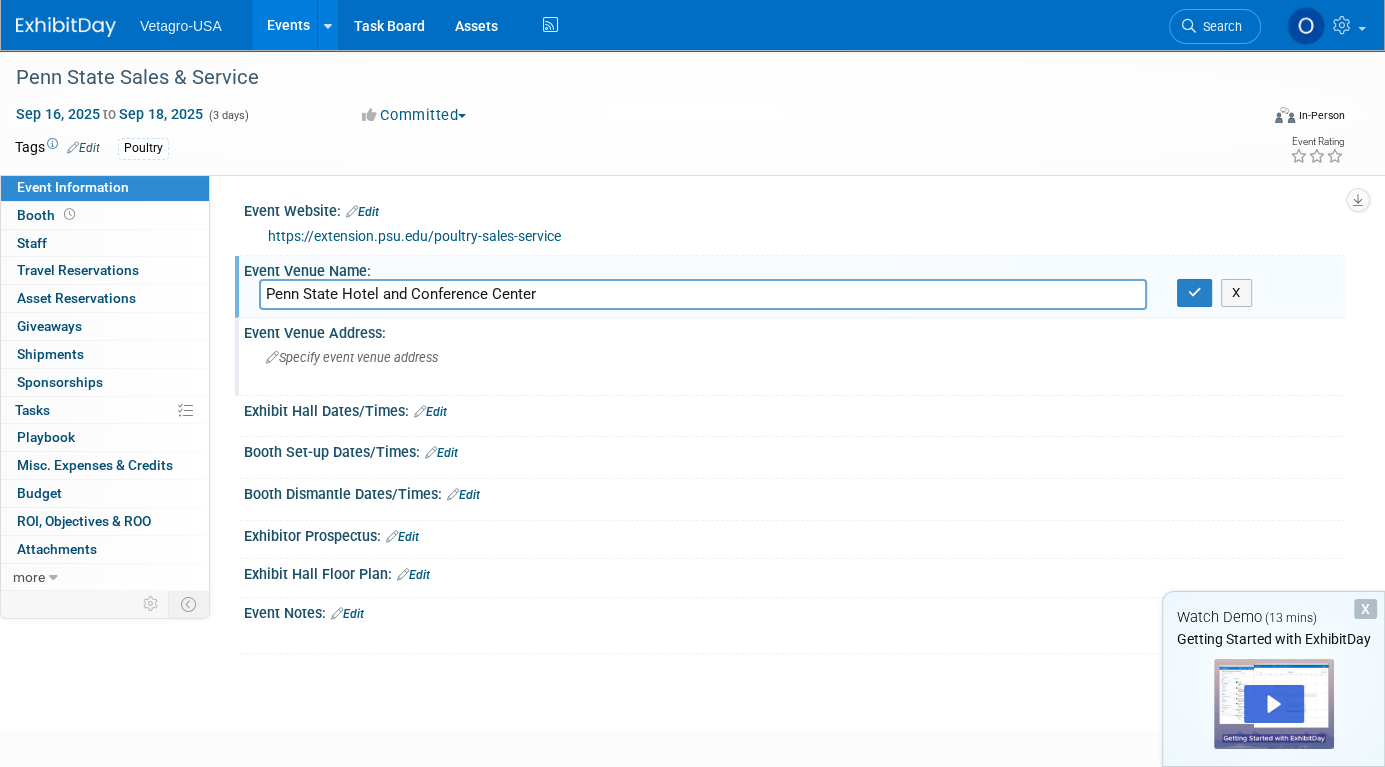 type on "Penn State Hotel and Conference Center" 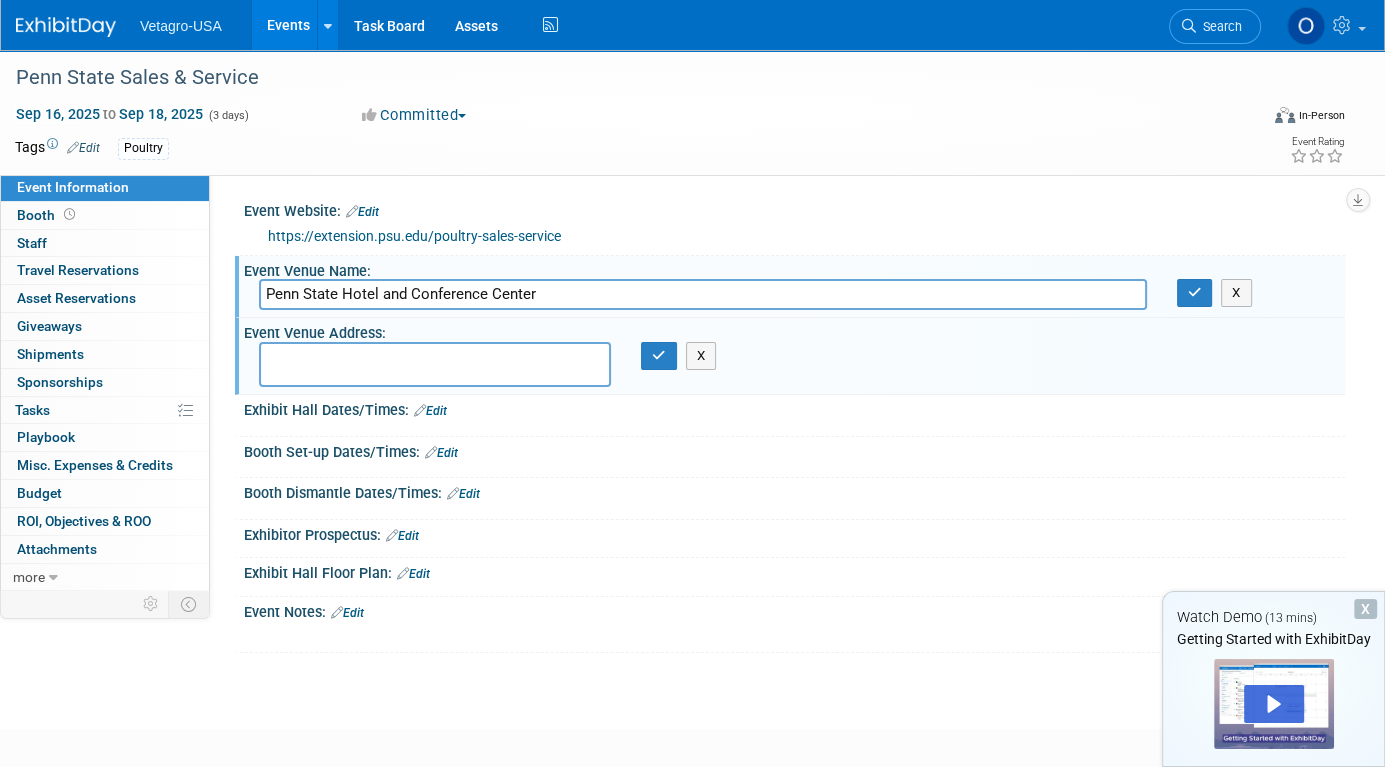 paste on "215 Innovation Blvd
State College, Pennsylvania 16803" 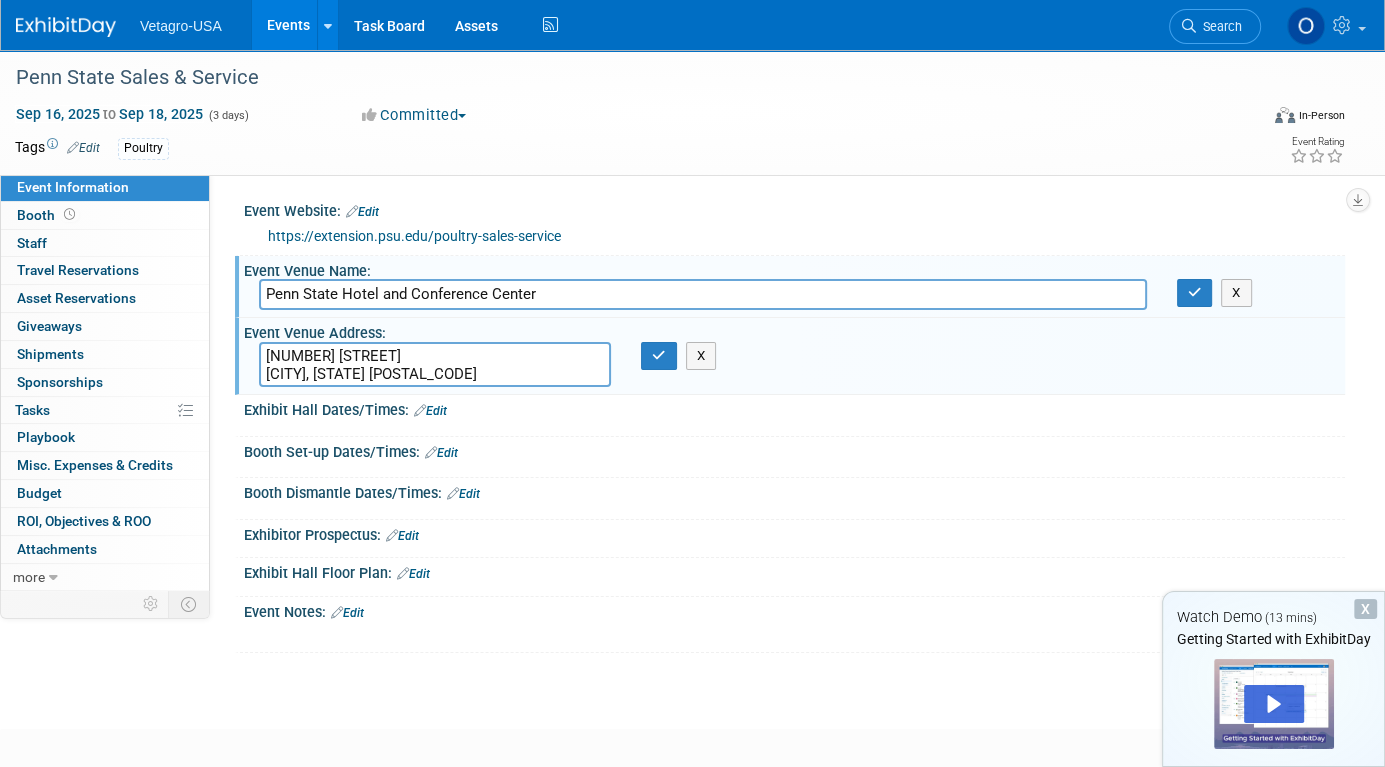 type on "215 Innovation Blvd
State College, Pennsylvania 16803" 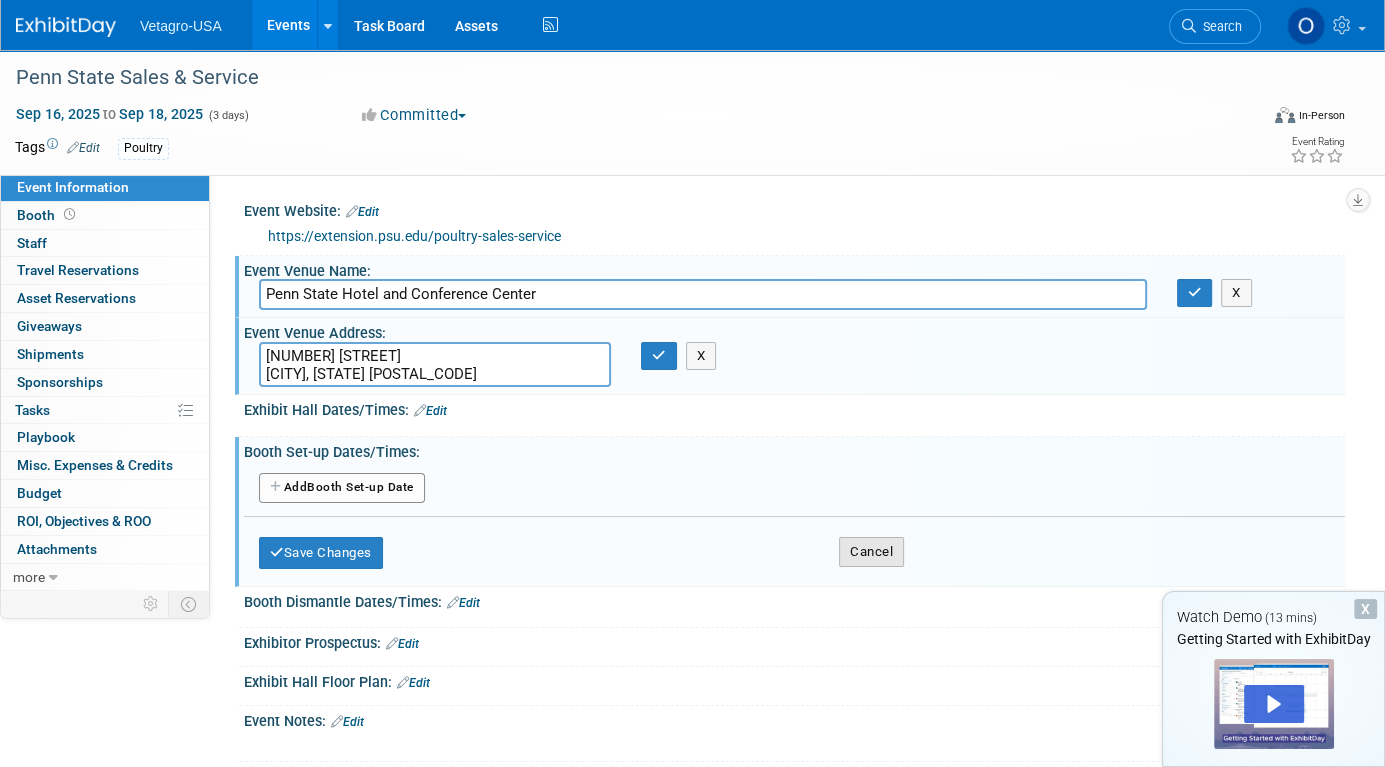 click on "Cancel" at bounding box center (871, 552) 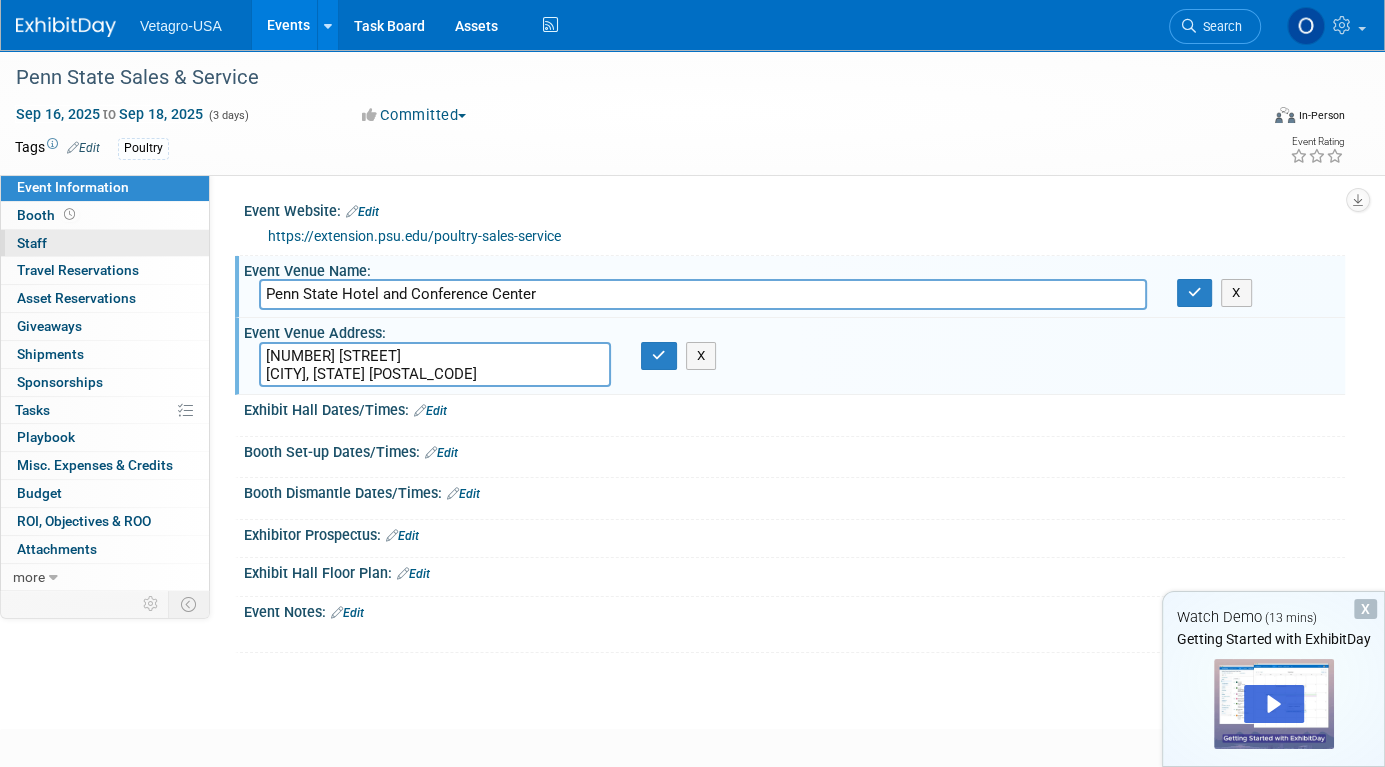 click on "0
Staff 0" at bounding box center [105, 243] 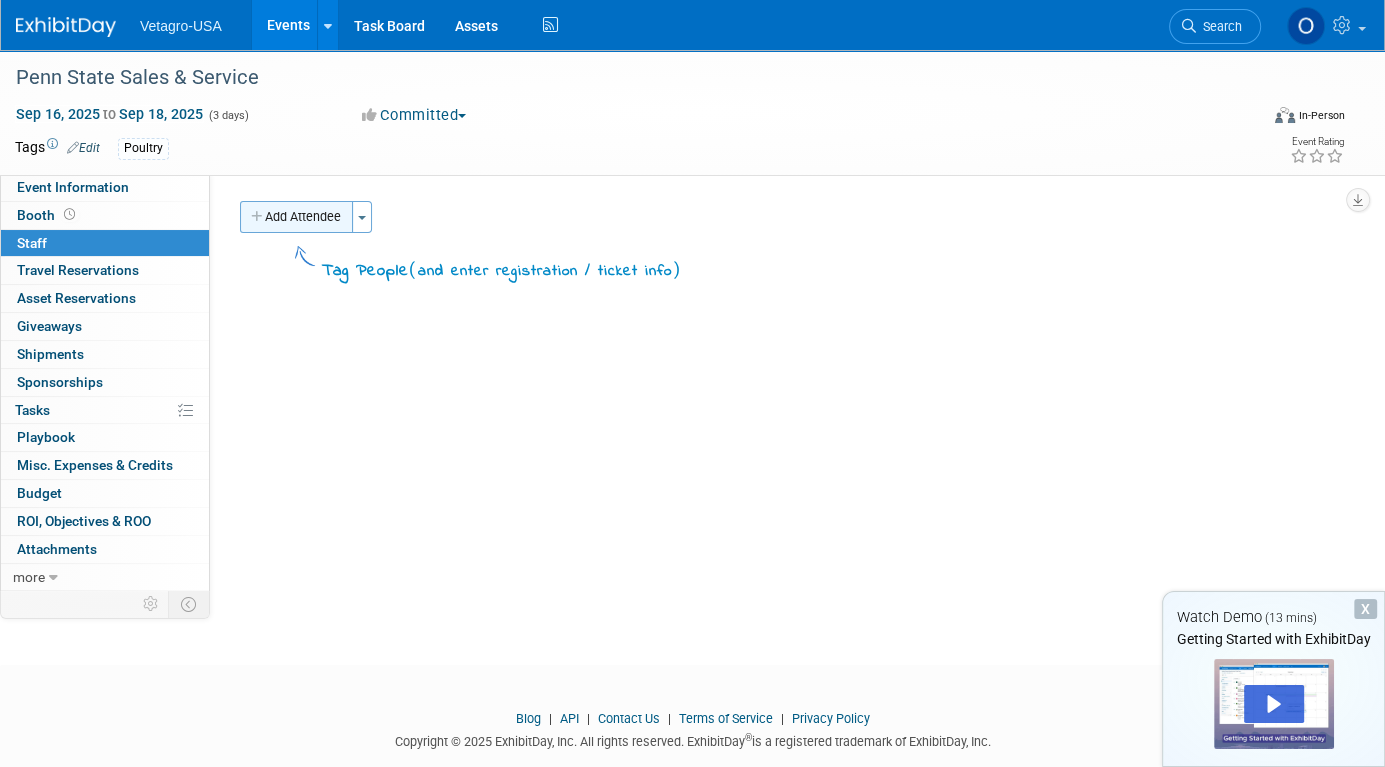 click on "Add Attendee" at bounding box center [296, 217] 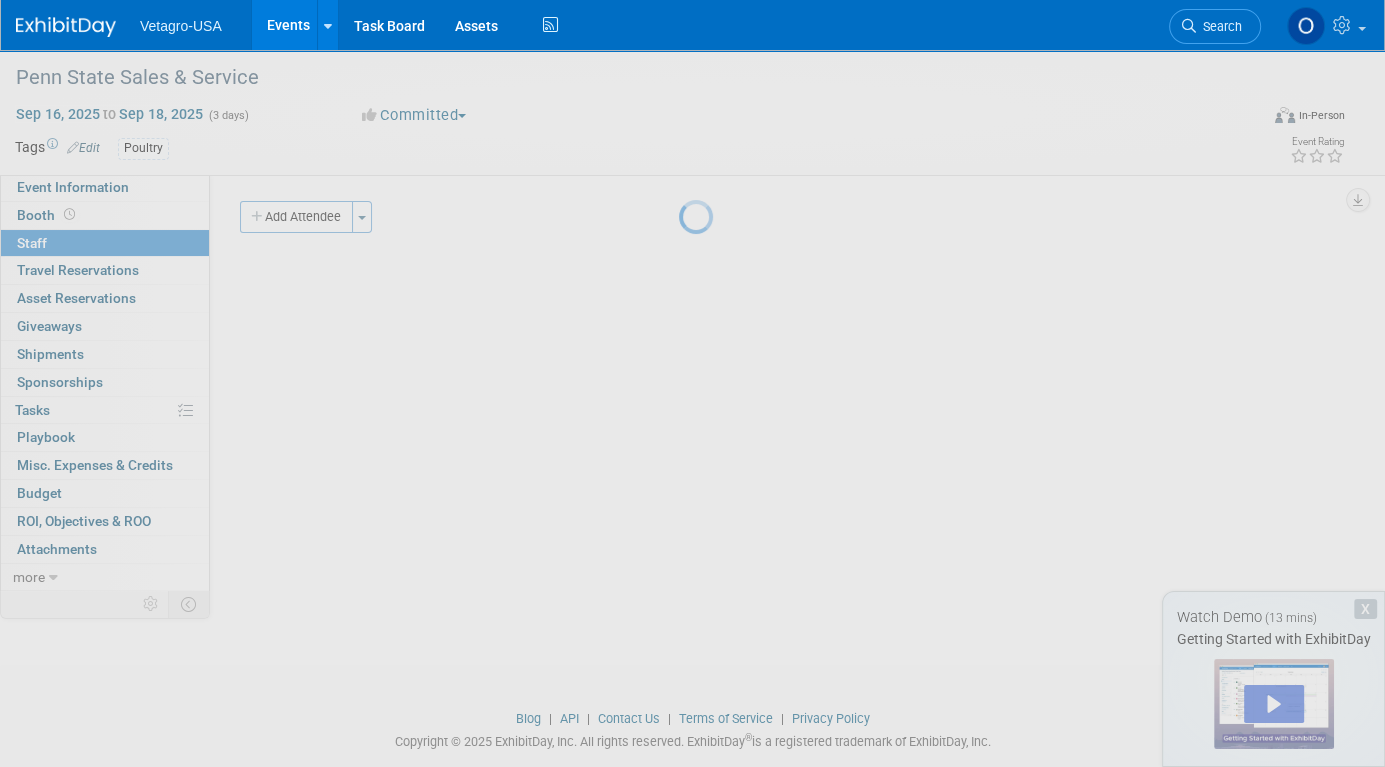 select on "57969aa2-43a1-4f7c-b320-705cf3371724" 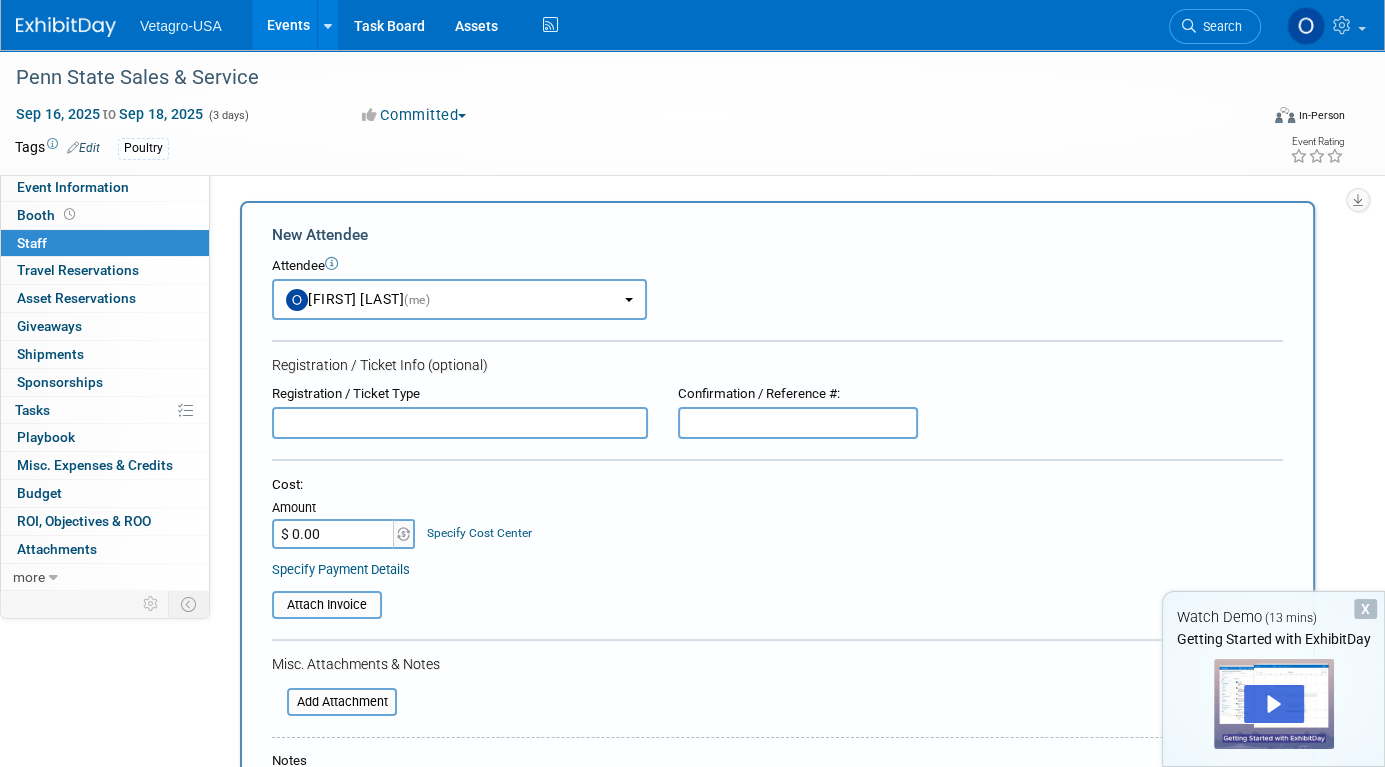 scroll, scrollTop: 0, scrollLeft: 0, axis: both 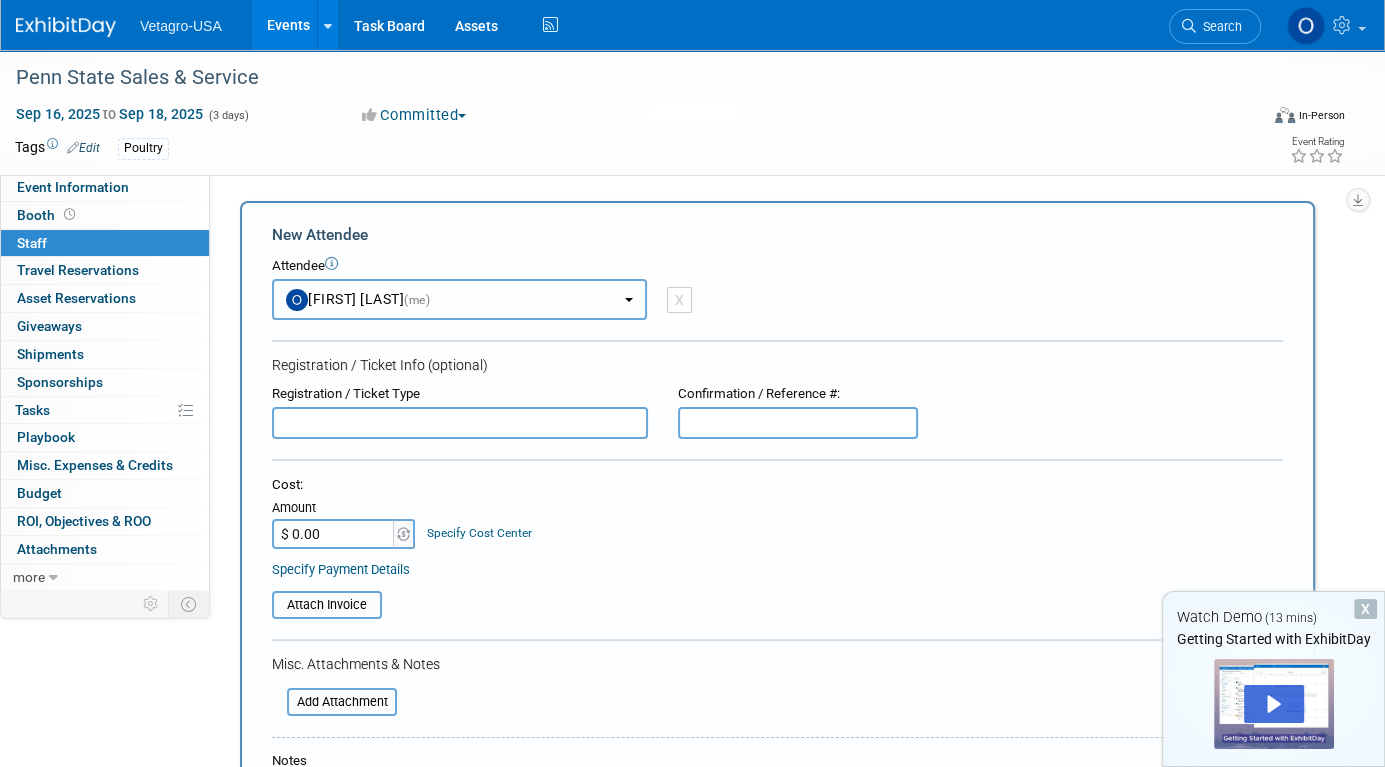 click on "OliviaM Last
(me)" at bounding box center [459, 299] 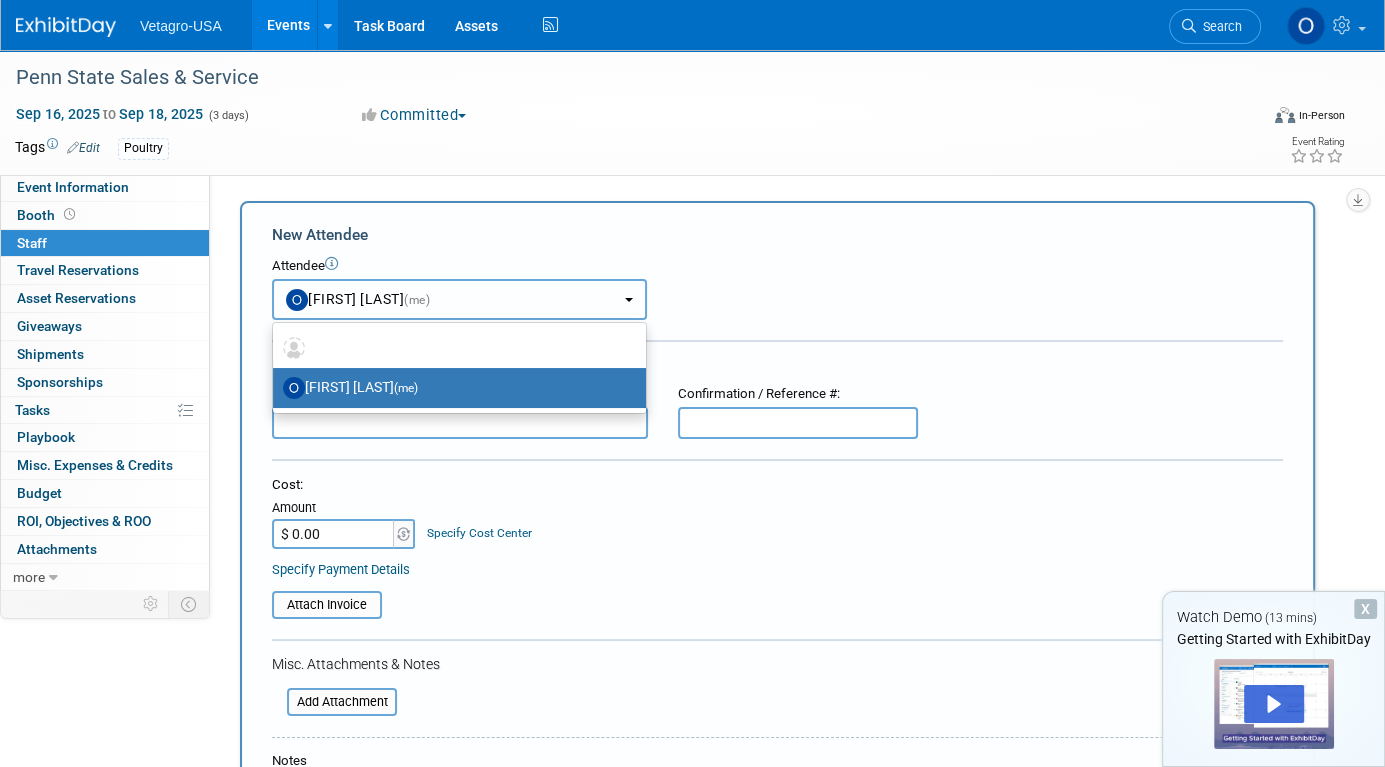 click on "OliviaM Last
(me)" at bounding box center [459, 299] 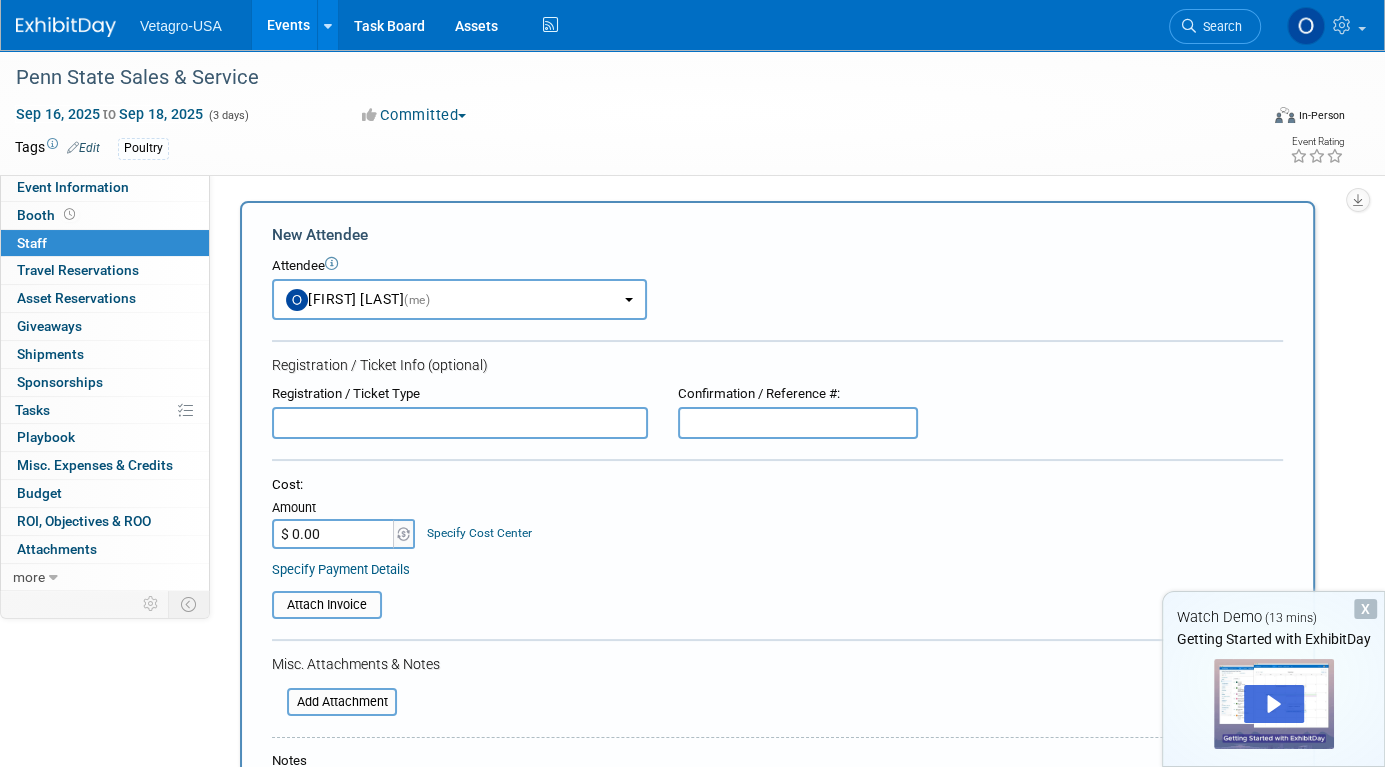 click at bounding box center [460, 423] 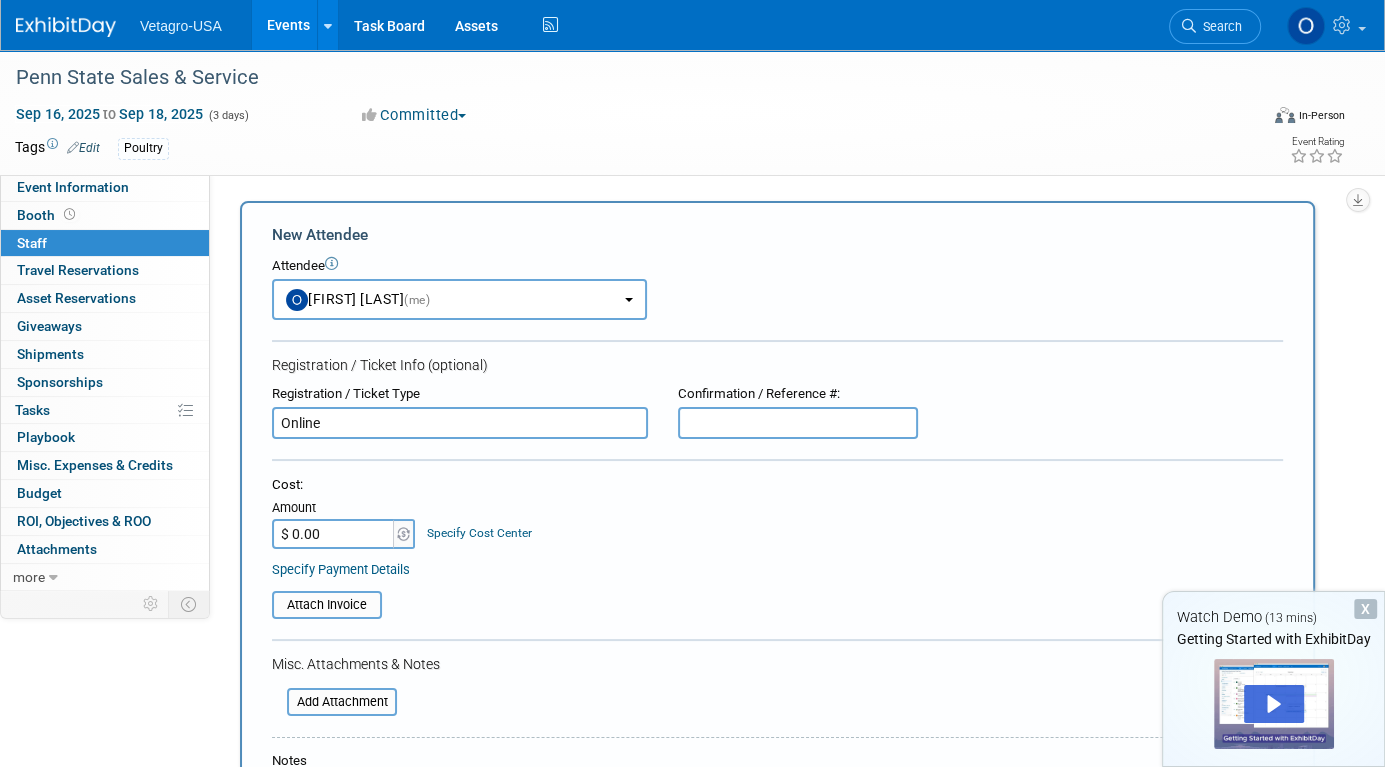 type on "Online" 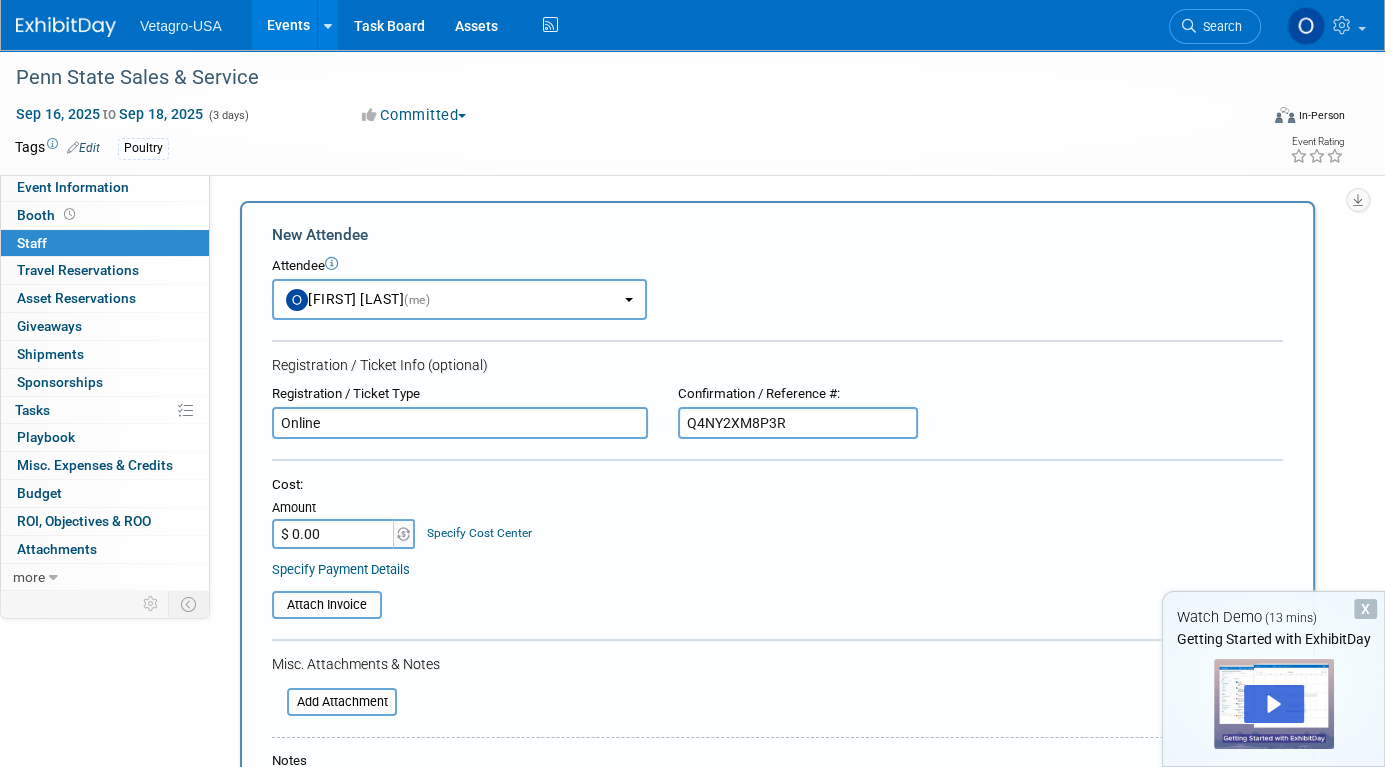 type on "Q4NY2XM8P3R" 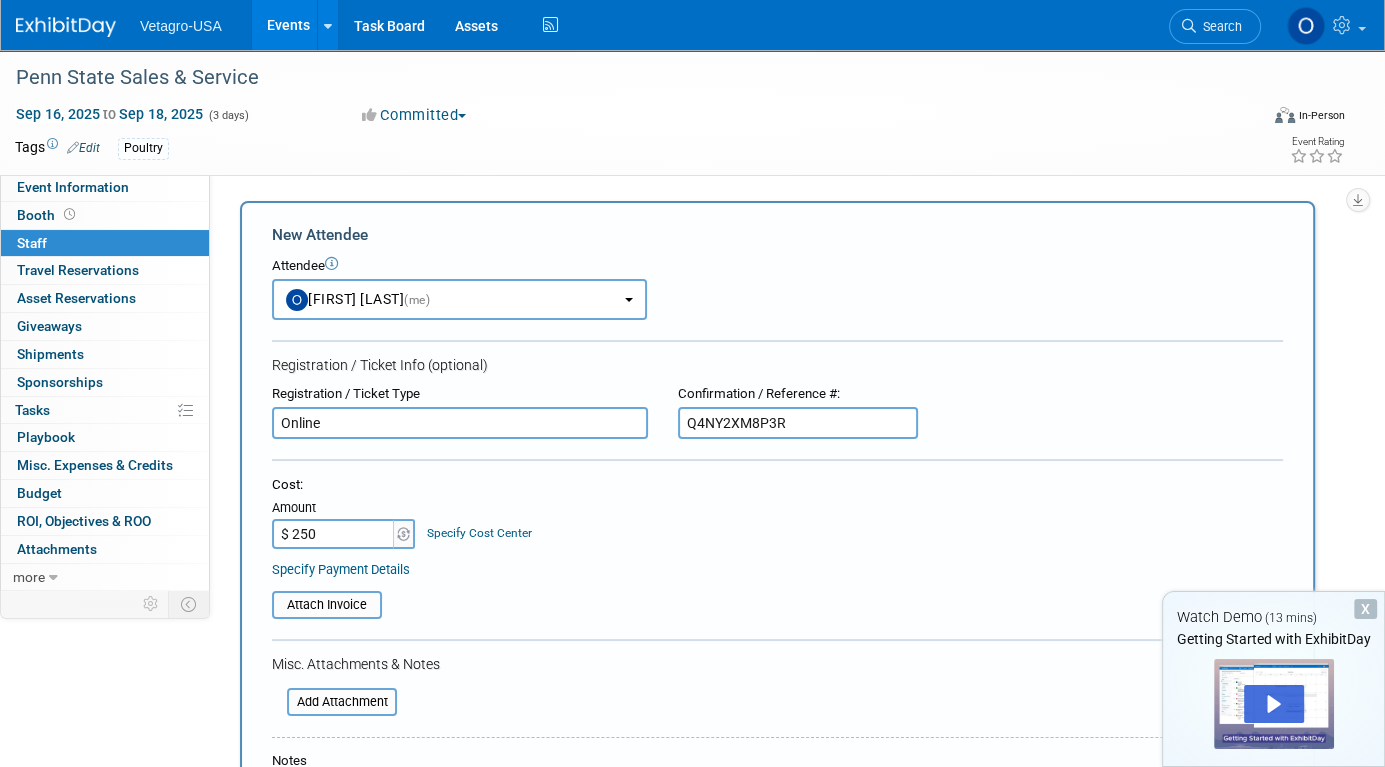 type on "$ 250.00" 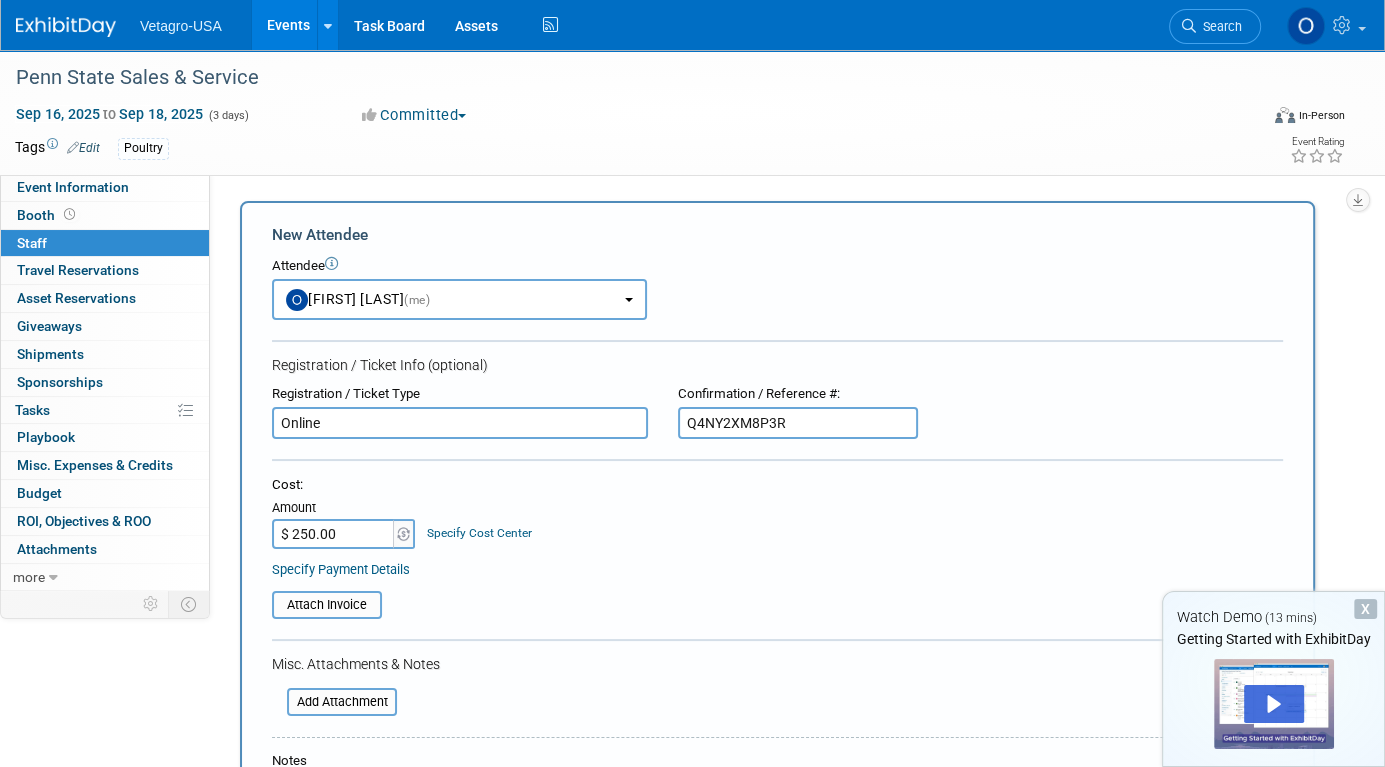 click on "Specify Cost Center" at bounding box center (479, 533) 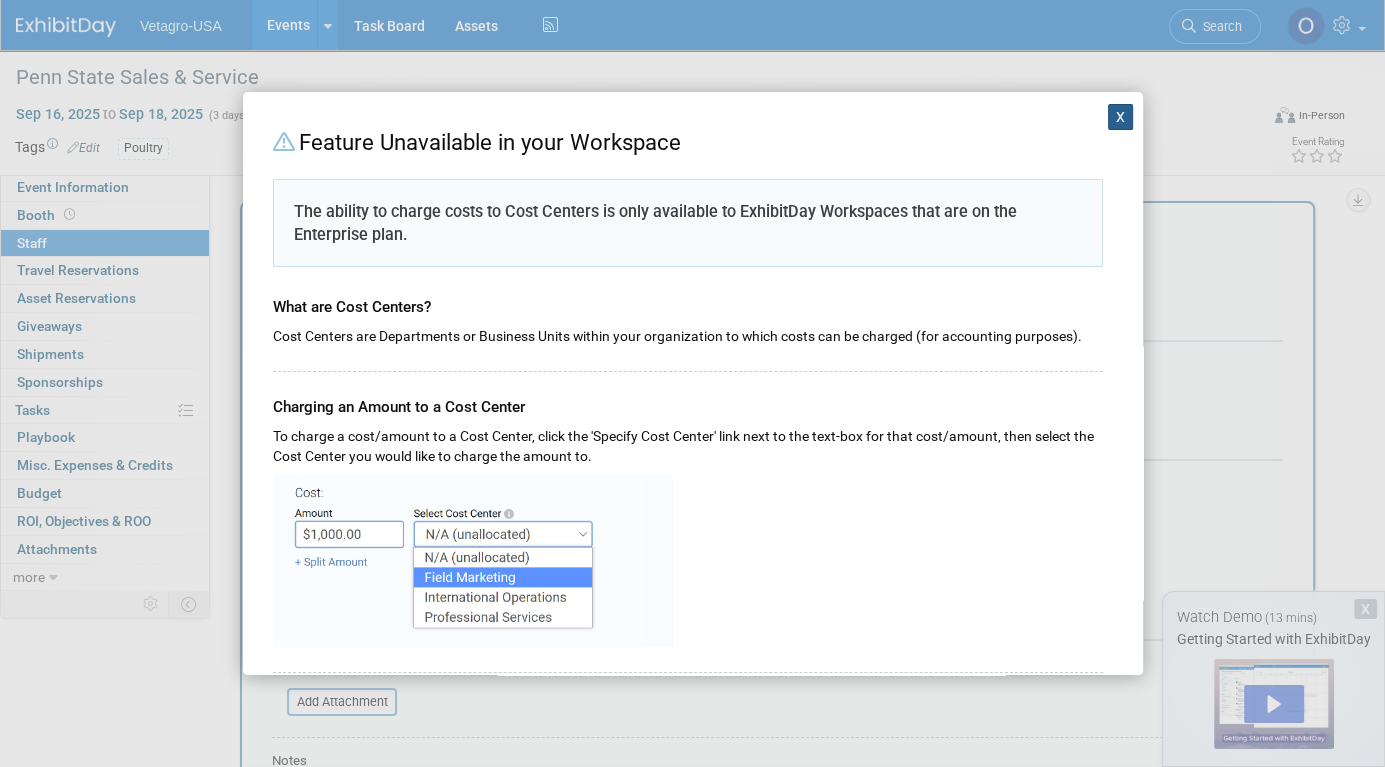 click on "X" at bounding box center (1121, 117) 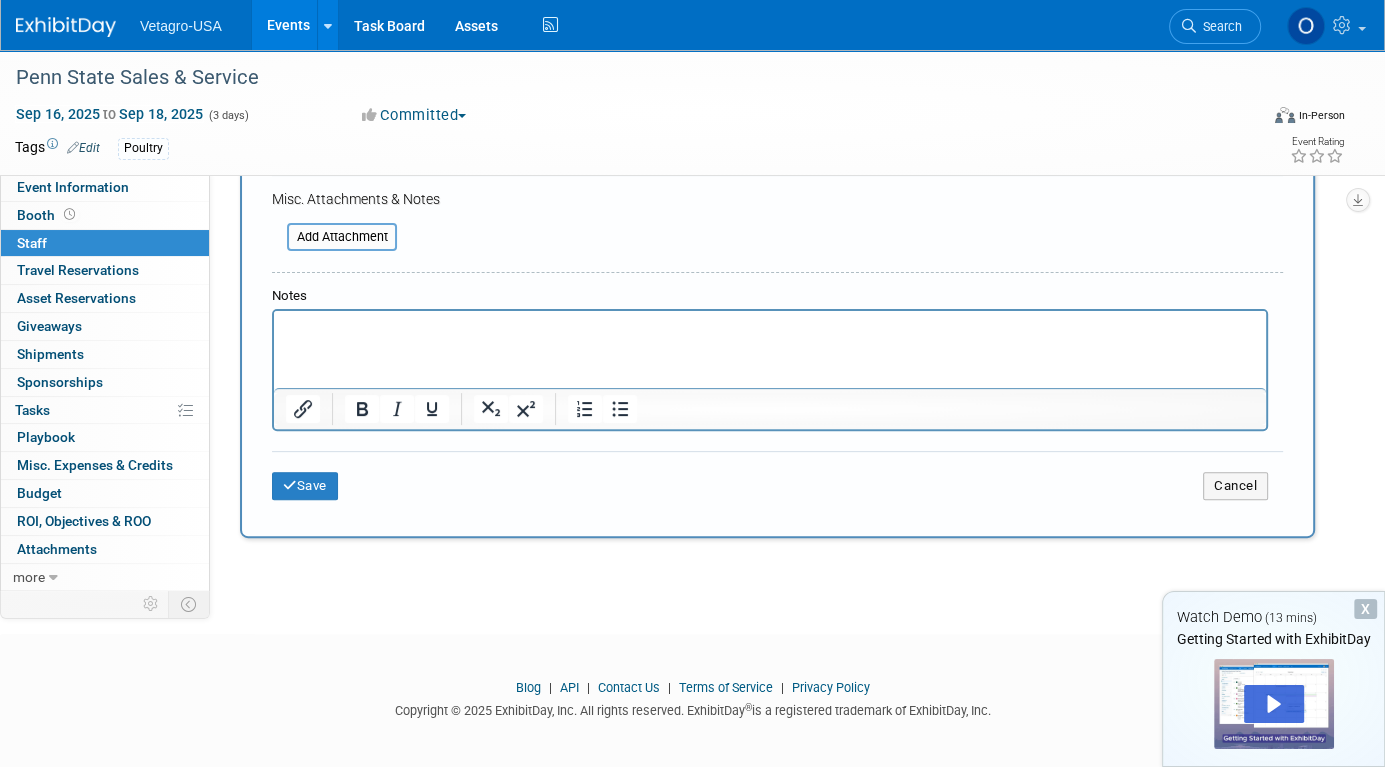 scroll, scrollTop: 165, scrollLeft: 0, axis: vertical 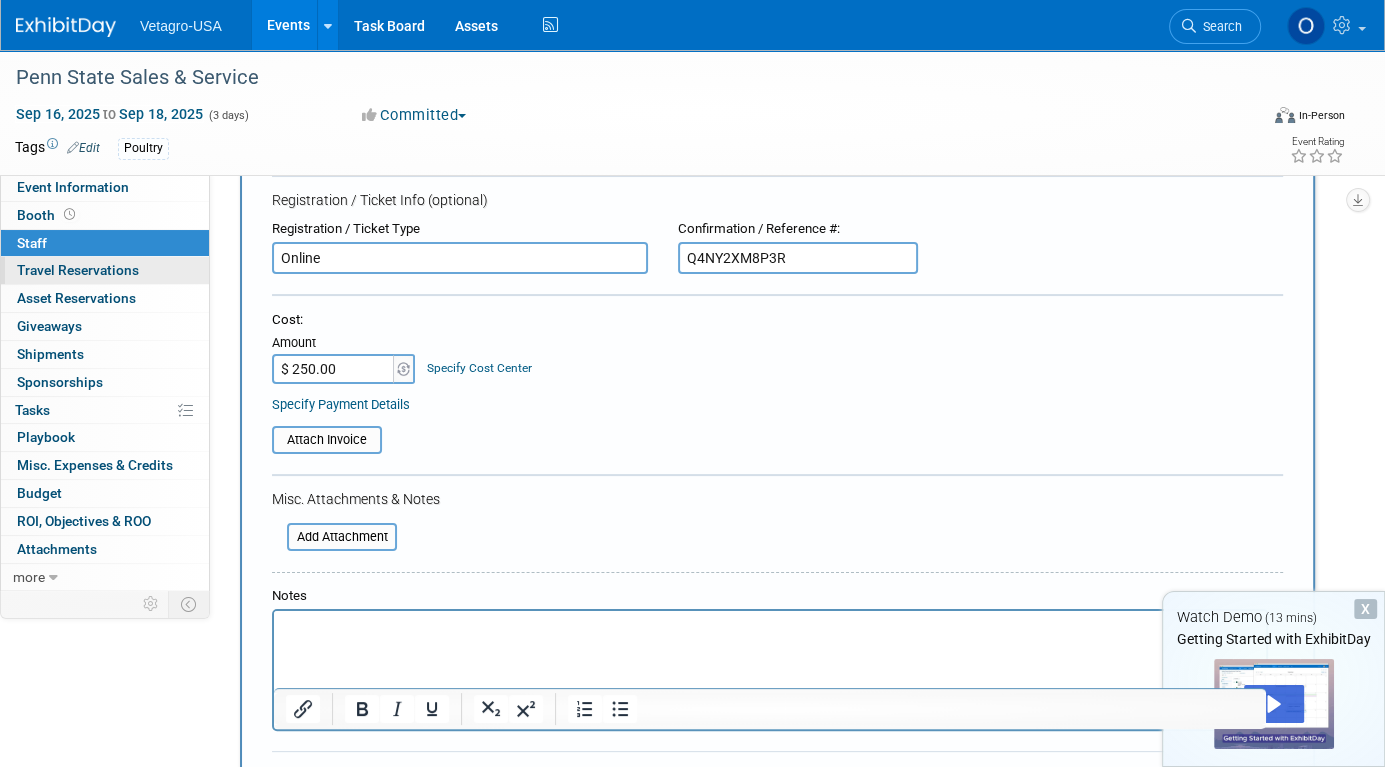 click on "Travel Reservations 0" at bounding box center [78, 270] 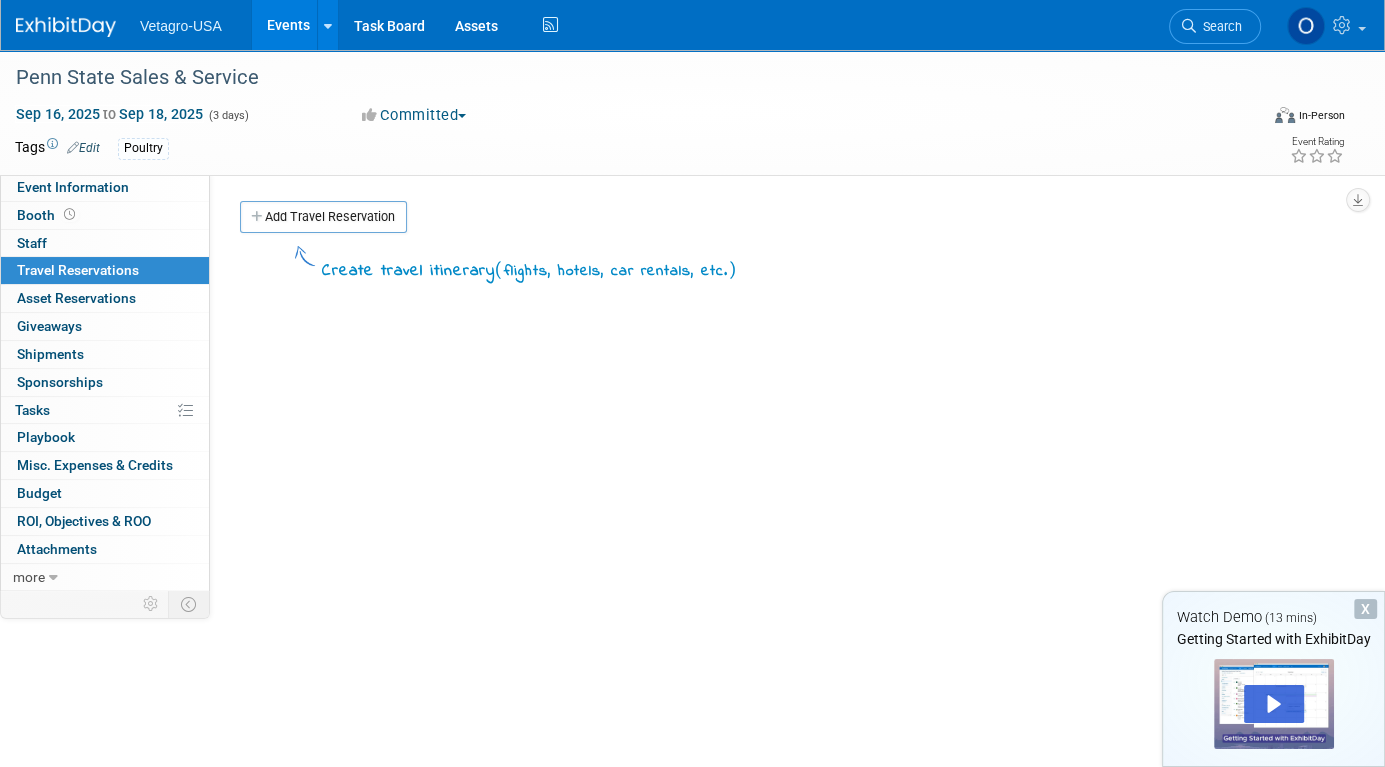 click on "Travel Reservations 0" at bounding box center (78, 270) 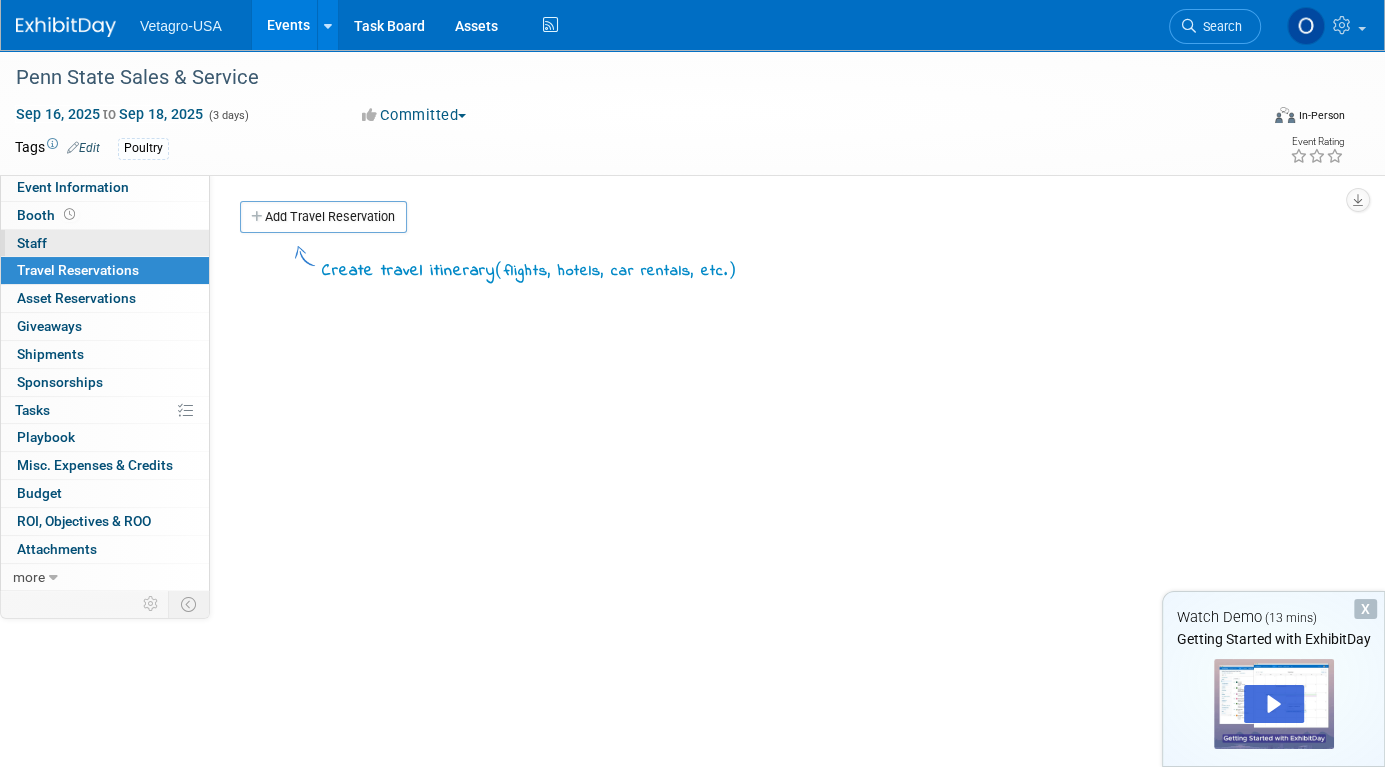 click on "0
Staff 0" at bounding box center [105, 243] 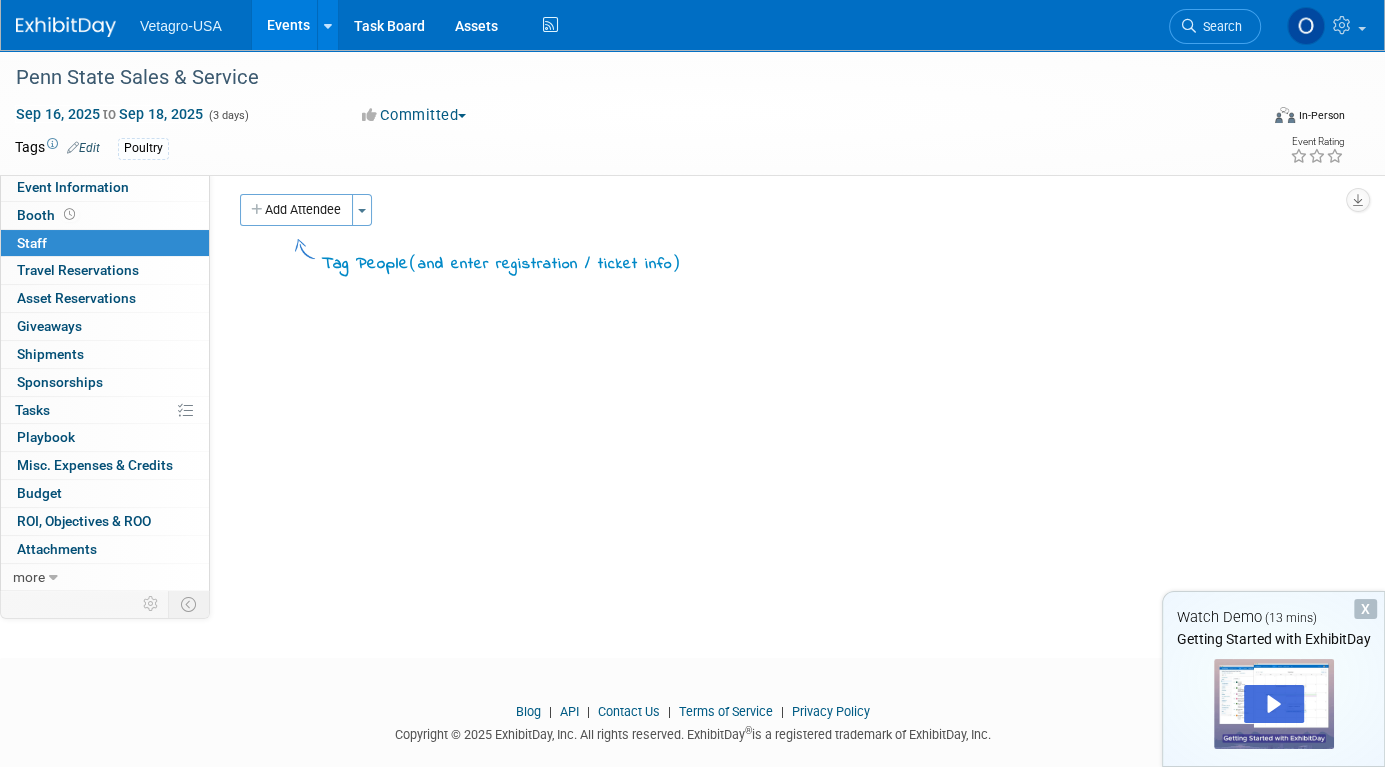 scroll, scrollTop: 0, scrollLeft: 0, axis: both 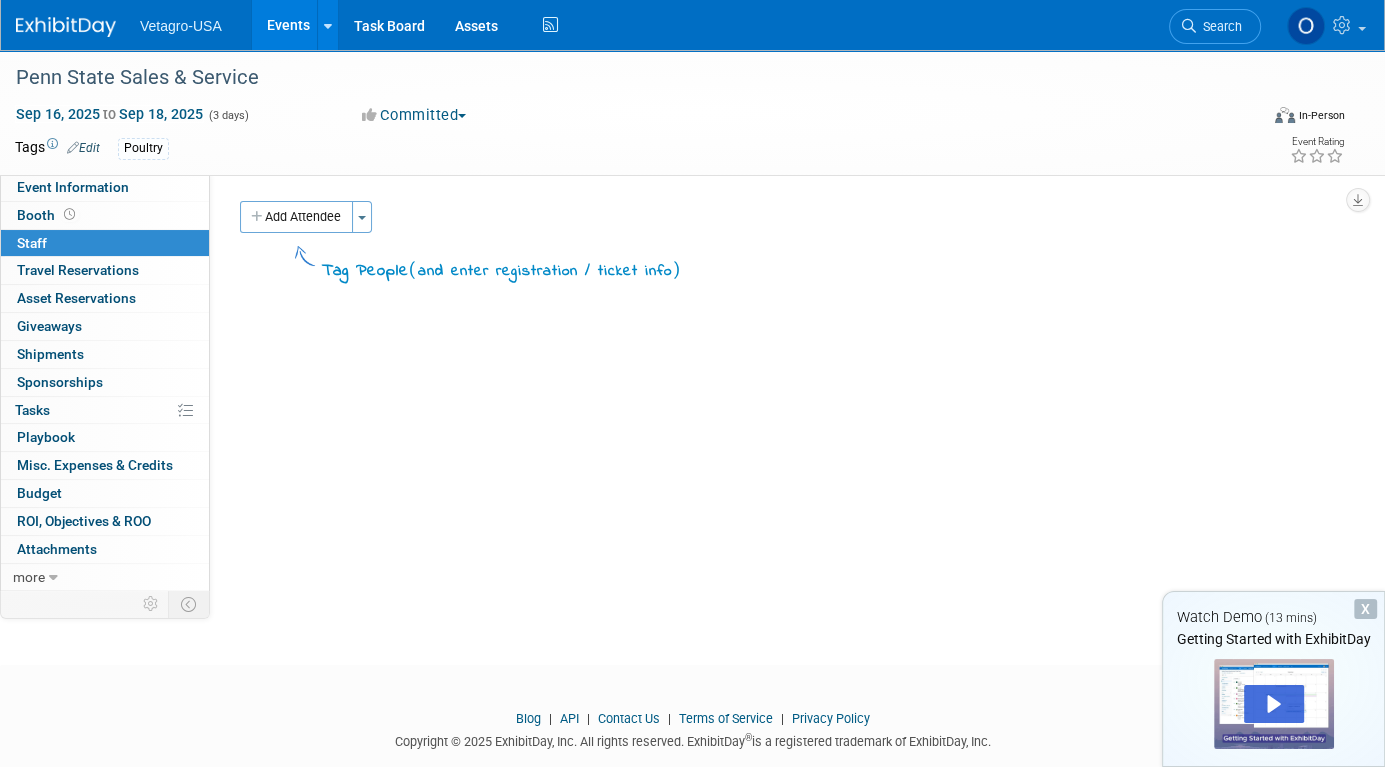 click on "Committed" at bounding box center [414, 115] 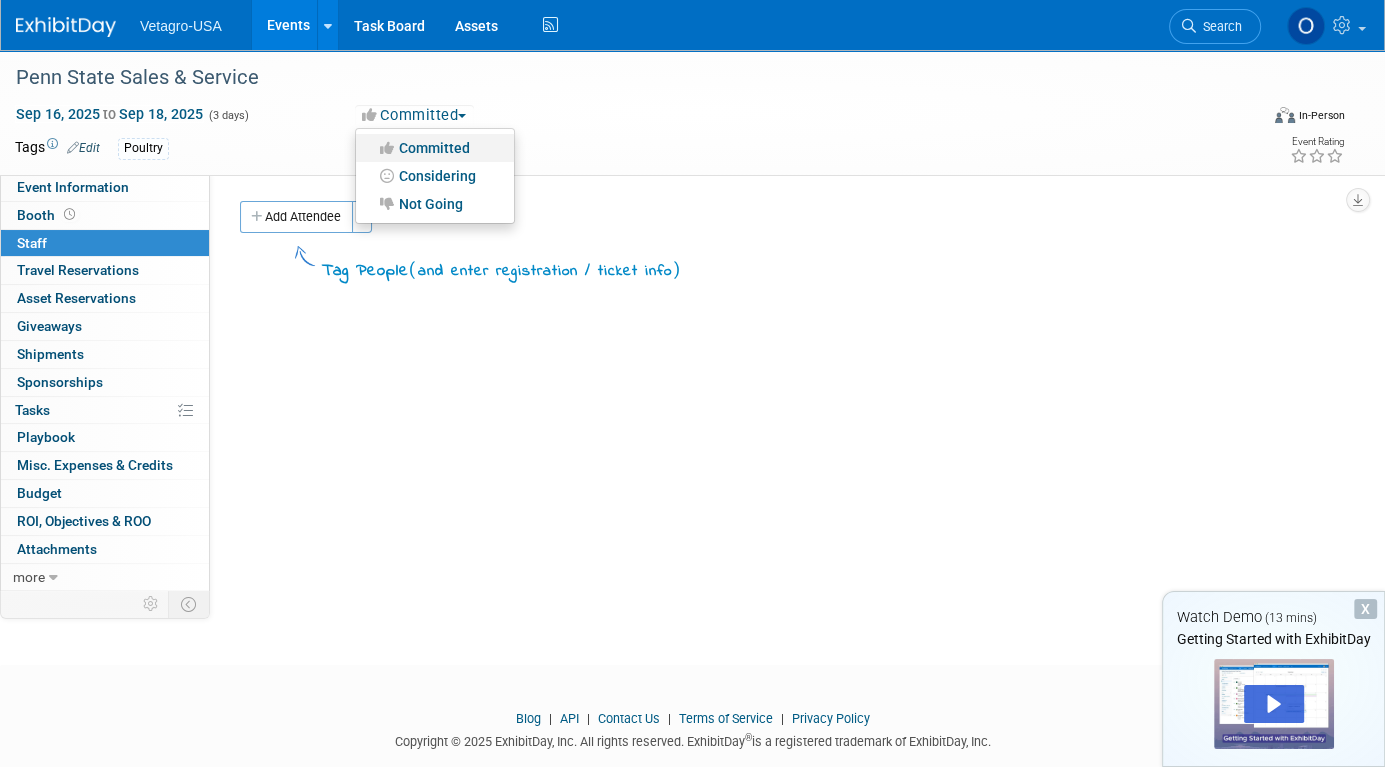 click on "Committed" at bounding box center (435, 148) 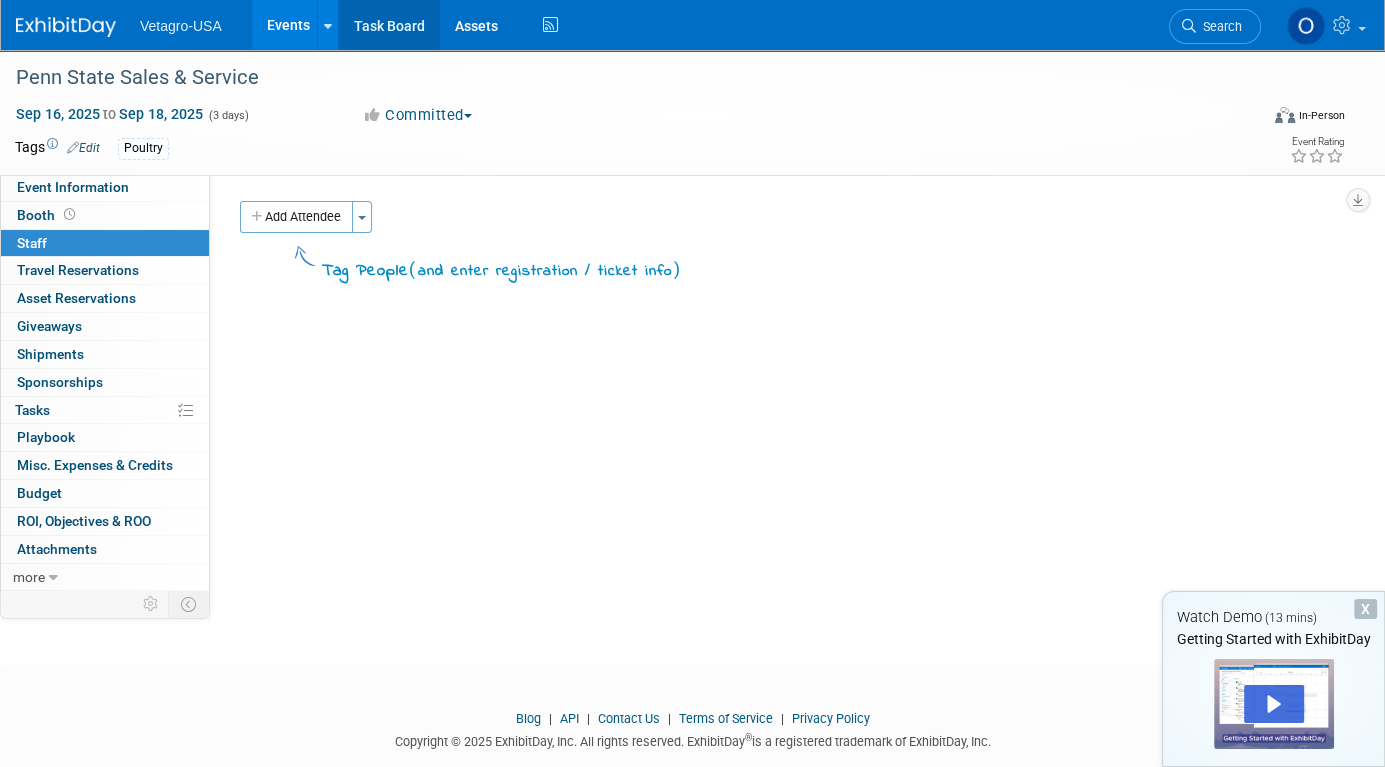 click on "Task Board" at bounding box center [389, 25] 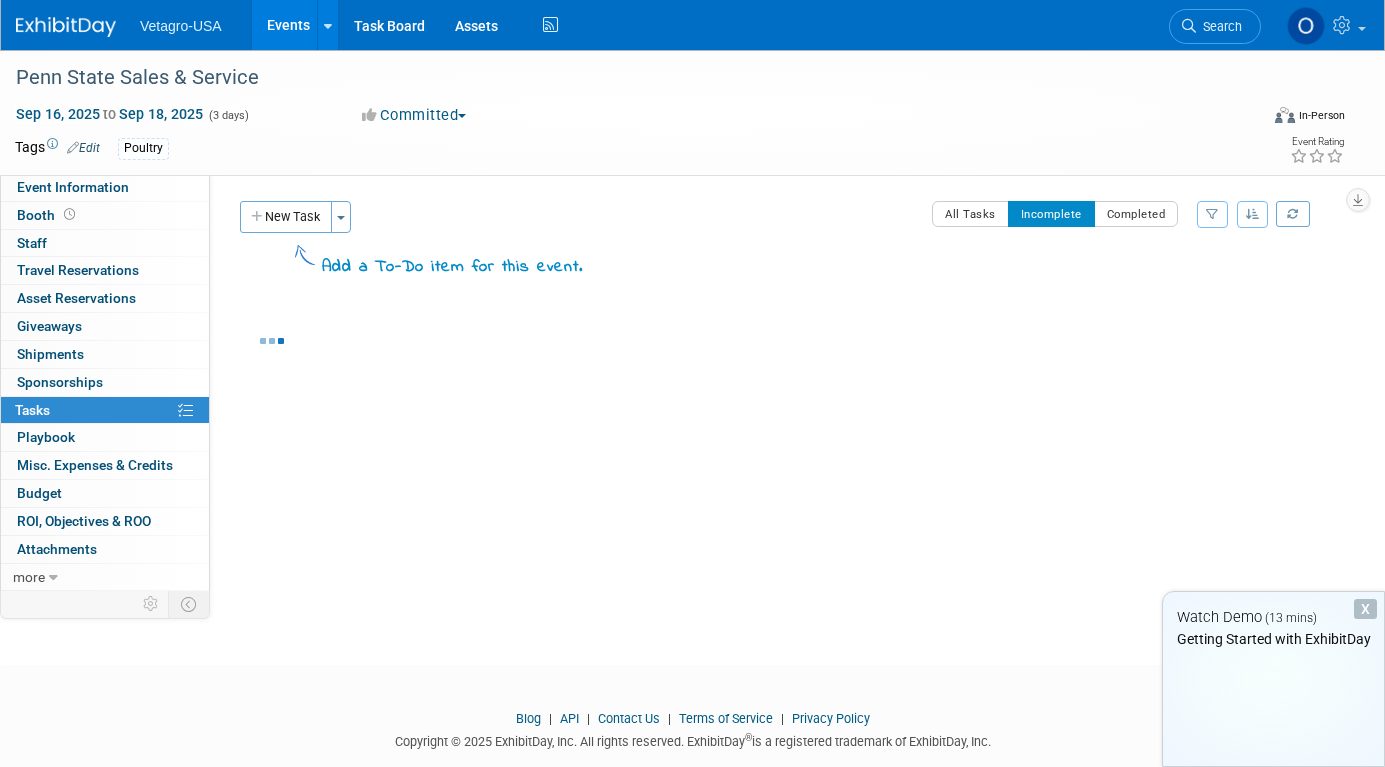 scroll, scrollTop: 0, scrollLeft: 0, axis: both 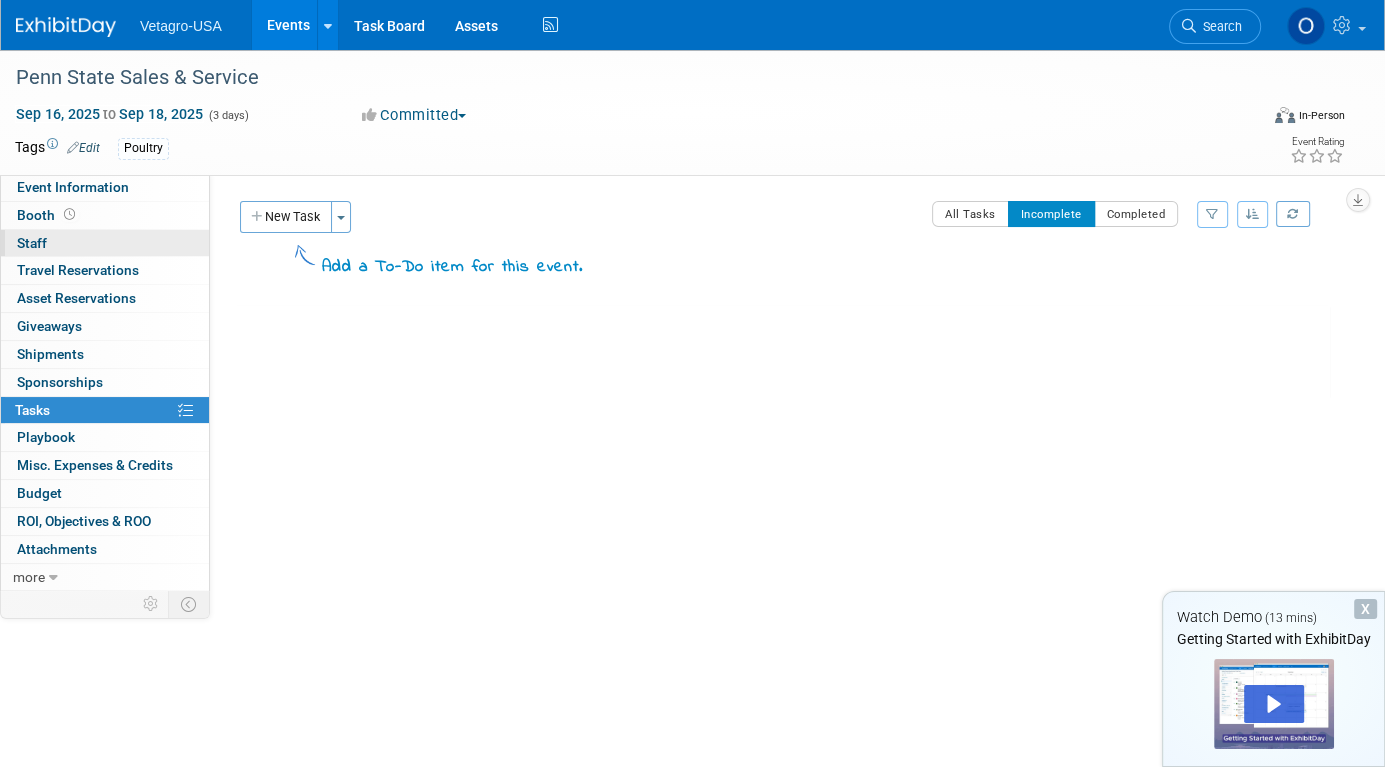 click on "0
Staff 0" at bounding box center (105, 243) 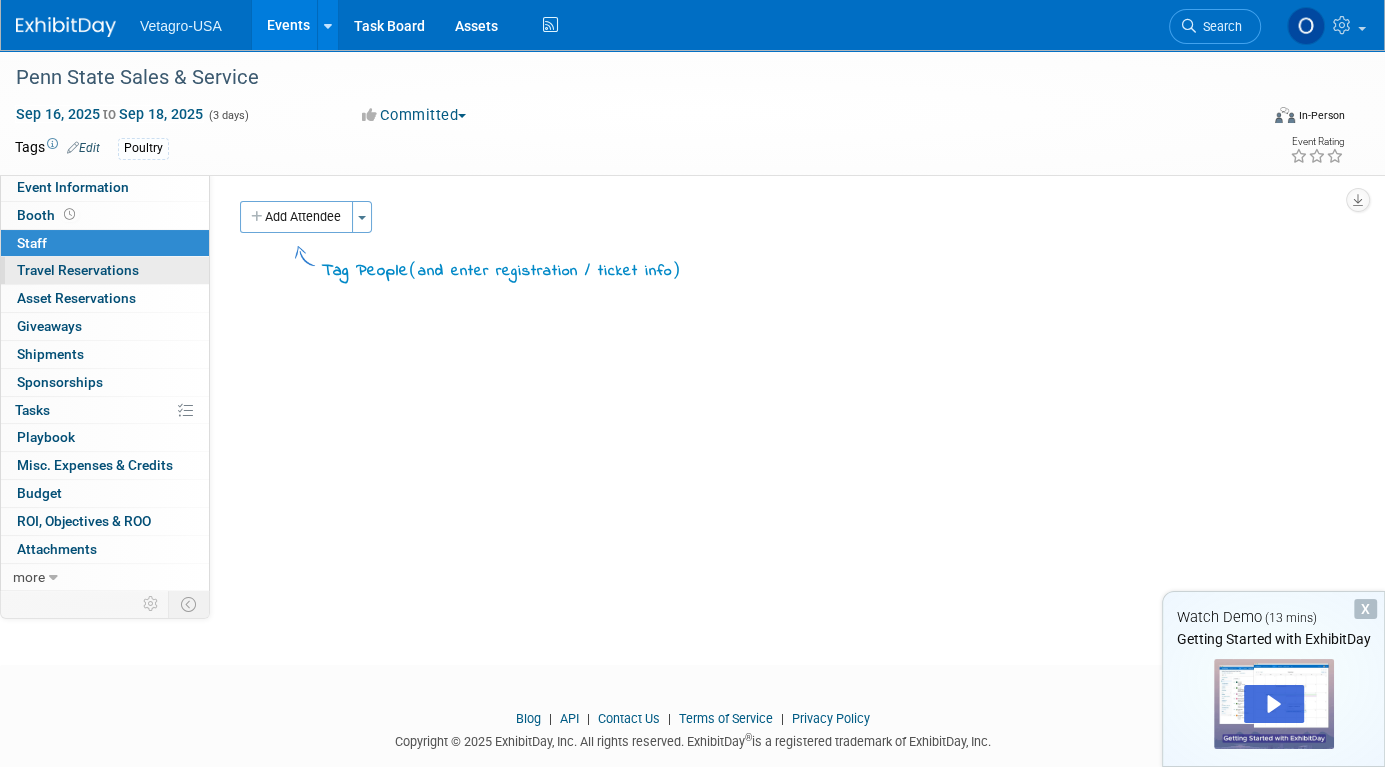 click on "Travel Reservations 0" at bounding box center [78, 270] 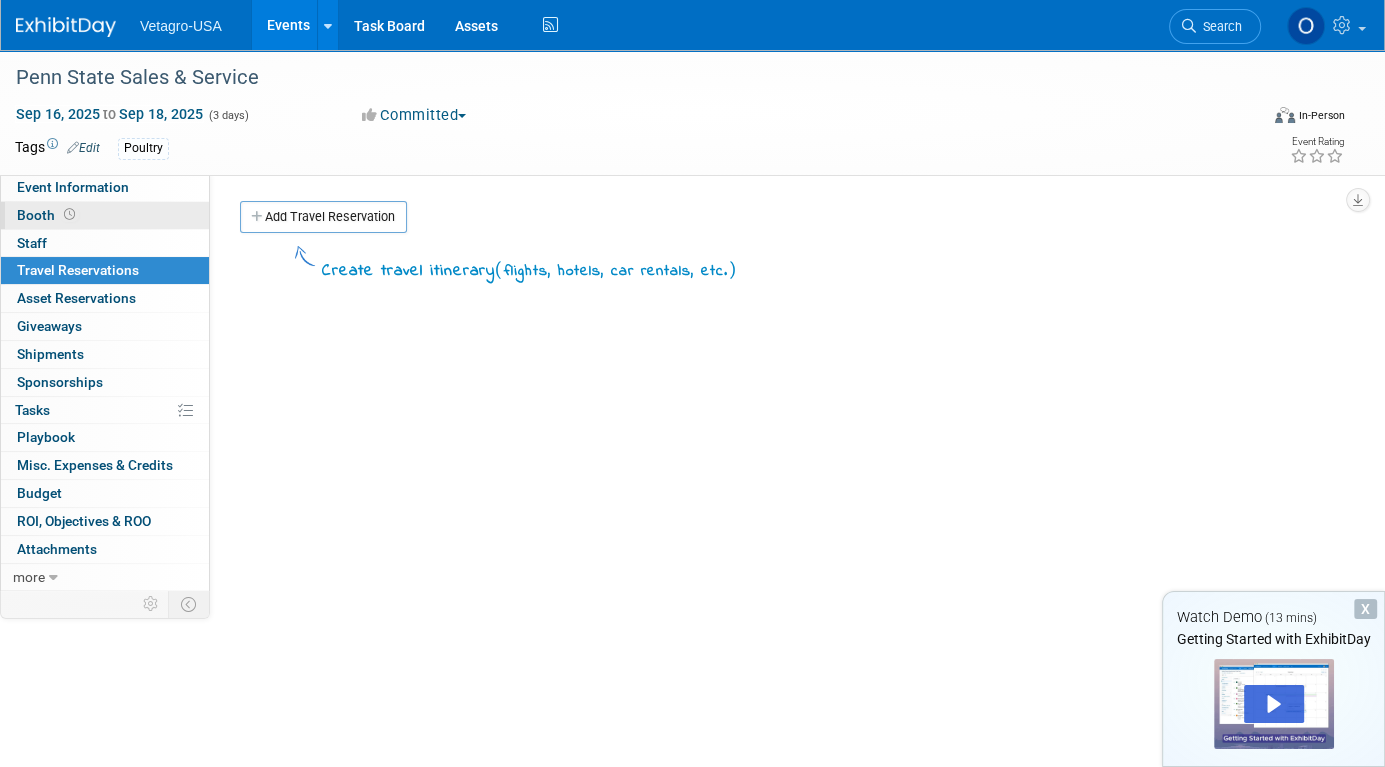 click on "Booth" at bounding box center (48, 215) 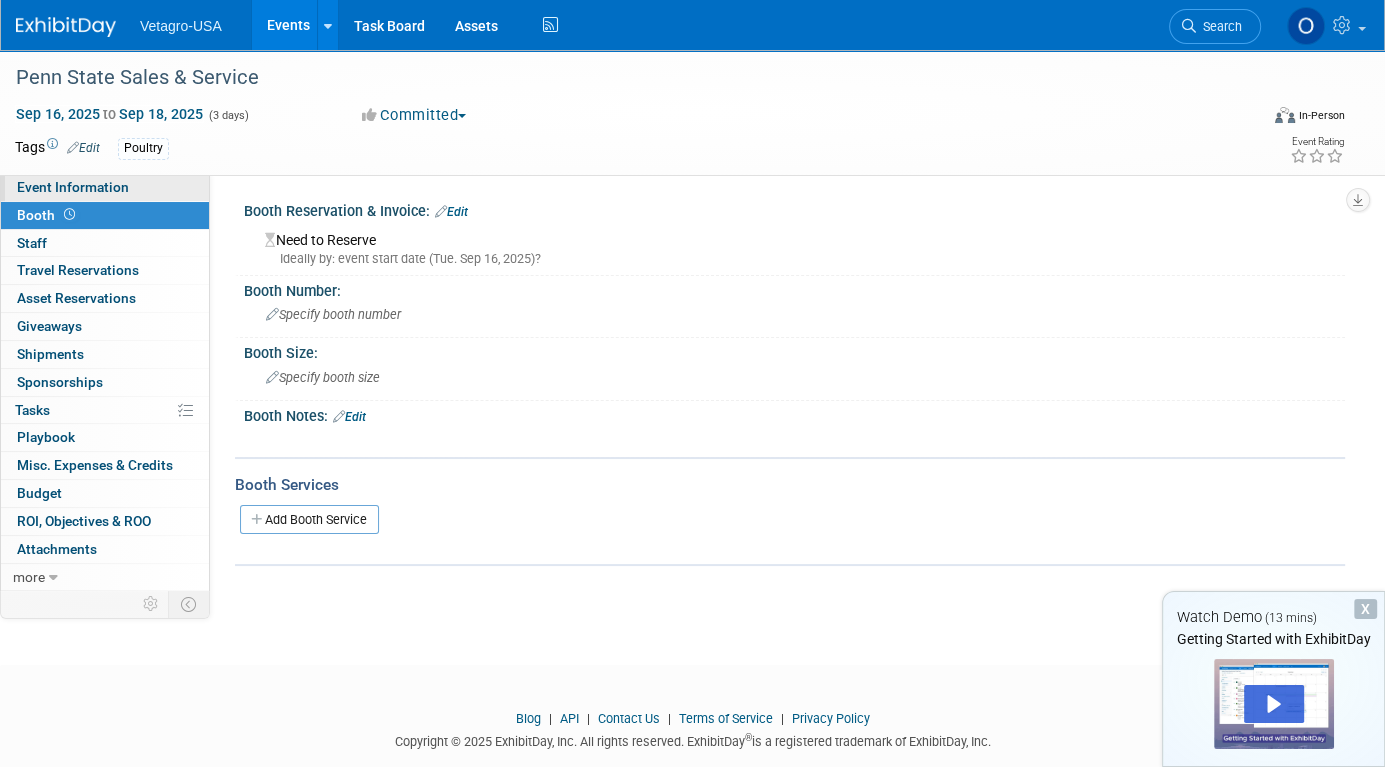 click on "Event Information" at bounding box center (73, 187) 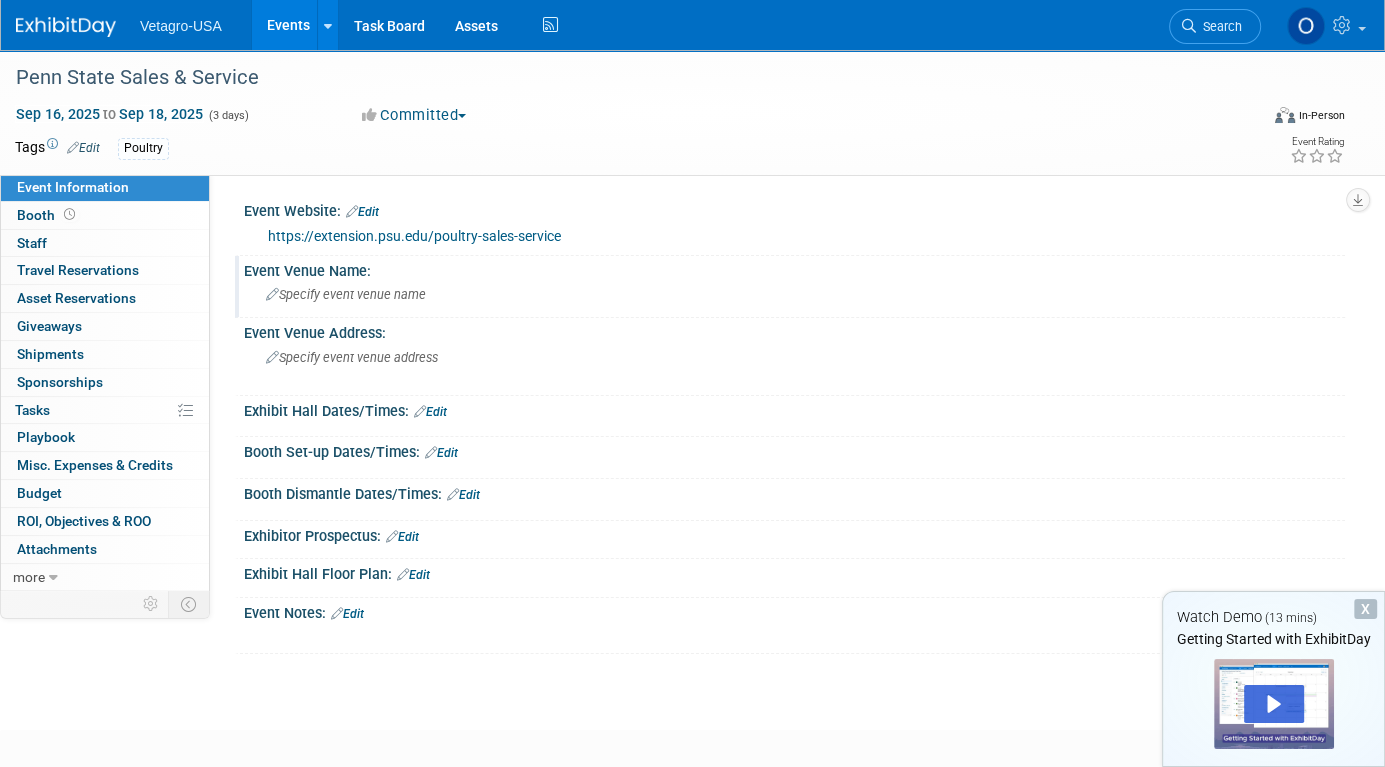 click on "Specify event venue name" at bounding box center (346, 294) 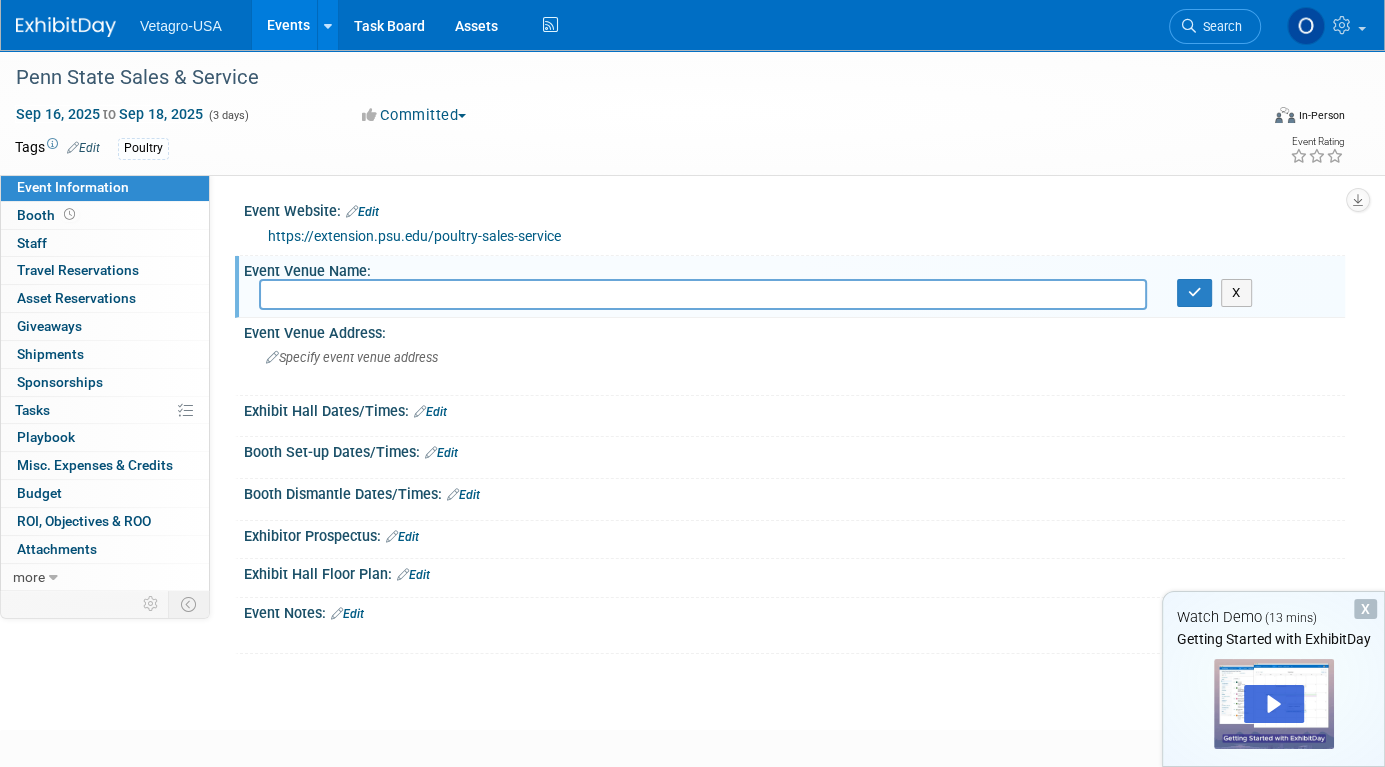 paste on "Penn State Hotel and Conference Center" 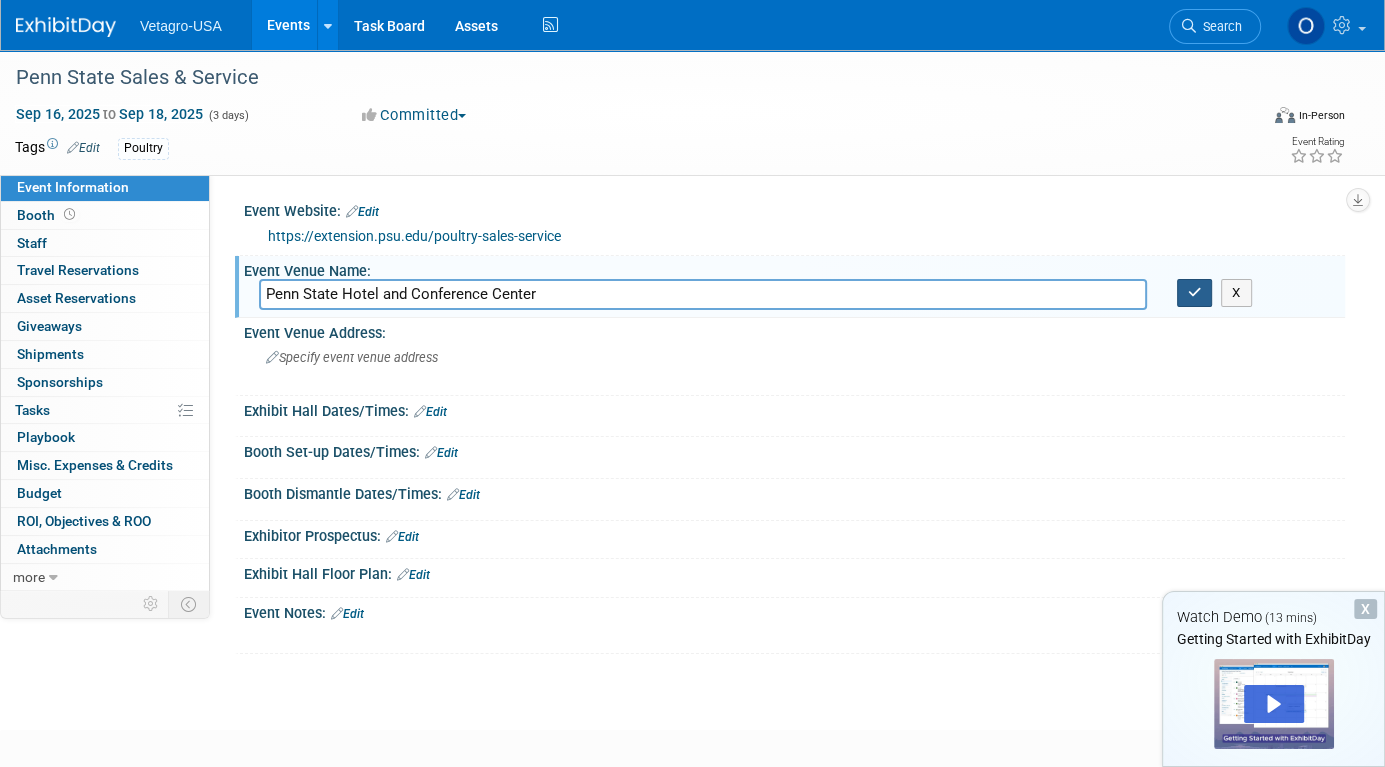 type on "Penn State Hotel and Conference Center" 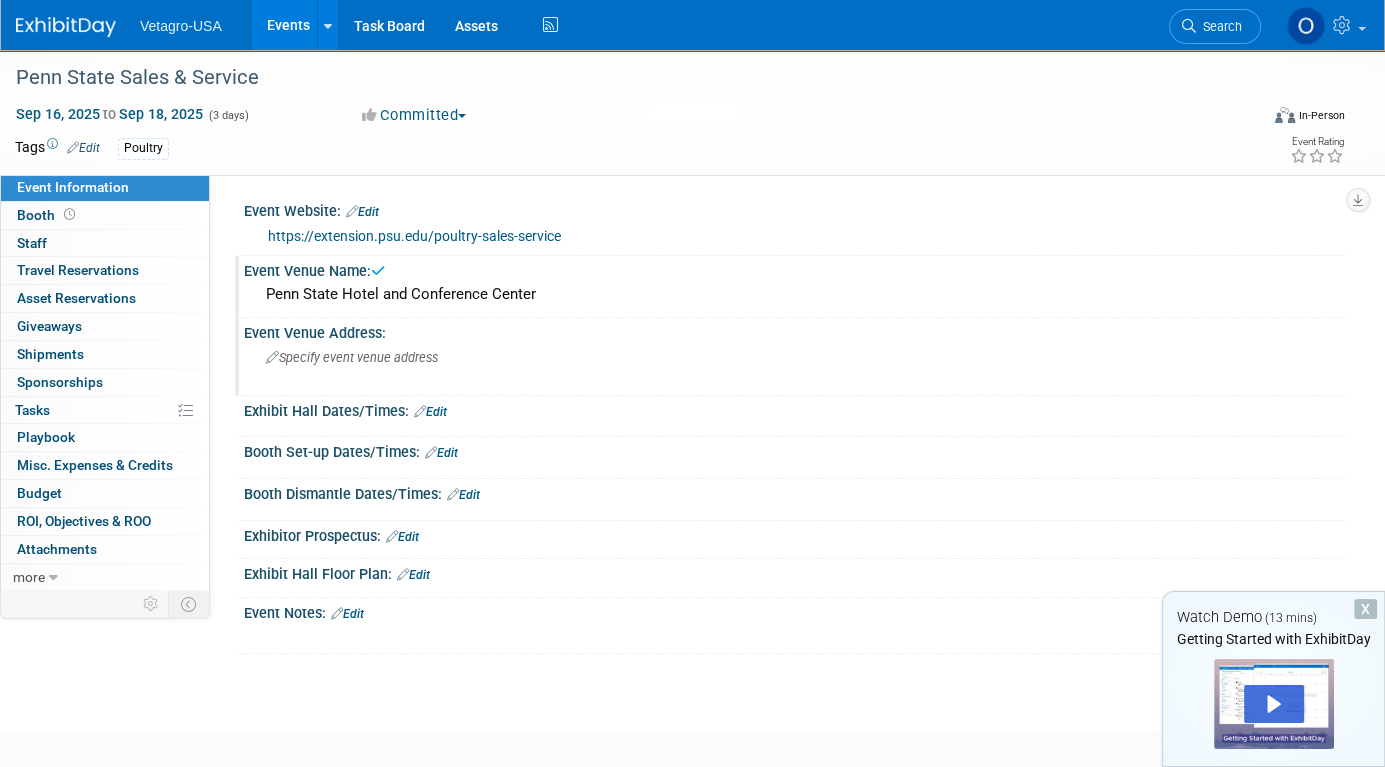 click on "Specify event venue address" at bounding box center [352, 357] 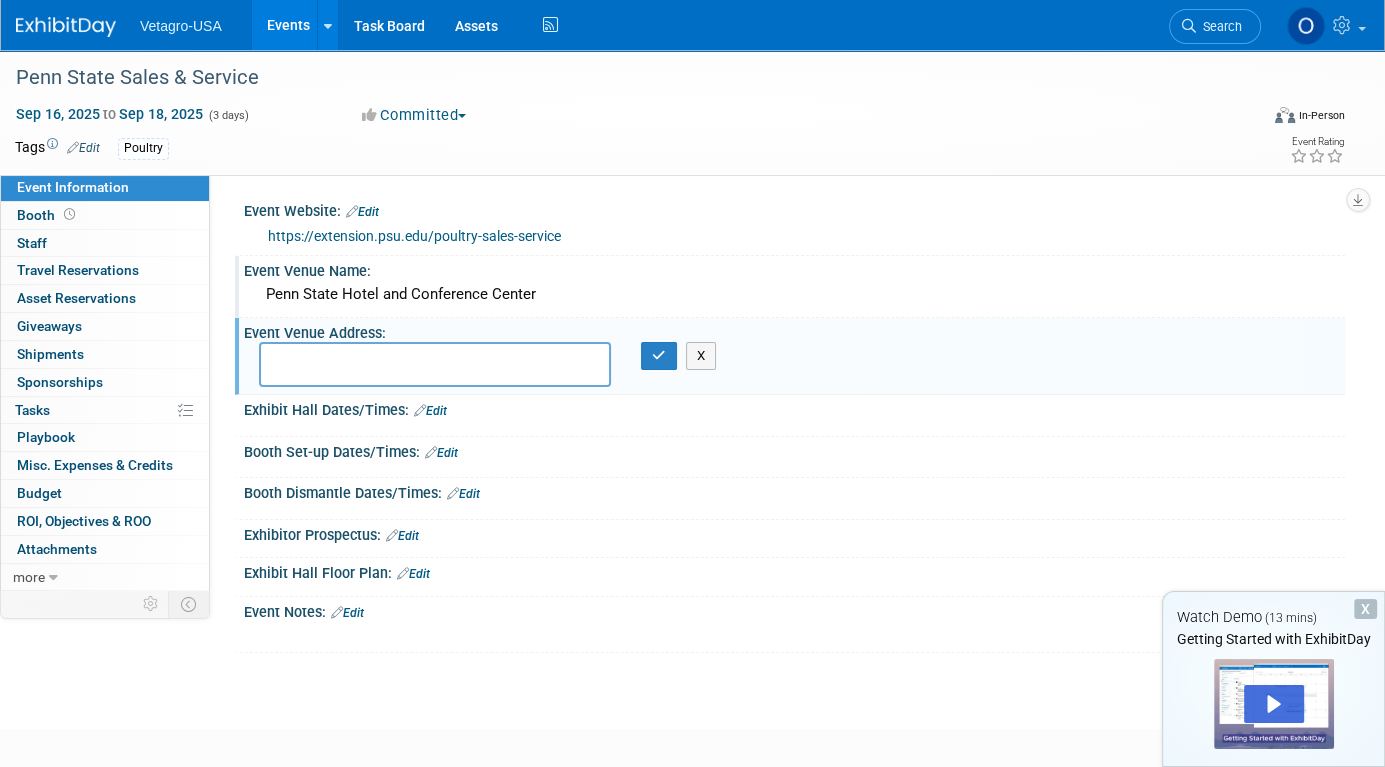 click at bounding box center [435, 364] 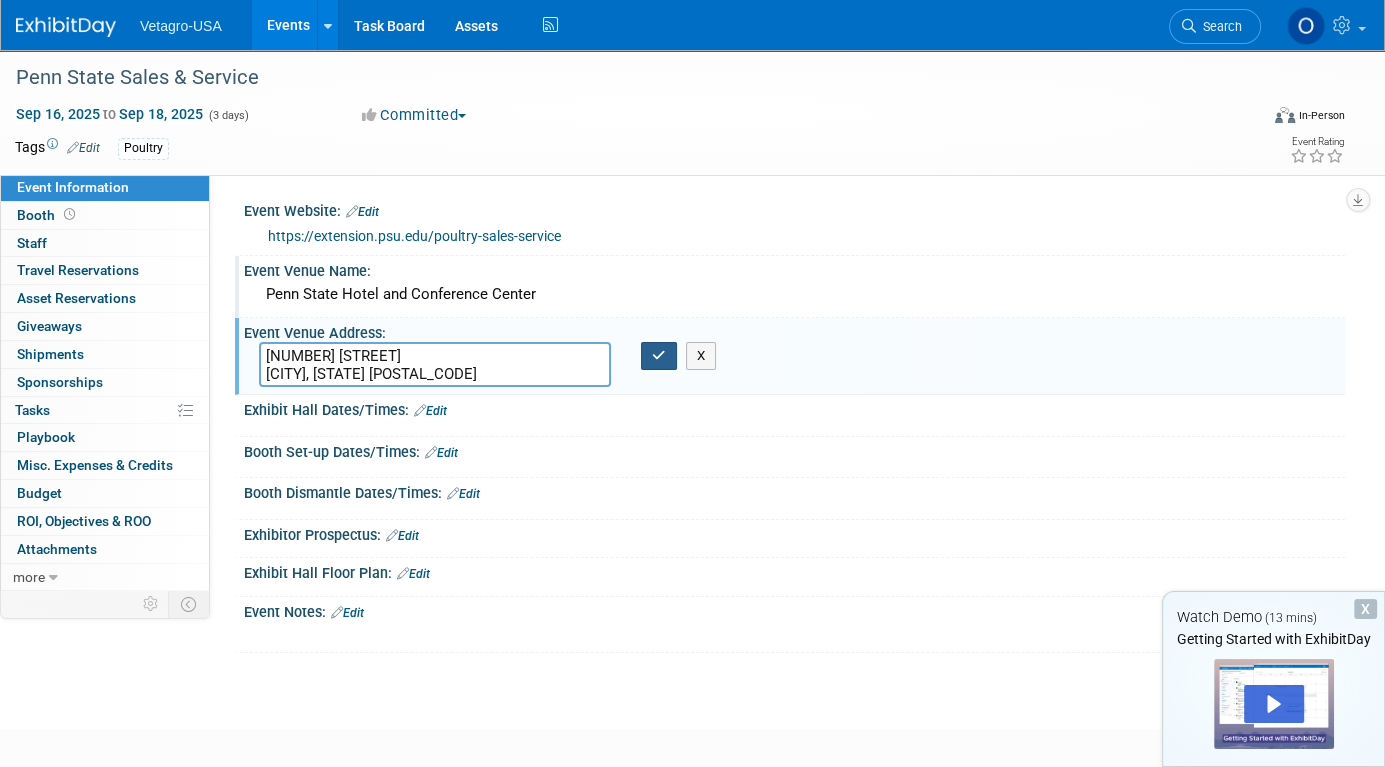 type on "215 Innovation Blvd
State College, Pennsylvania 16803" 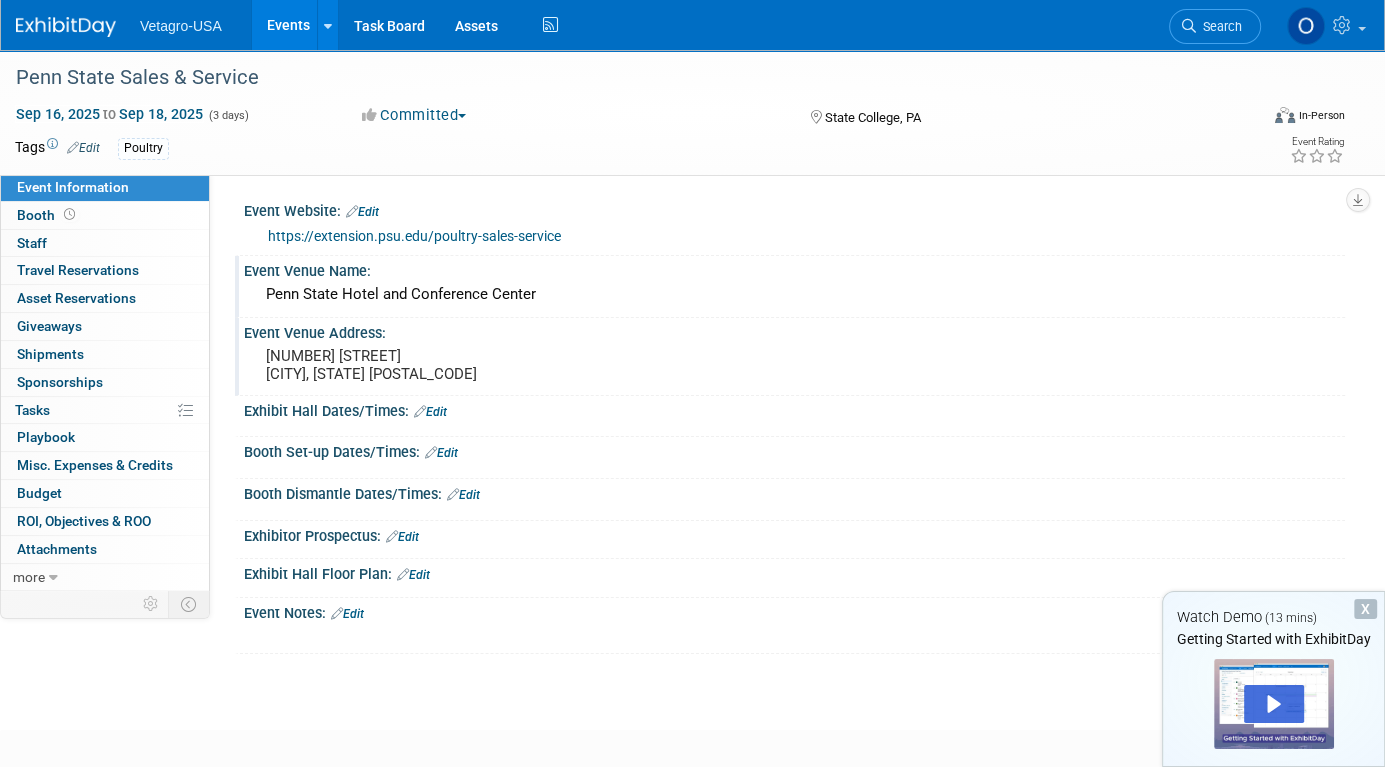 click on "Edit" at bounding box center (347, 614) 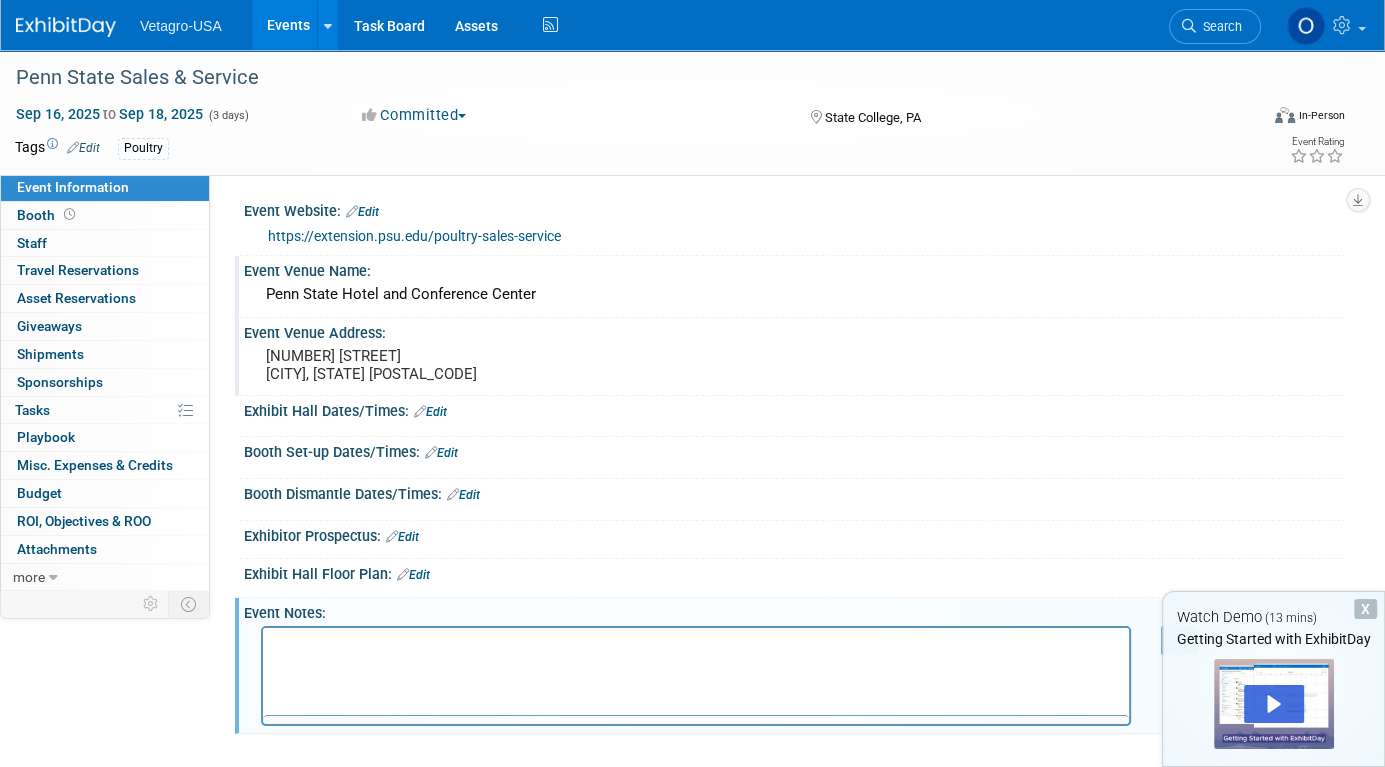 scroll, scrollTop: 0, scrollLeft: 0, axis: both 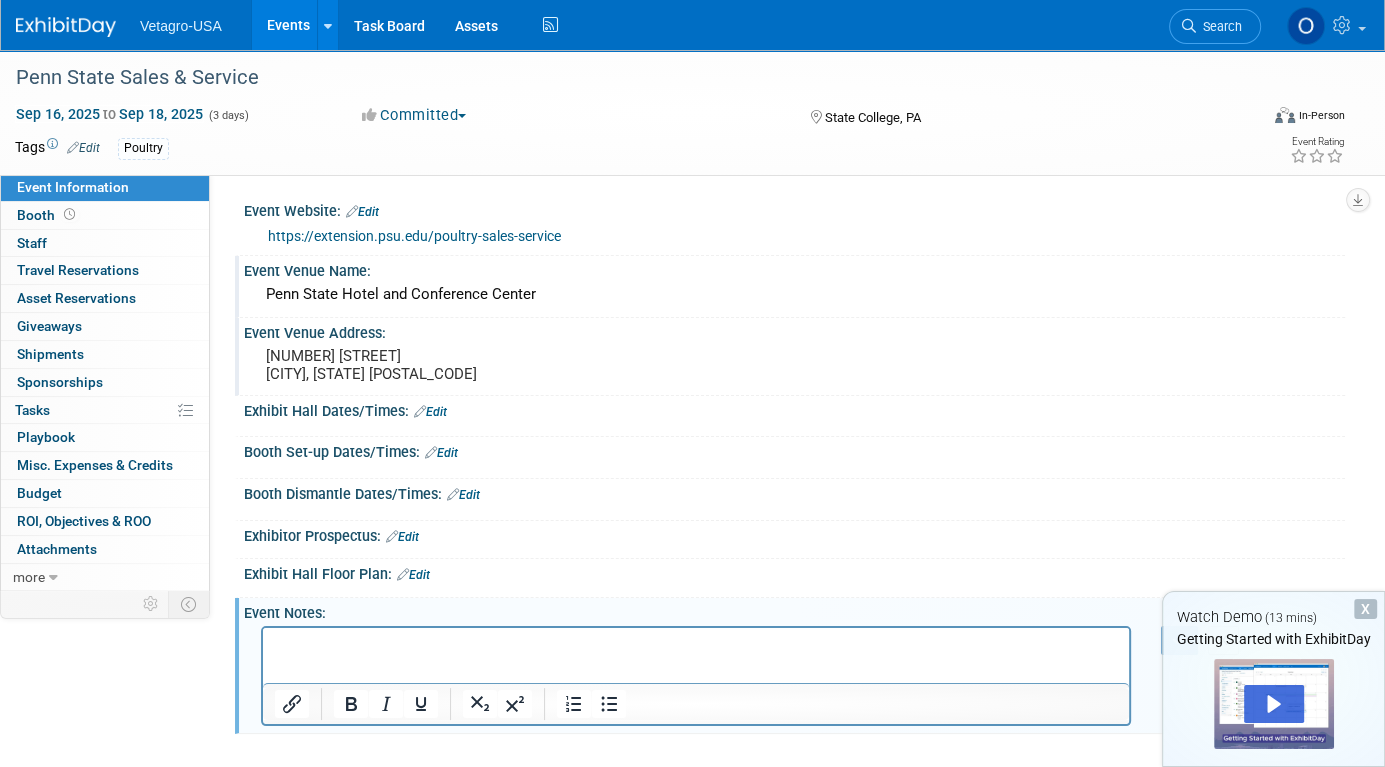 type 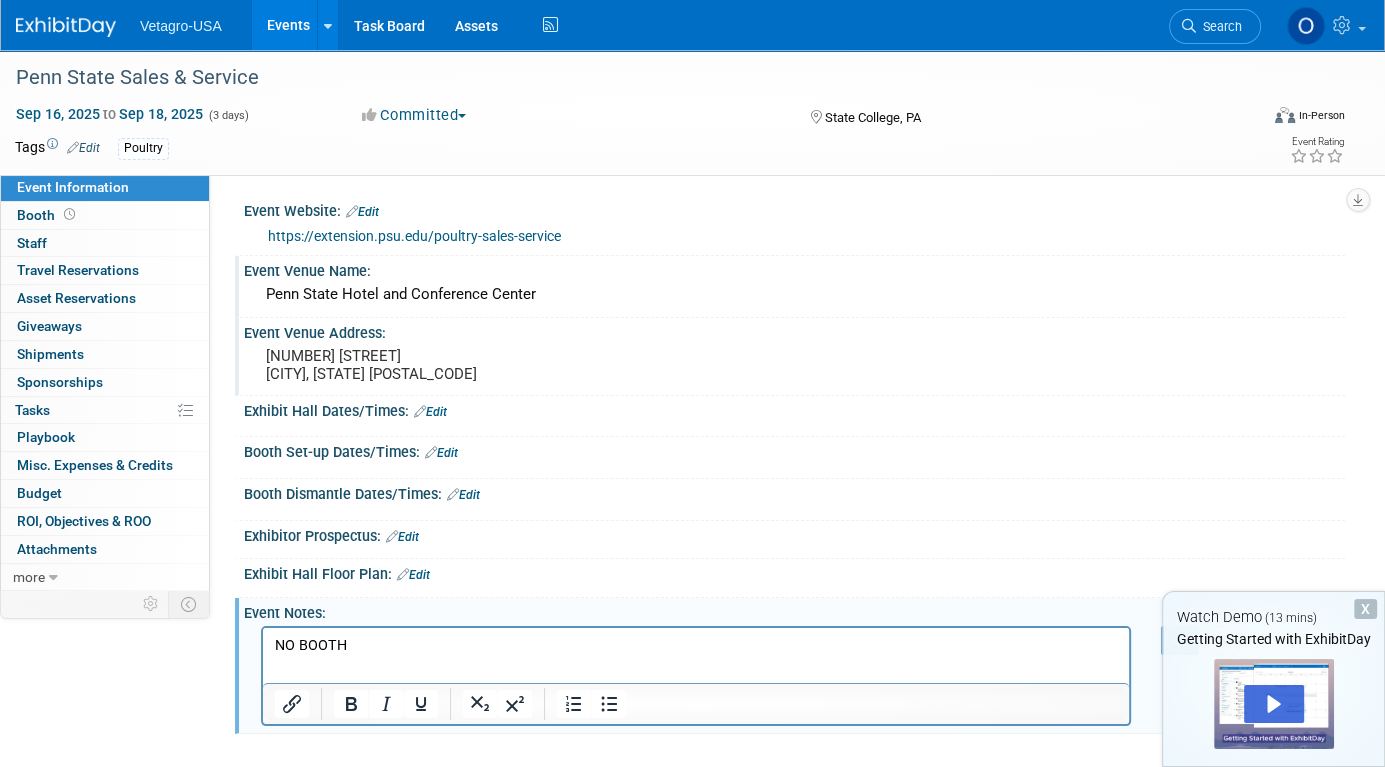 click on "X" at bounding box center [1365, 609] 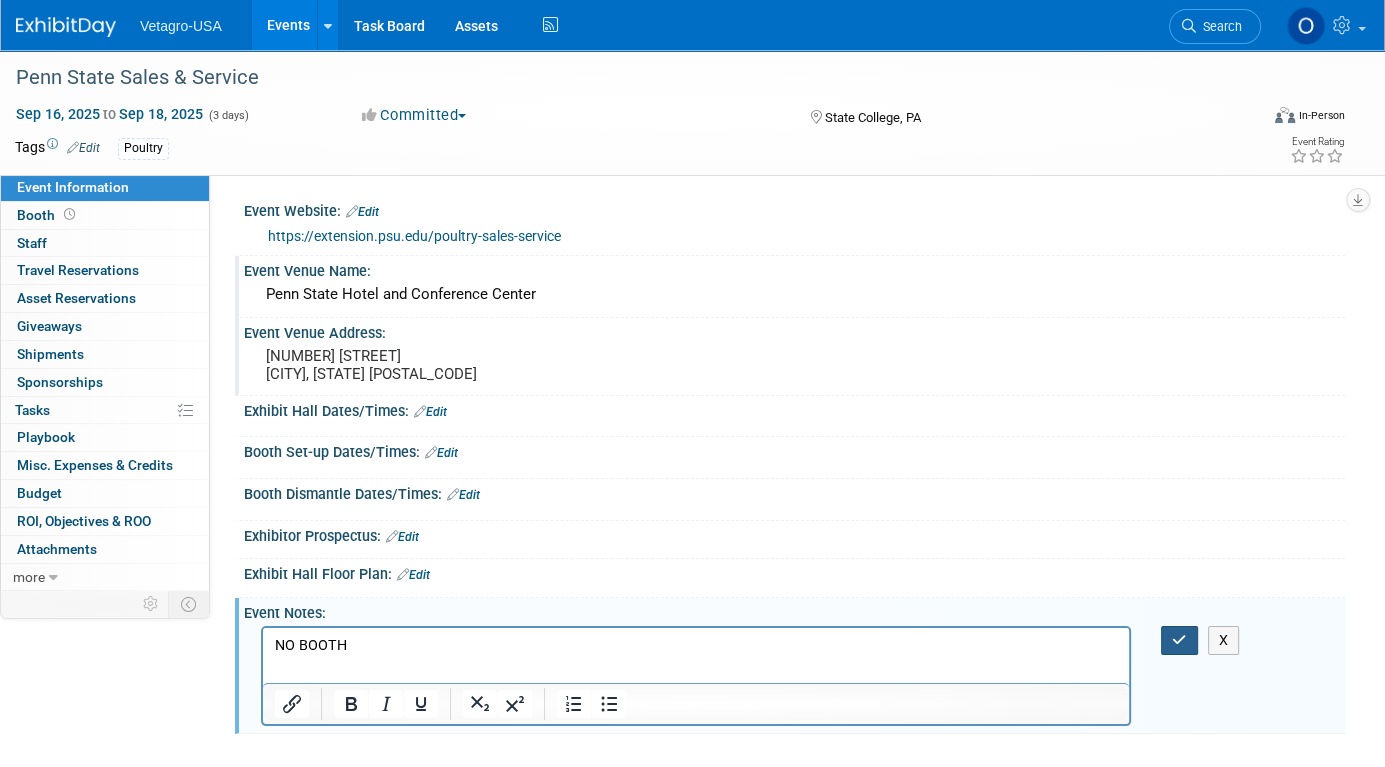 click at bounding box center [1179, 640] 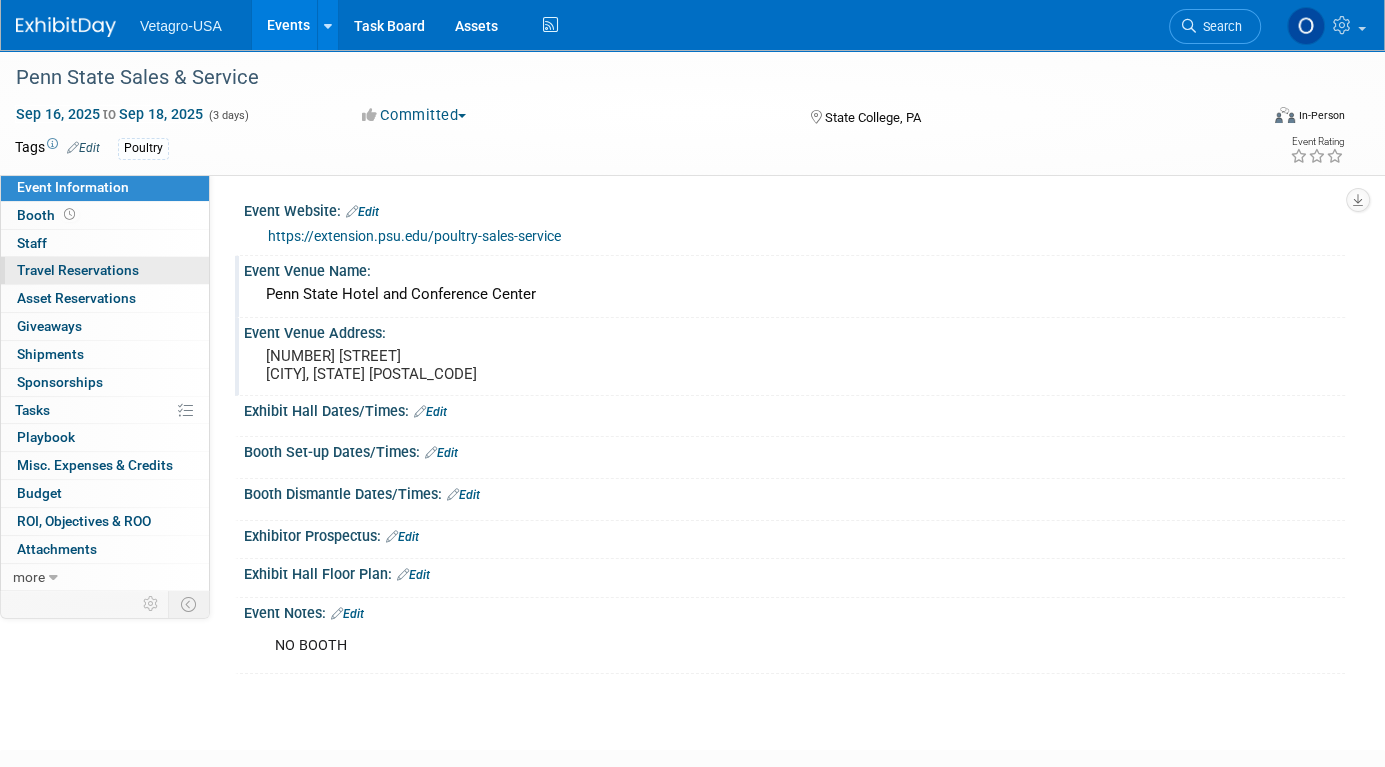 click on "Travel Reservations 0" at bounding box center [78, 270] 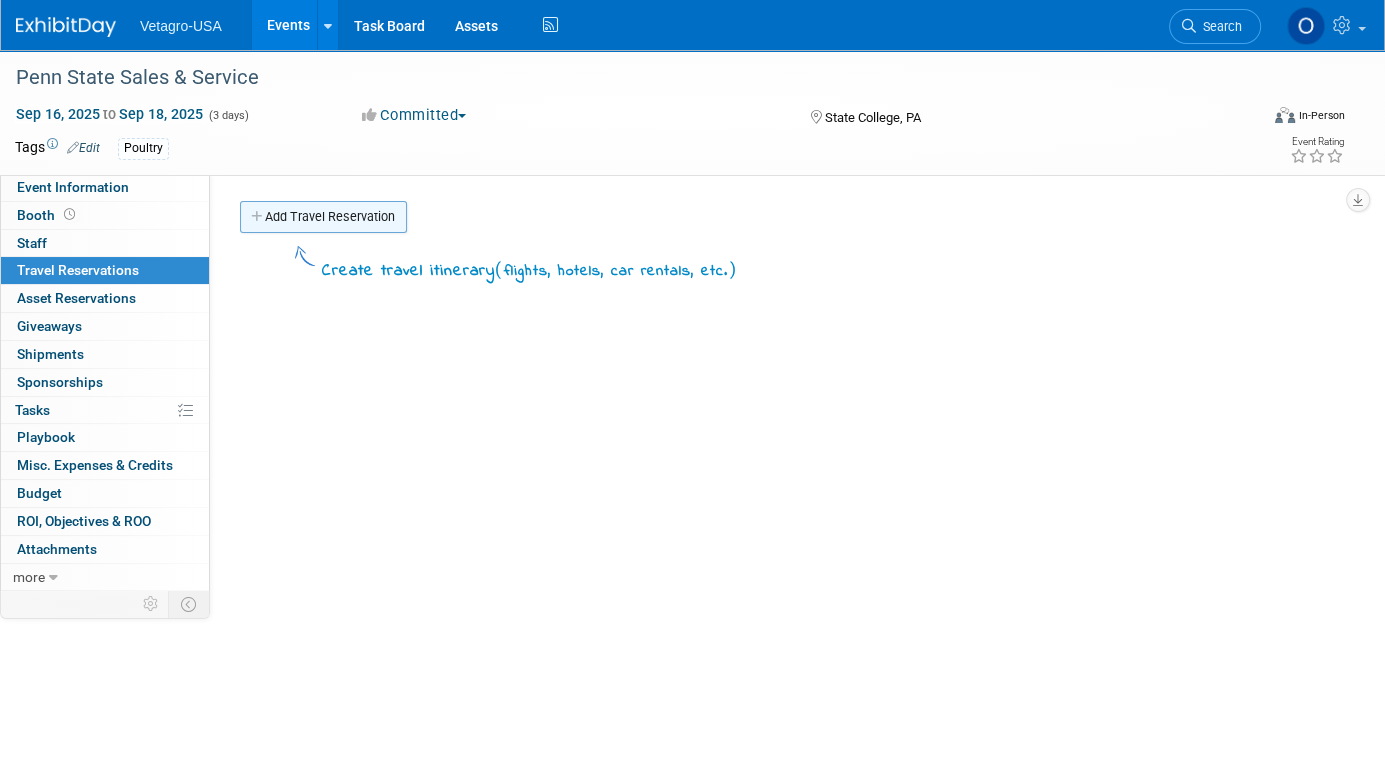 click on "Add Travel Reservation" at bounding box center [323, 217] 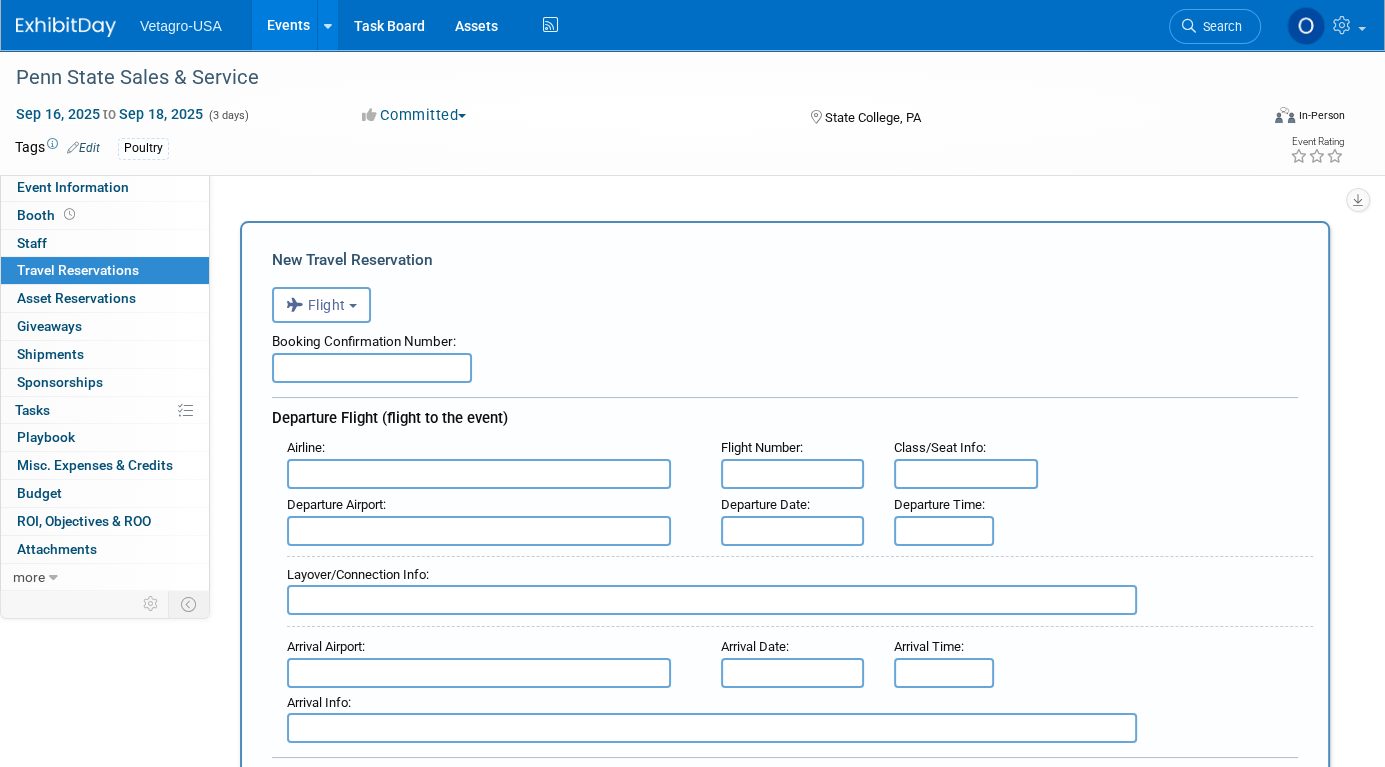 scroll, scrollTop: 0, scrollLeft: 0, axis: both 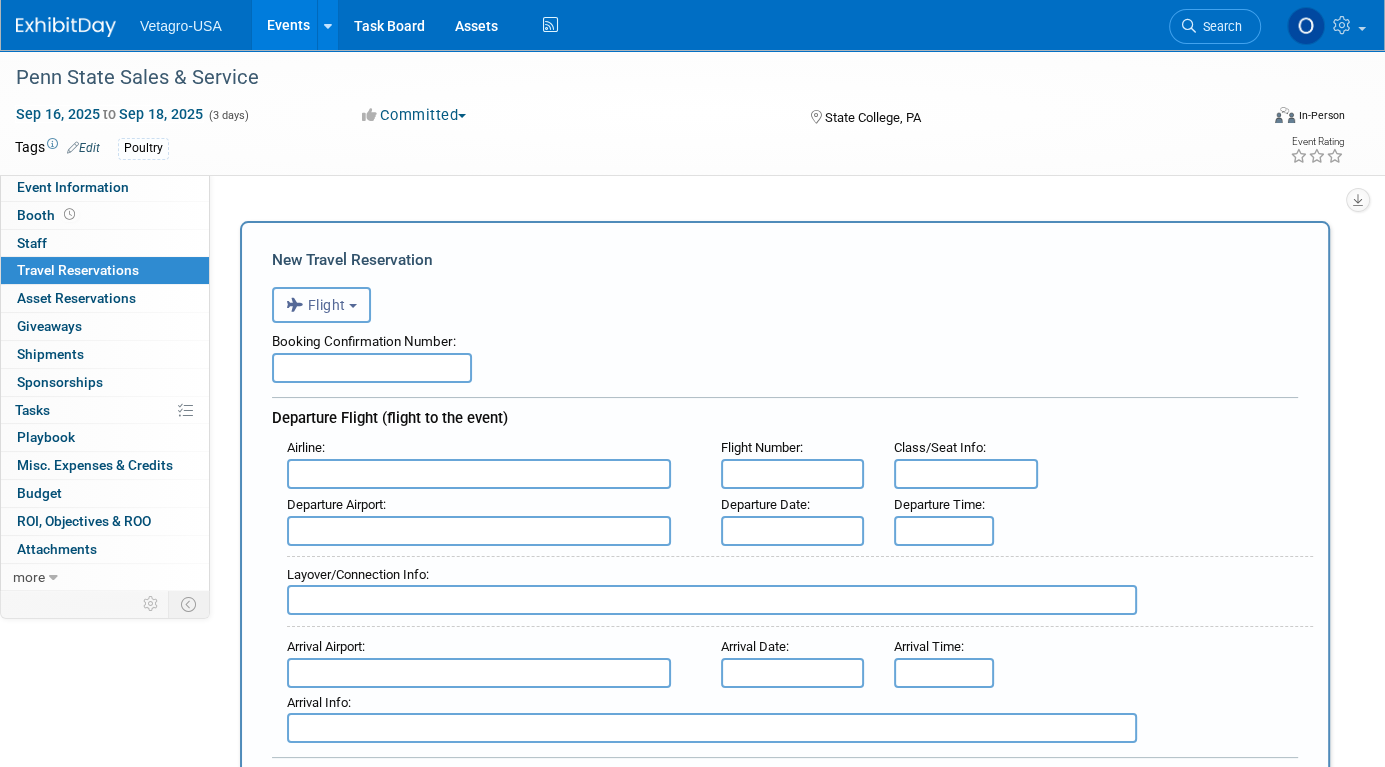 click on "Flight" at bounding box center (321, 305) 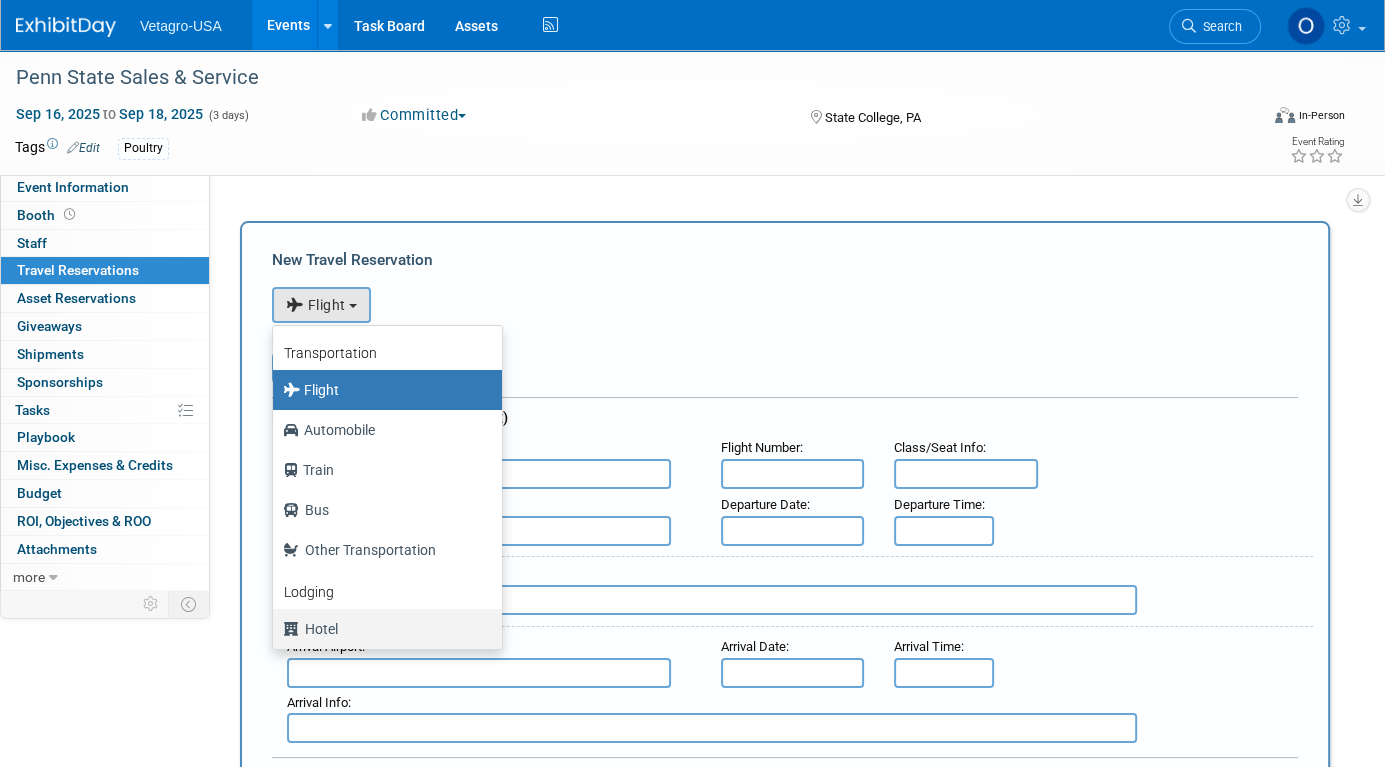 click on "Hotel" at bounding box center [382, 629] 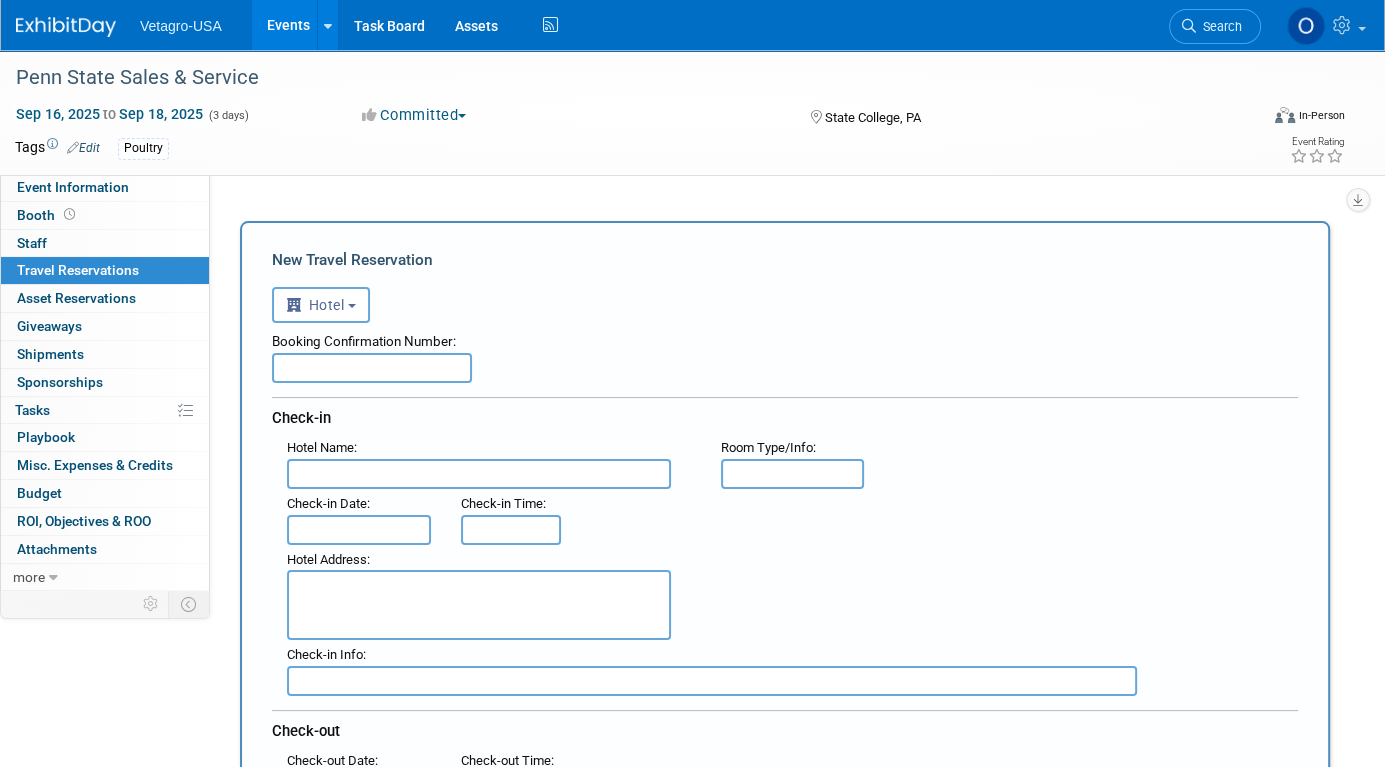 click at bounding box center [372, 368] 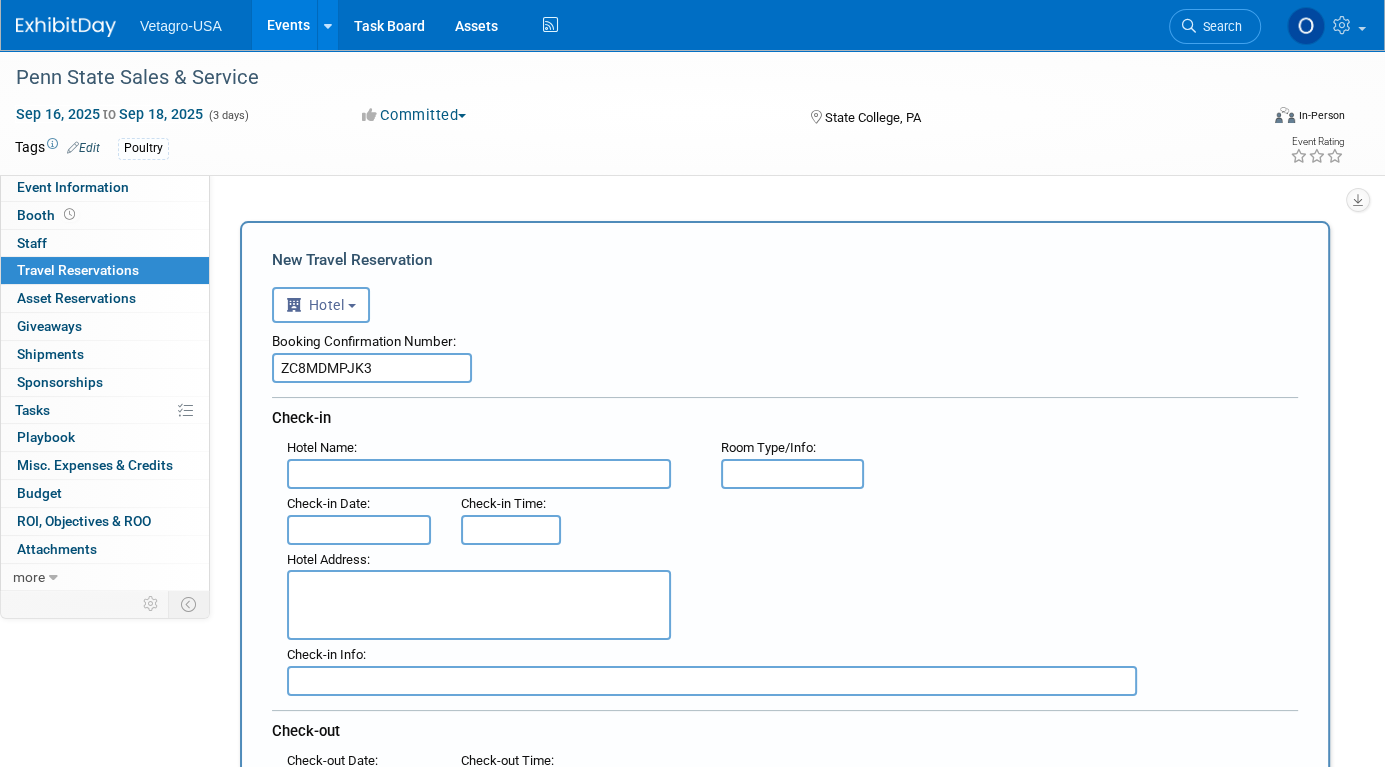 type on "ZC8MDMPJK3" 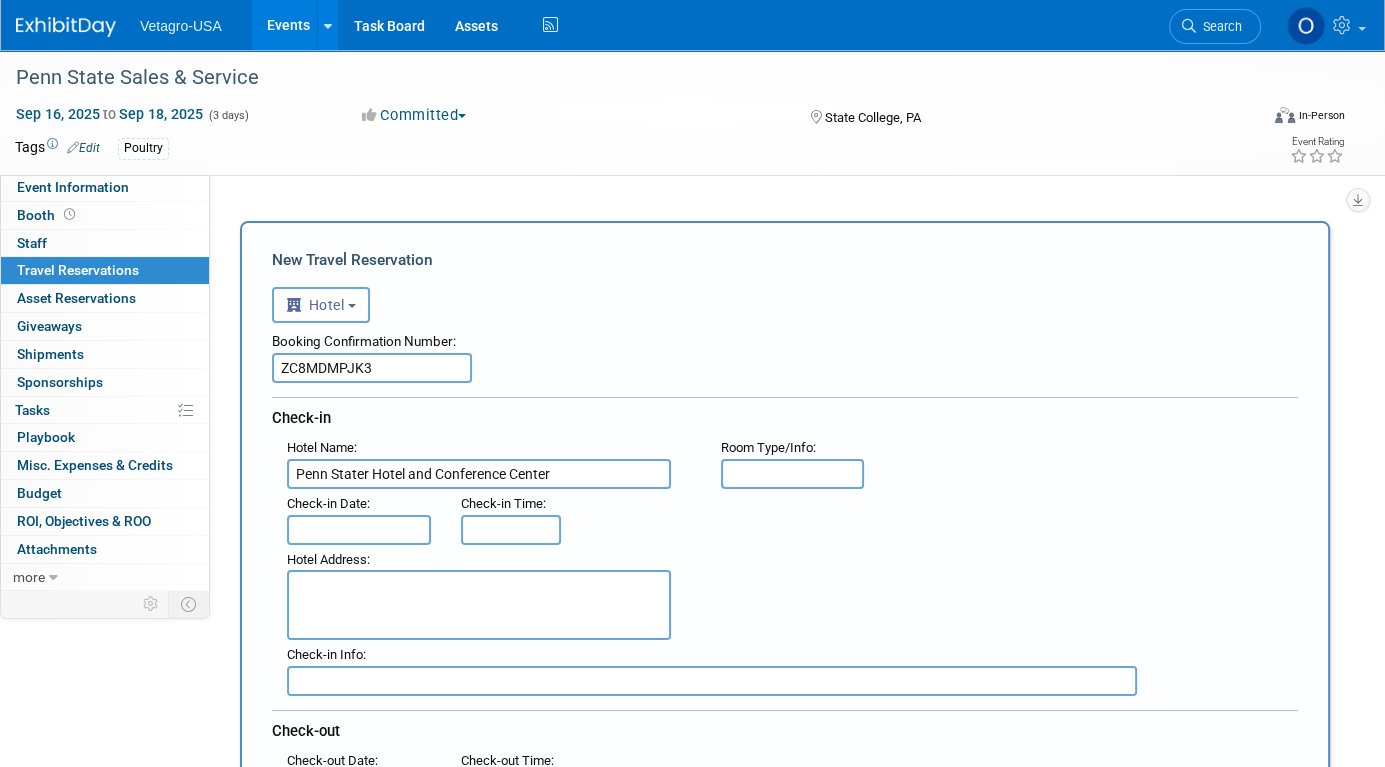 type on "Penn Stater Hotel and Conference Center" 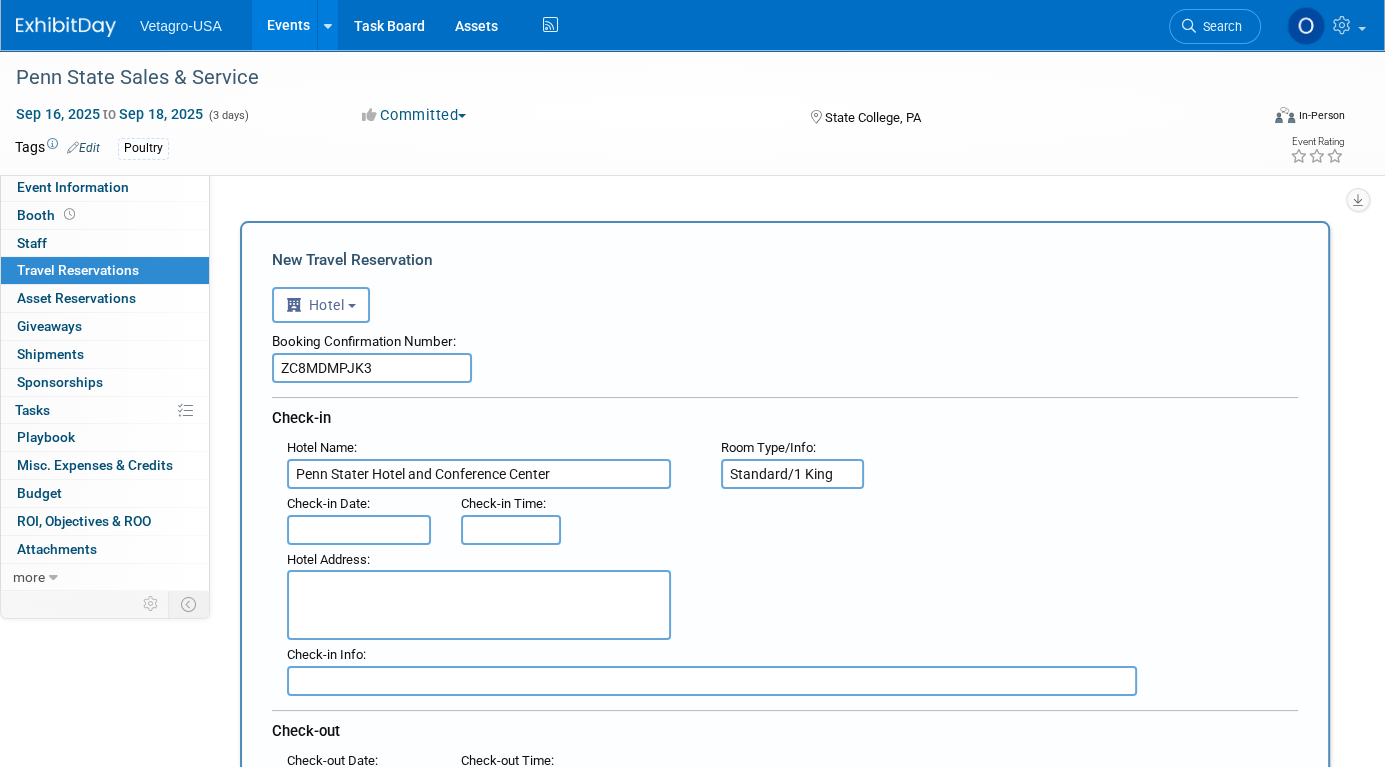 type on "Standard/1 King" 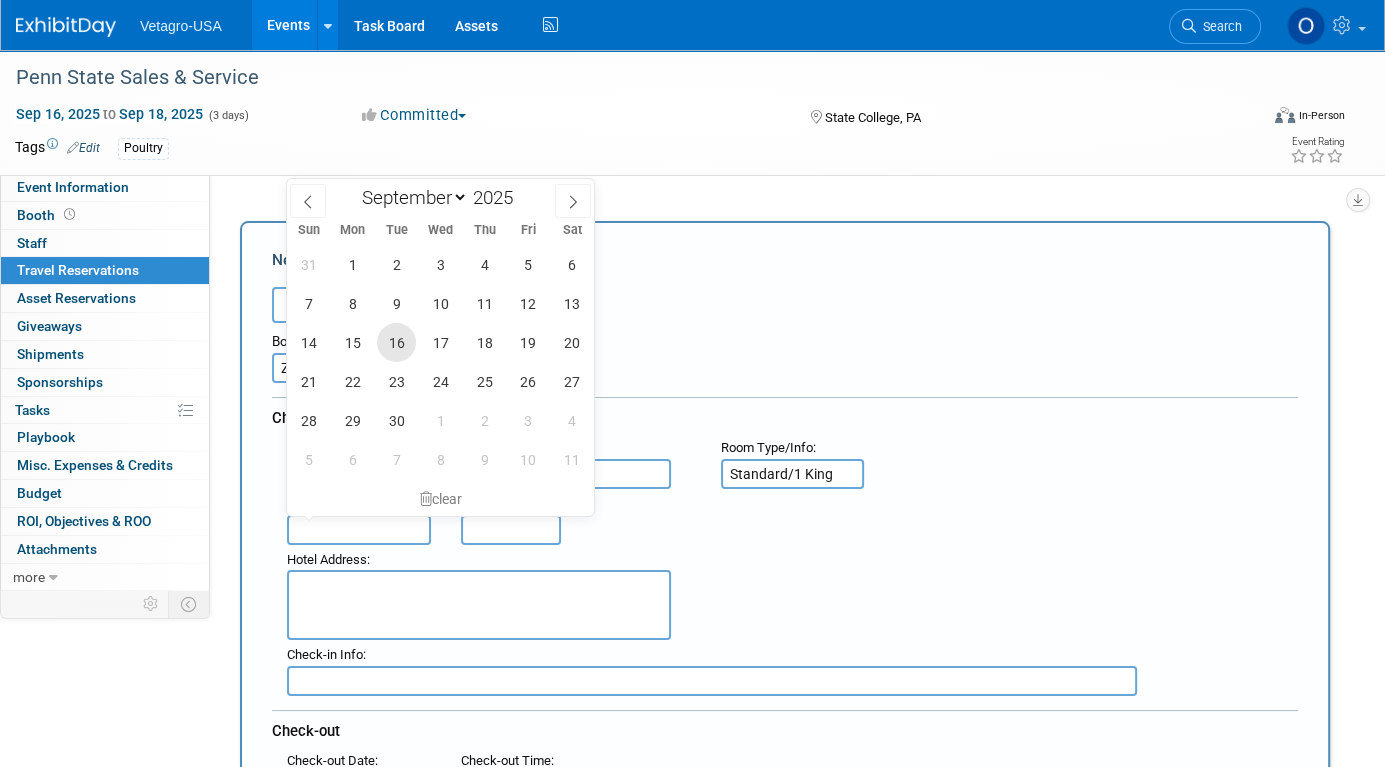 click on "16" at bounding box center [396, 342] 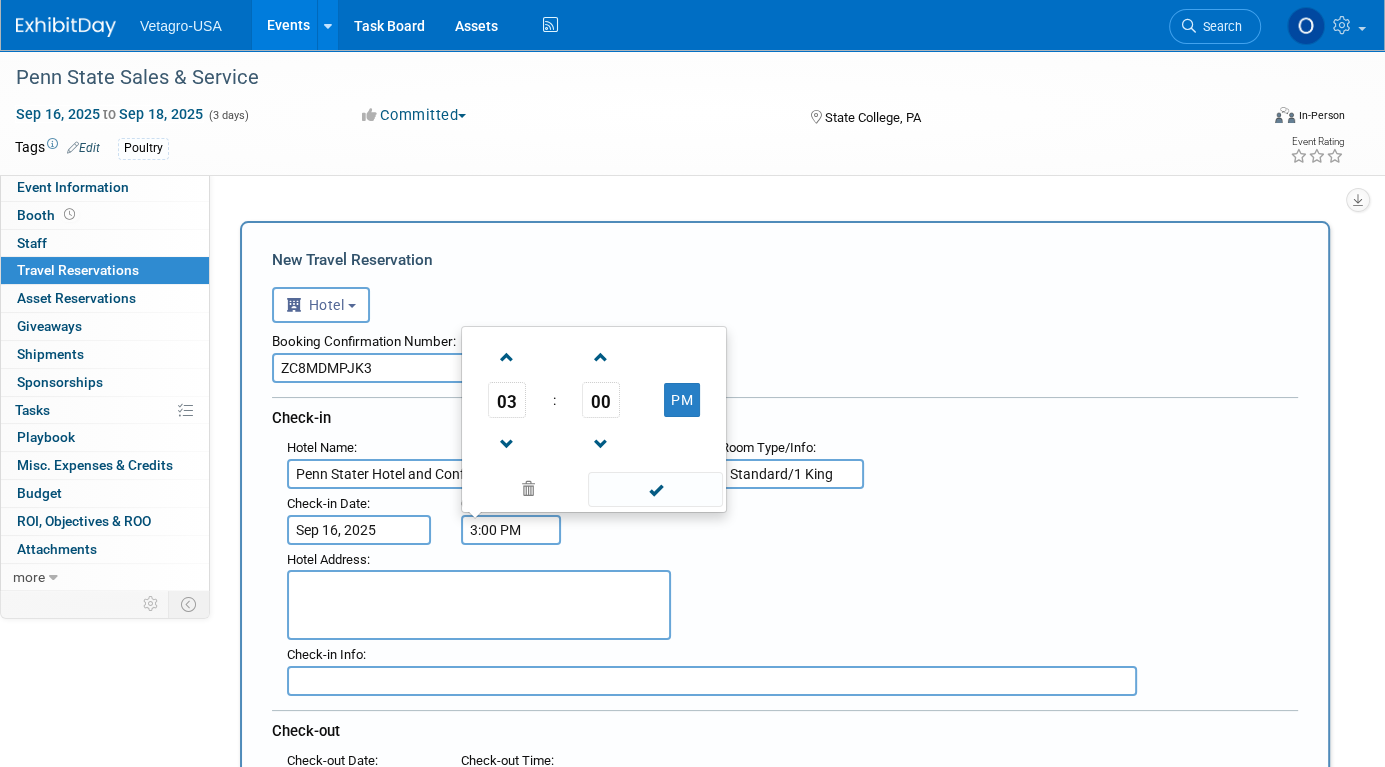 click on "3:00 PM" at bounding box center [511, 530] 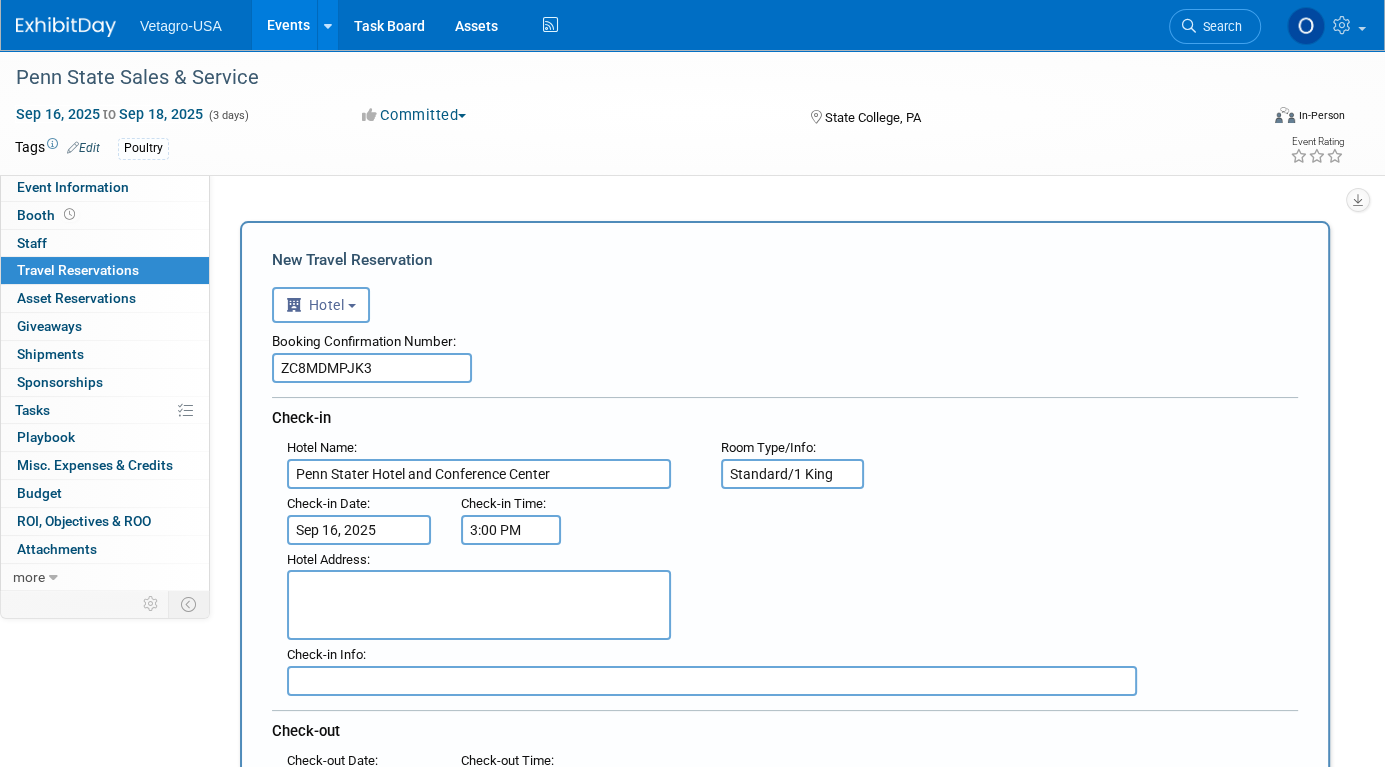 click on "Hotel Address :" at bounding box center [489, 593] 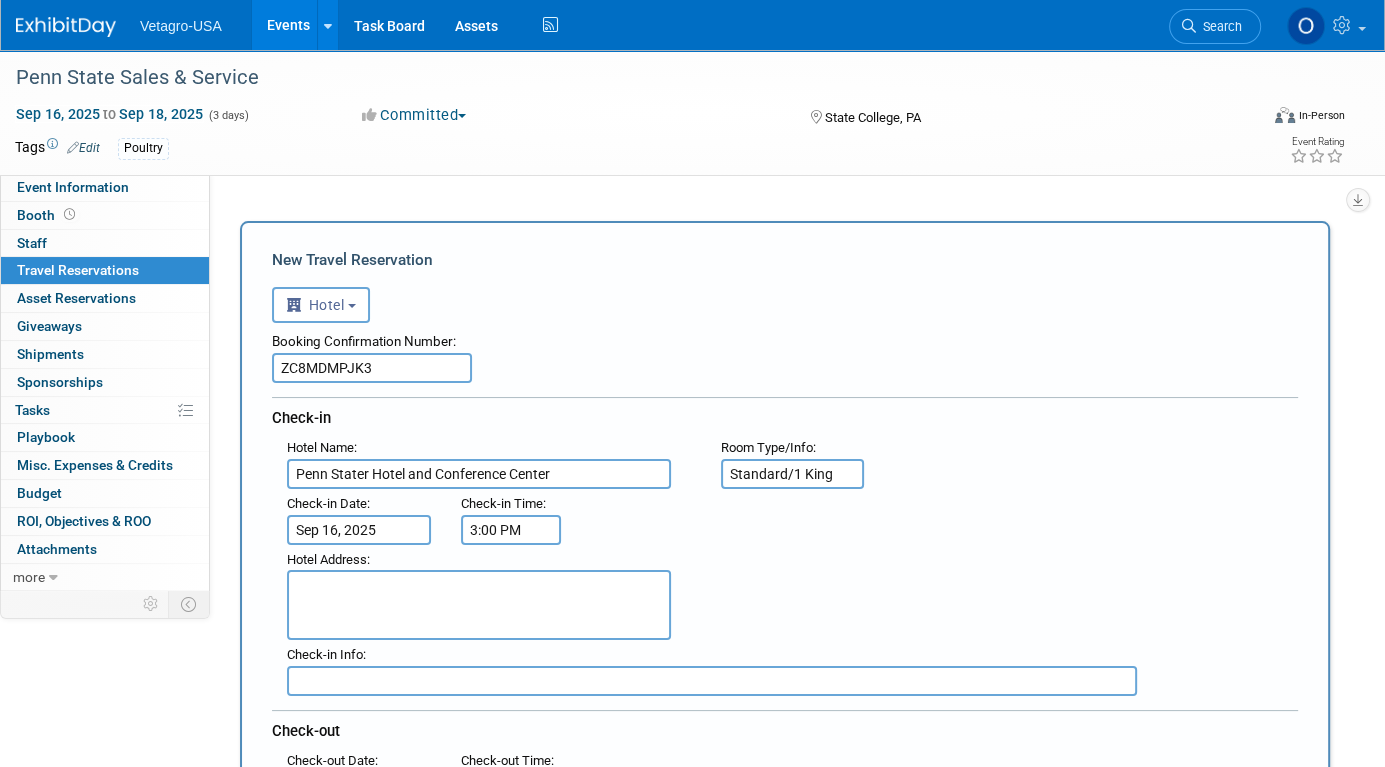 click on "3:00 PM" at bounding box center [511, 530] 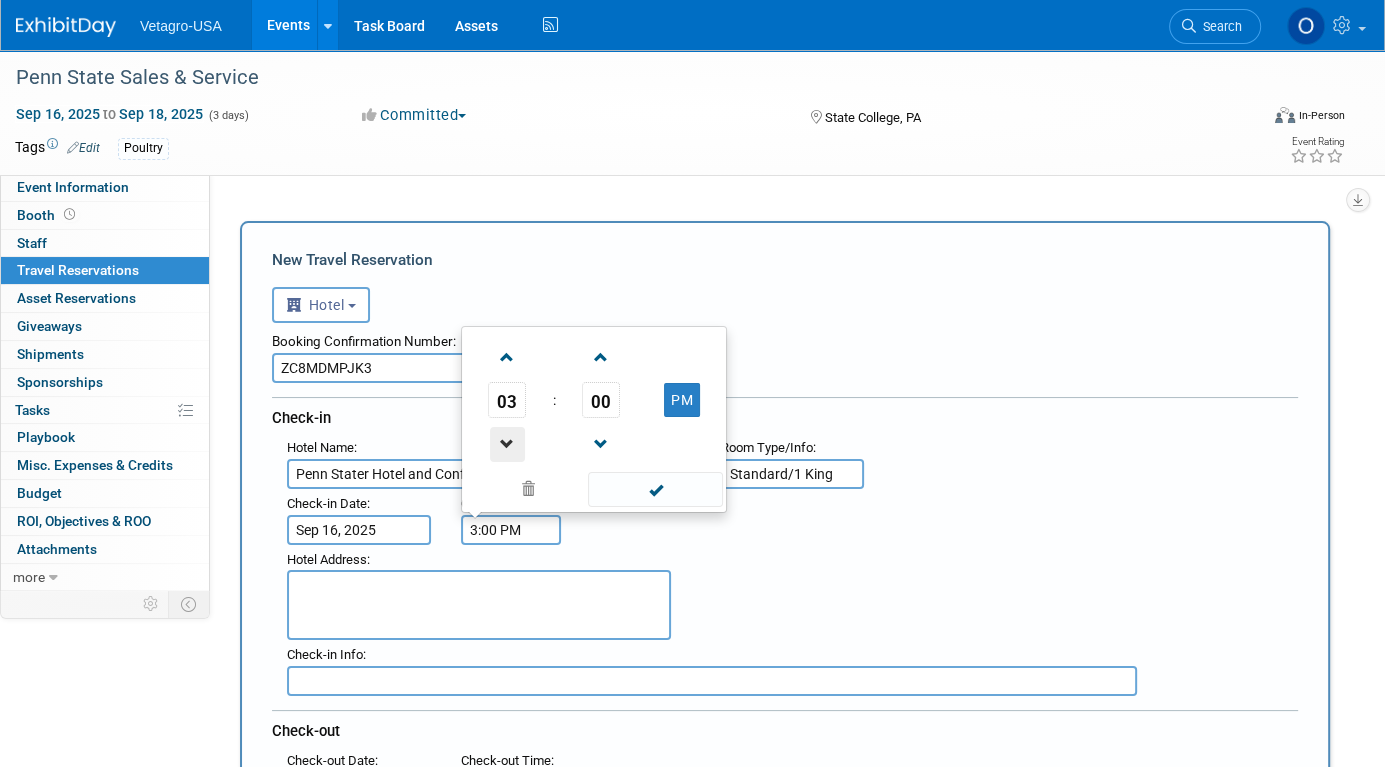 click at bounding box center (507, 444) 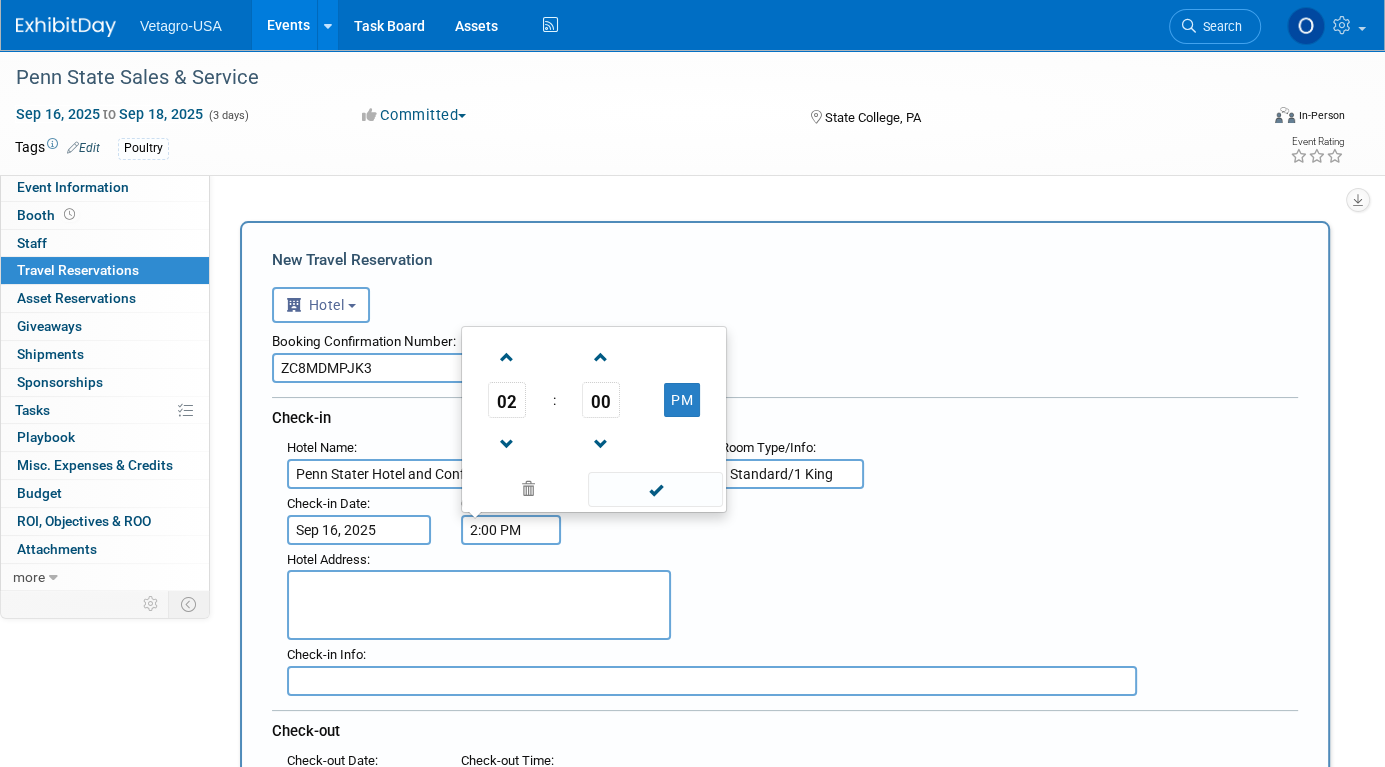 click on "Hotel Address :" at bounding box center (792, 593) 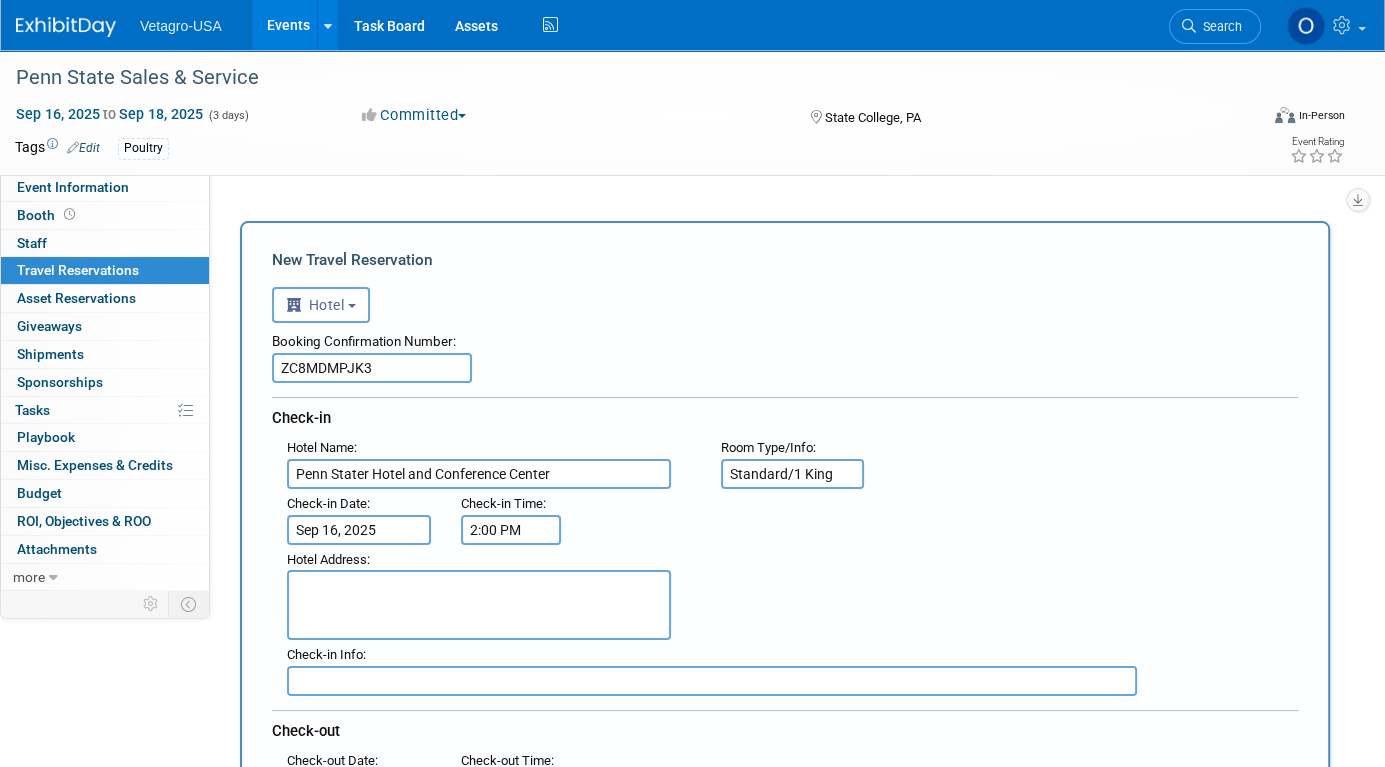 click at bounding box center [479, 605] 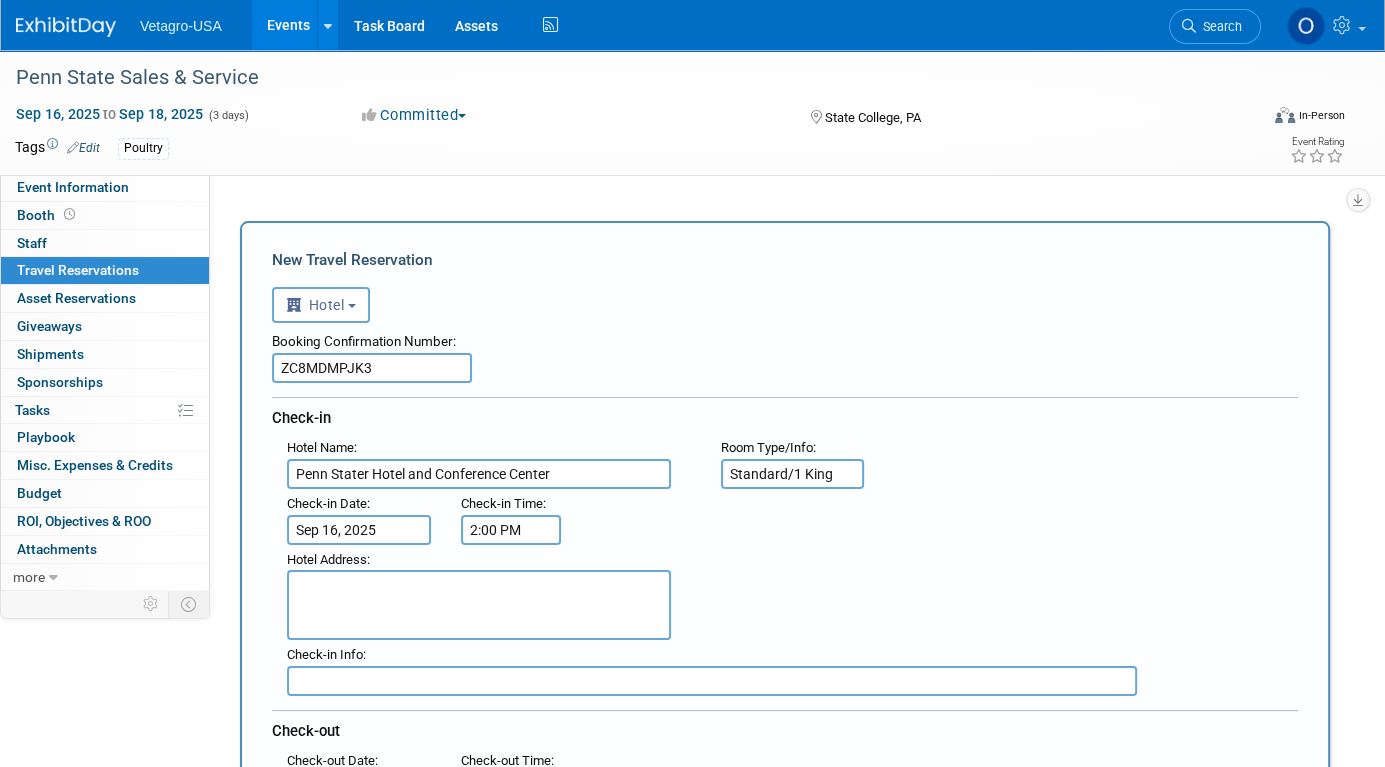 paste on "215 Innovation Blvd
State College, Pennsylvania 16803" 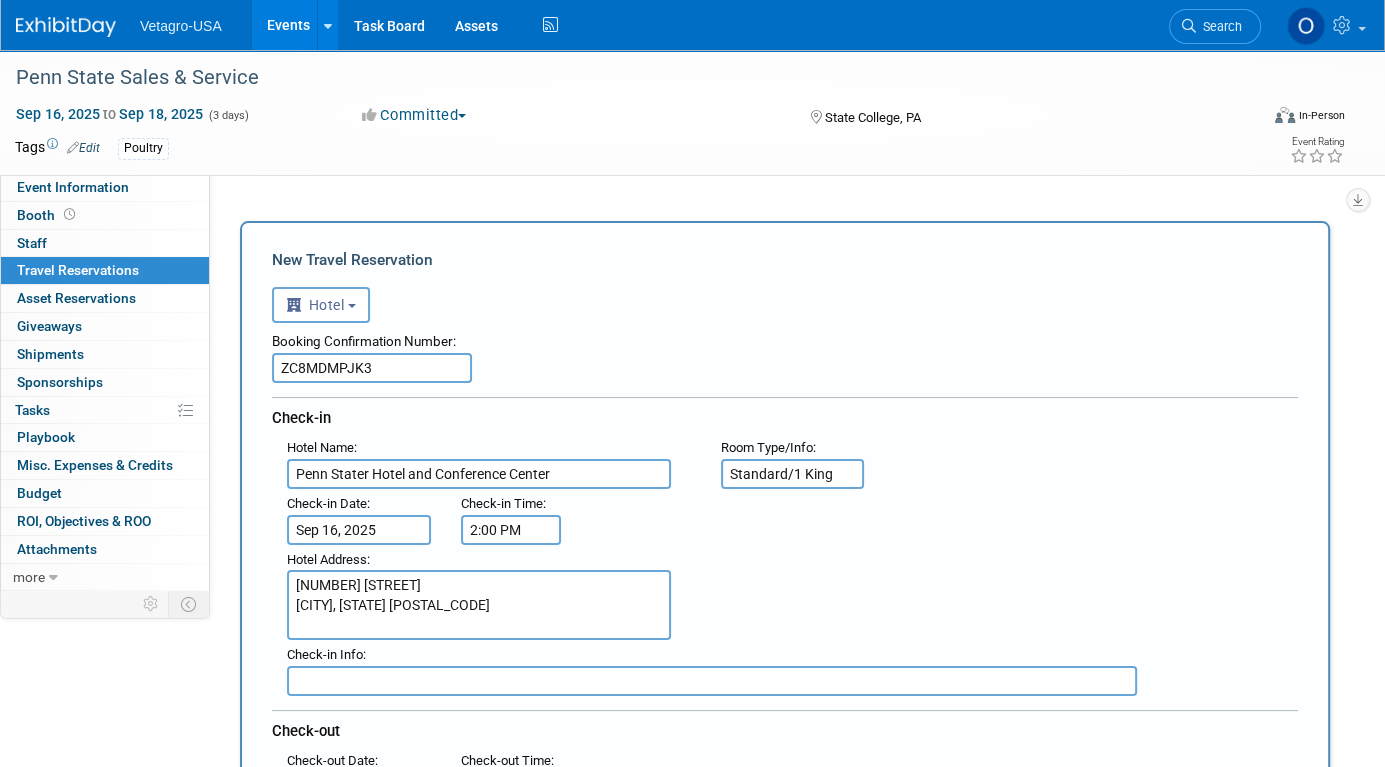 type on "215 Innovation Blvd
State College, Pennsylvania 16803" 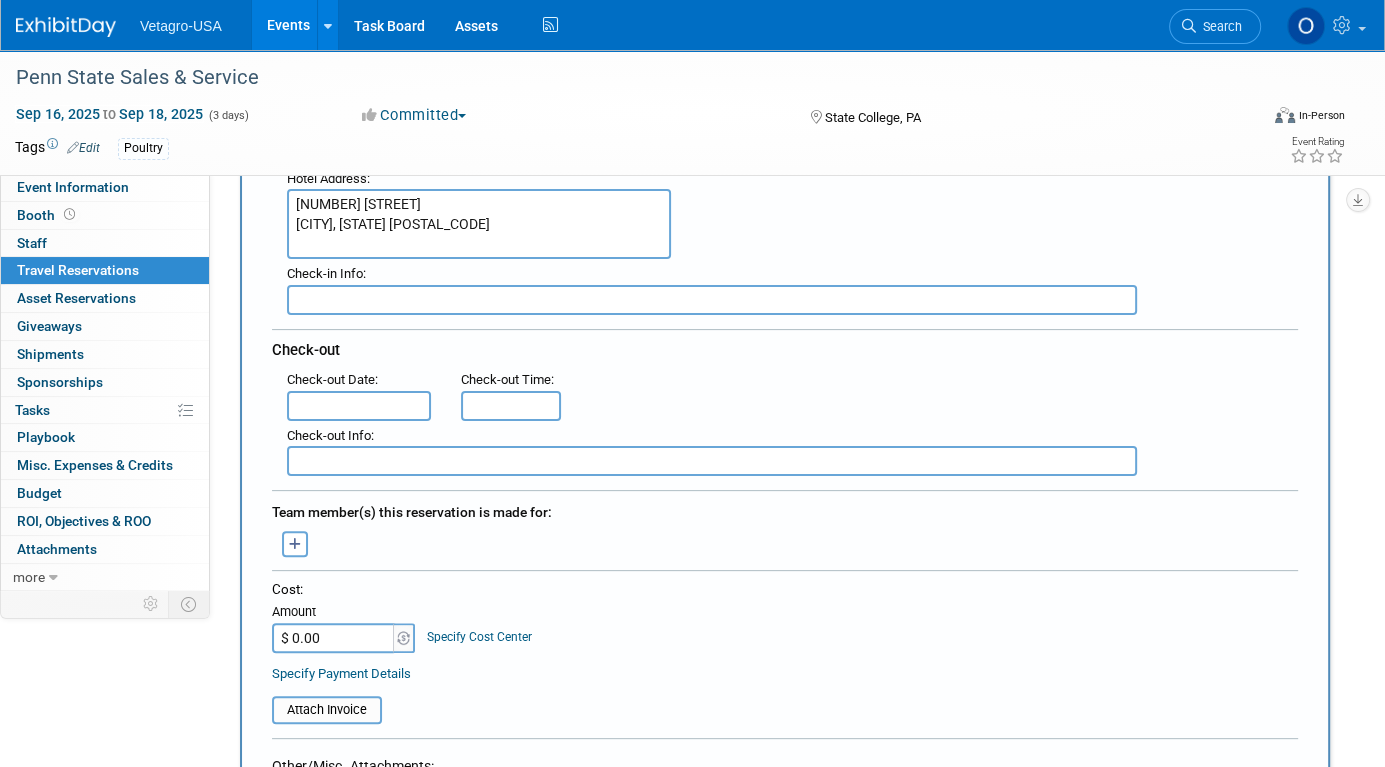 scroll, scrollTop: 400, scrollLeft: 0, axis: vertical 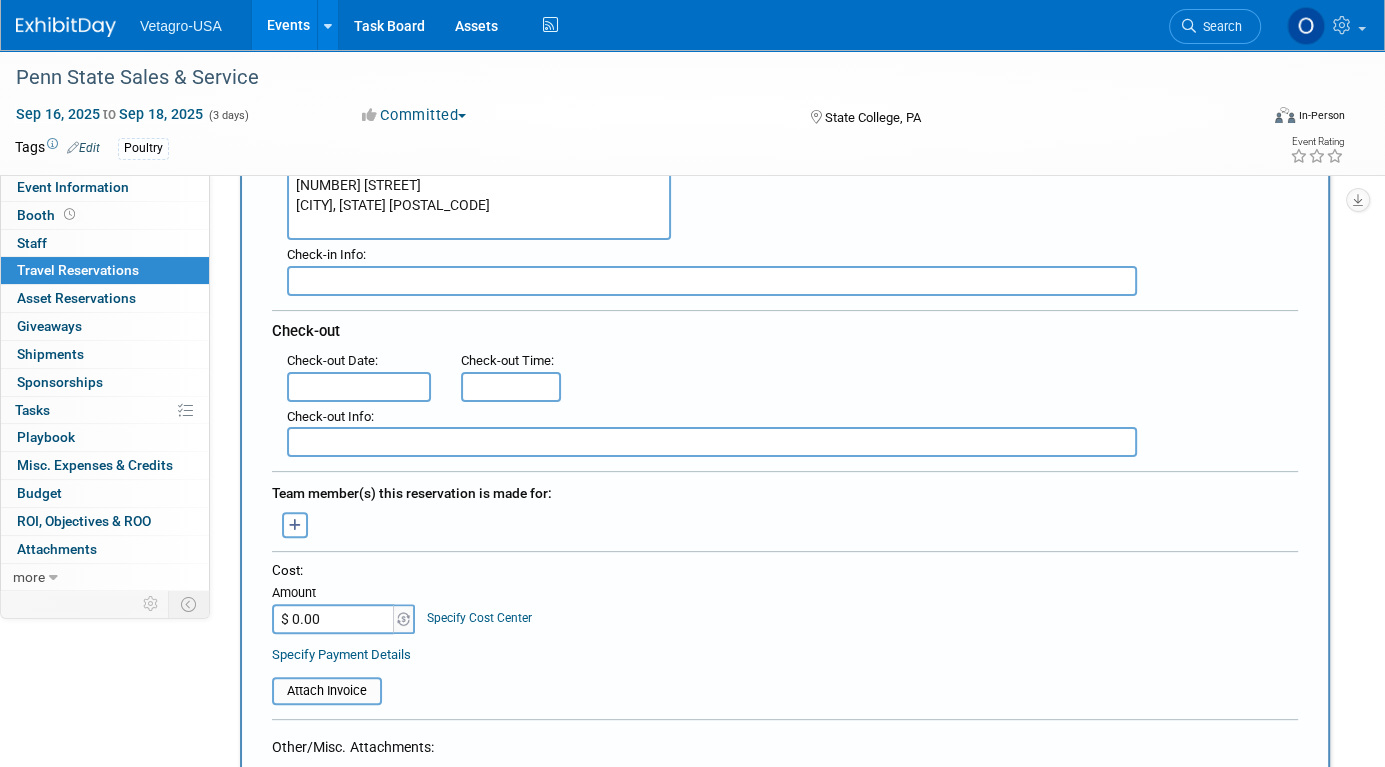 click at bounding box center [359, 387] 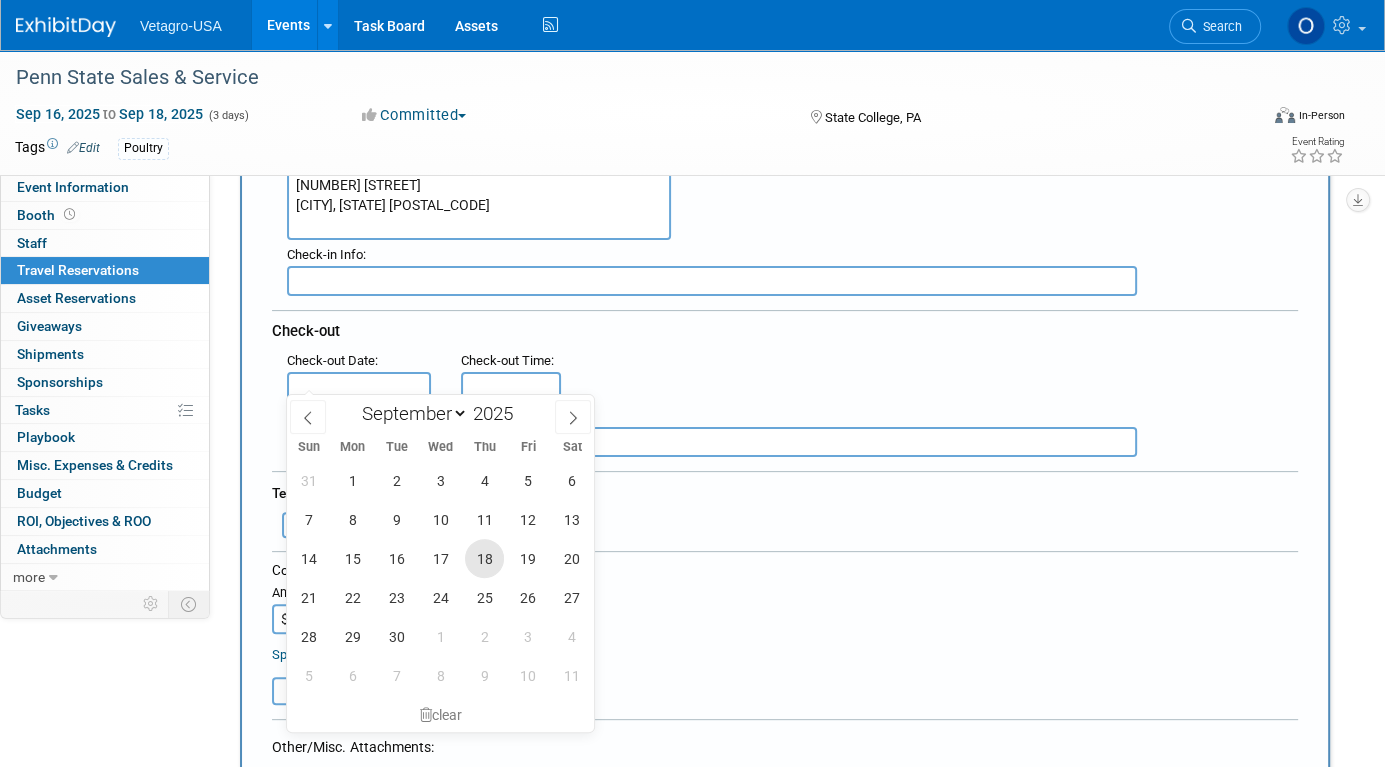 click on "18" at bounding box center (484, 558) 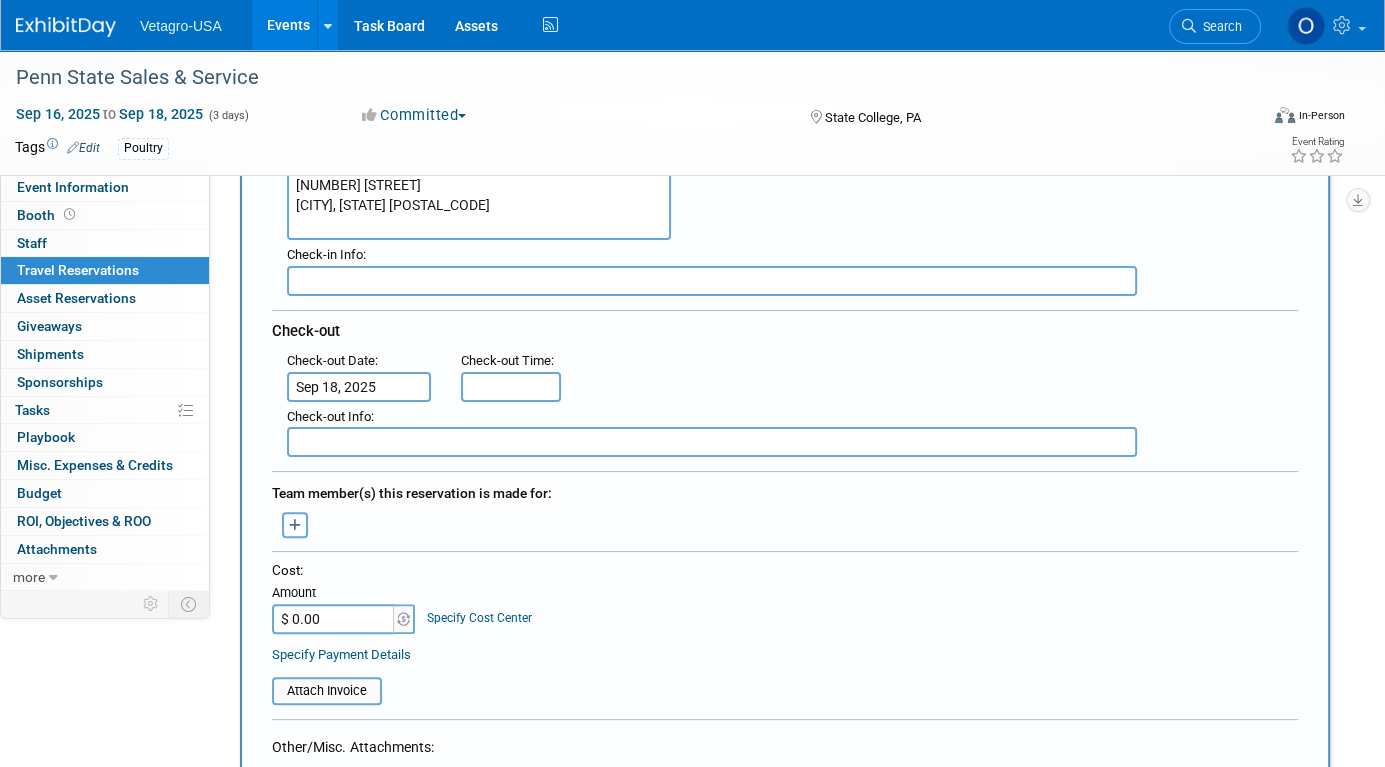 type on "11:00 AM" 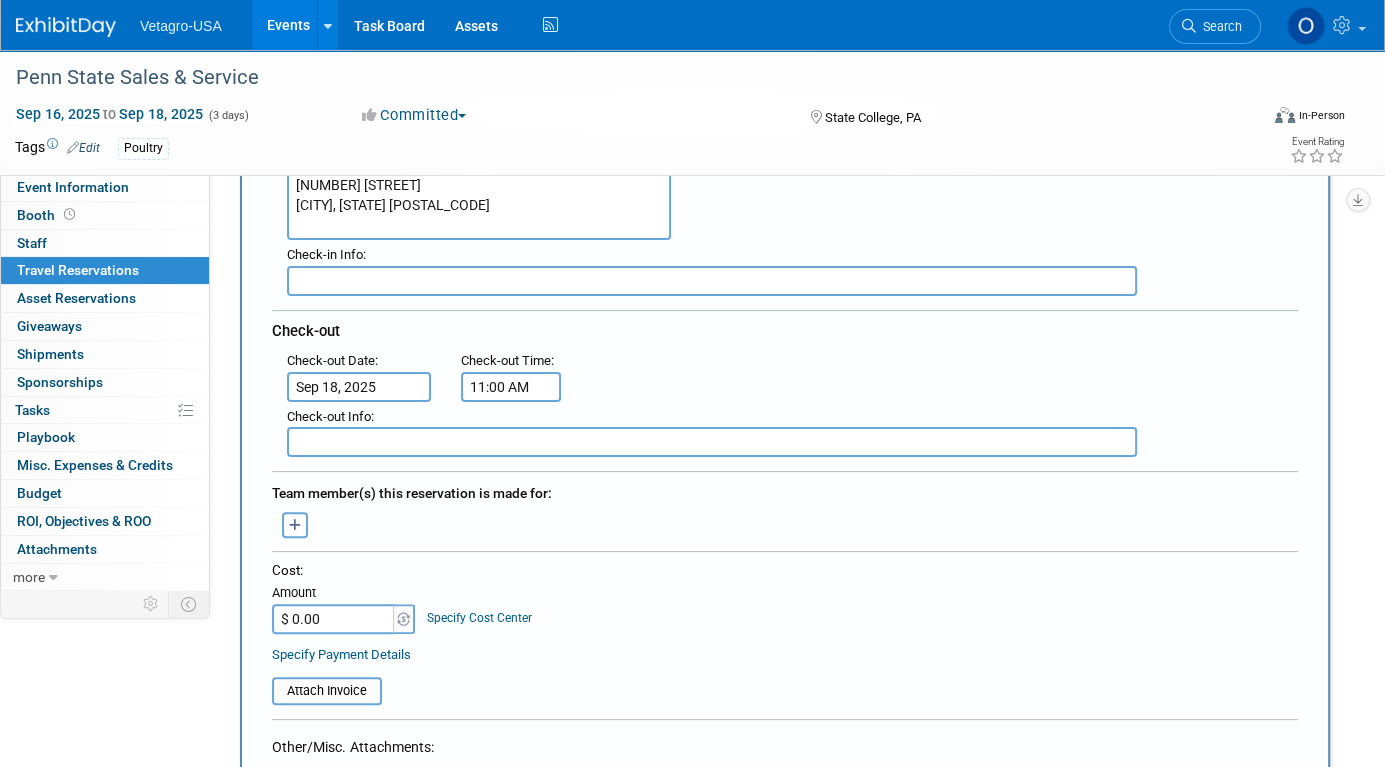 click on "11:00 AM" at bounding box center [511, 387] 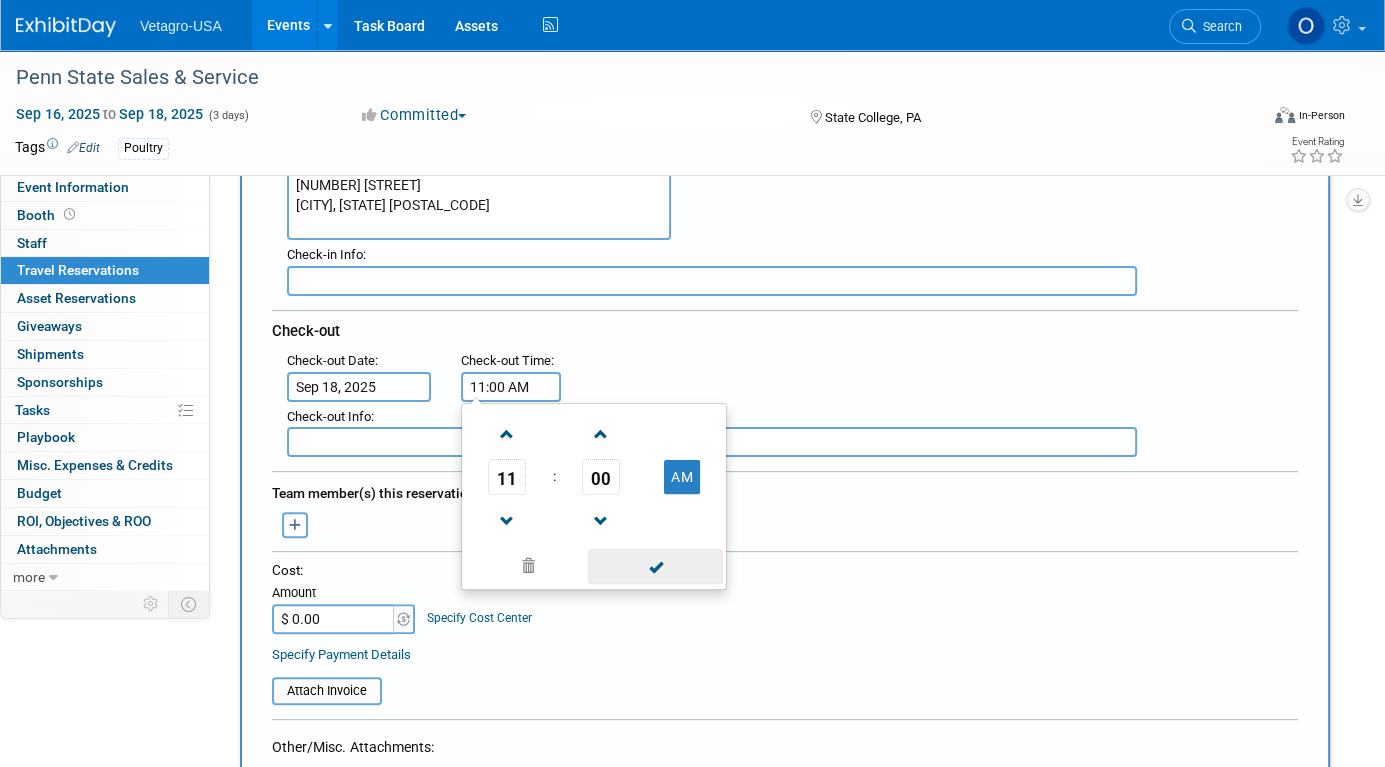 click at bounding box center (655, 566) 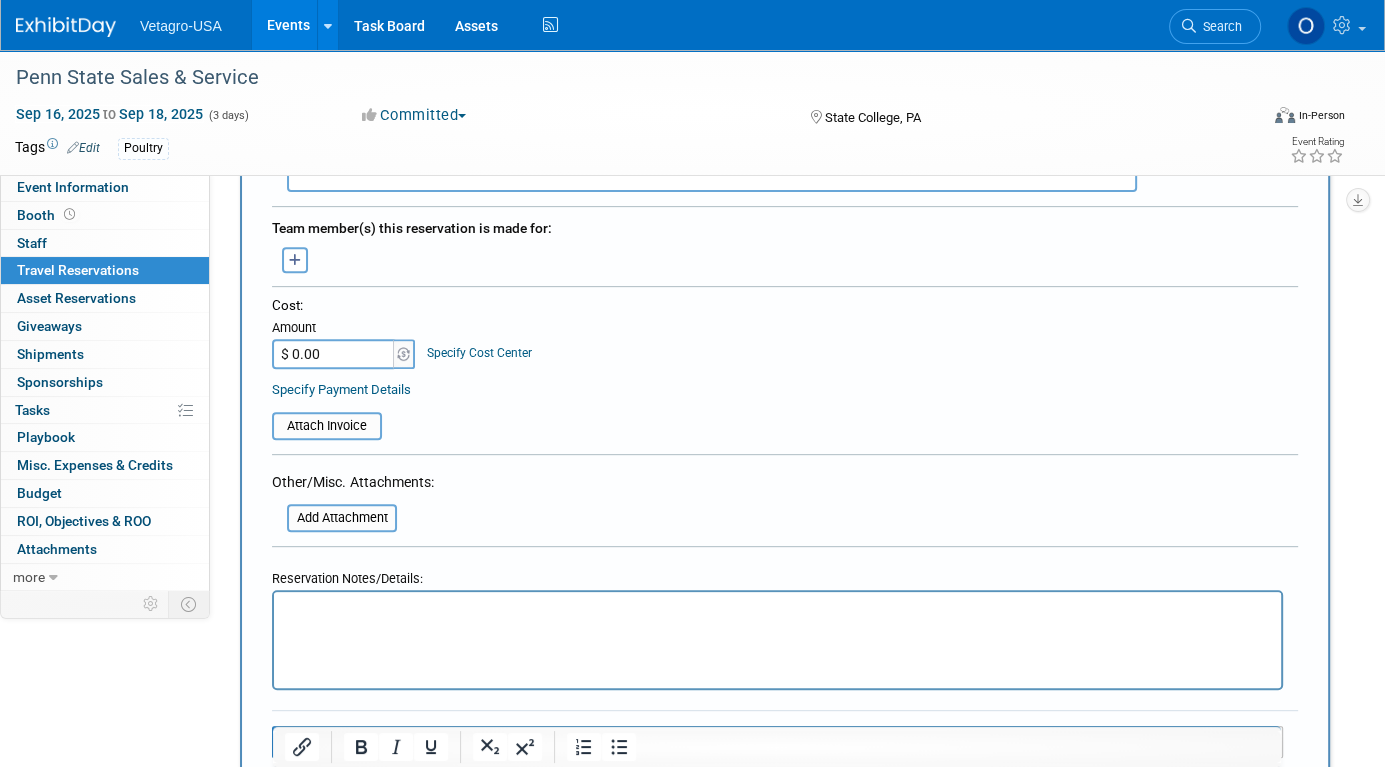 scroll, scrollTop: 700, scrollLeft: 0, axis: vertical 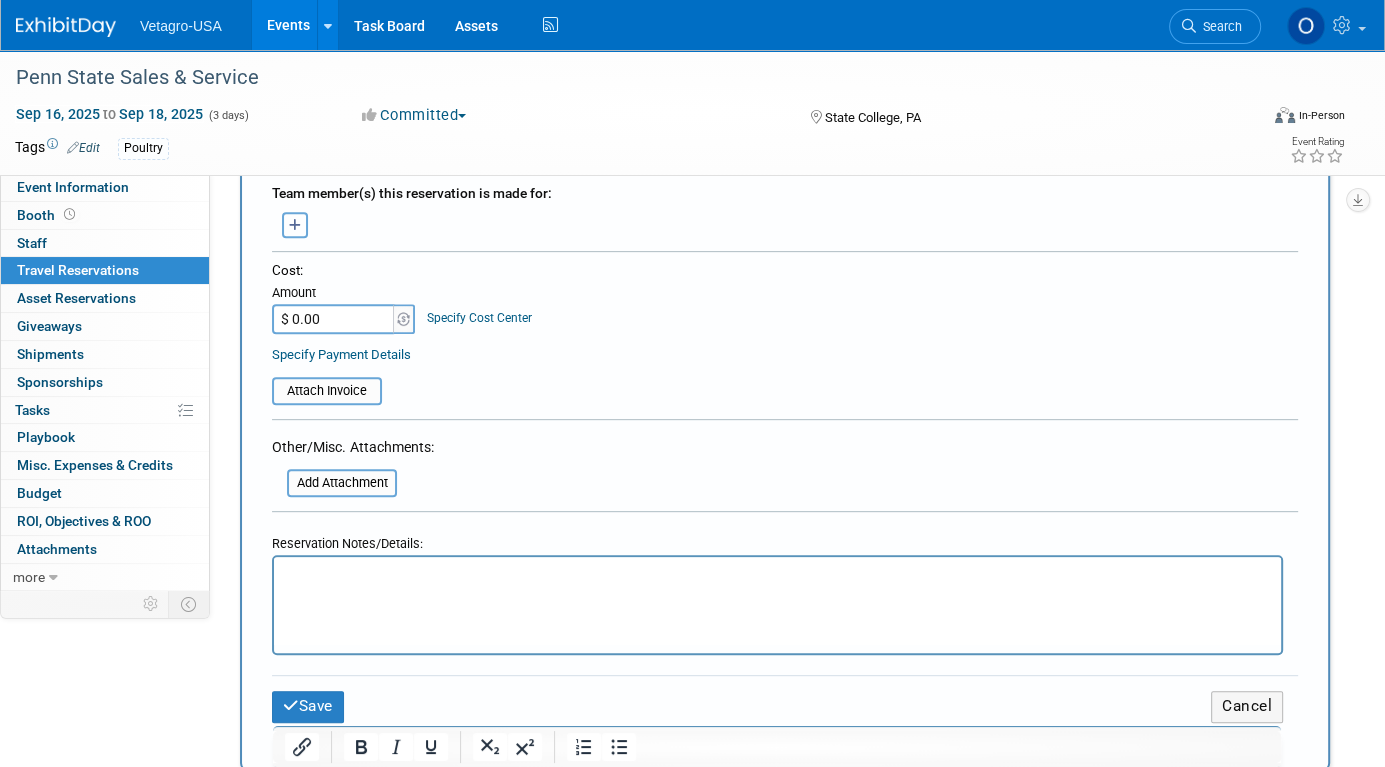 click at bounding box center (295, 225) 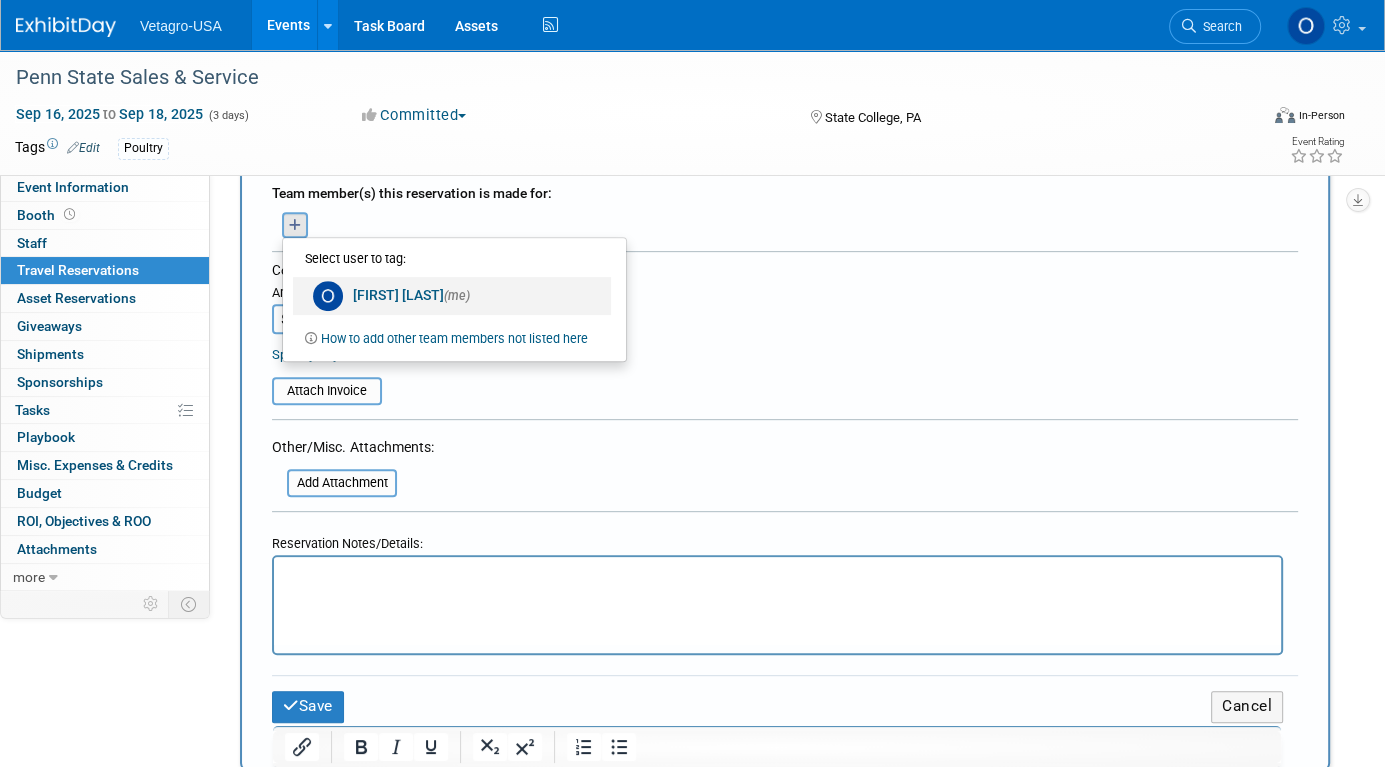 click on "OliviaM Last
(me)" at bounding box center (452, 296) 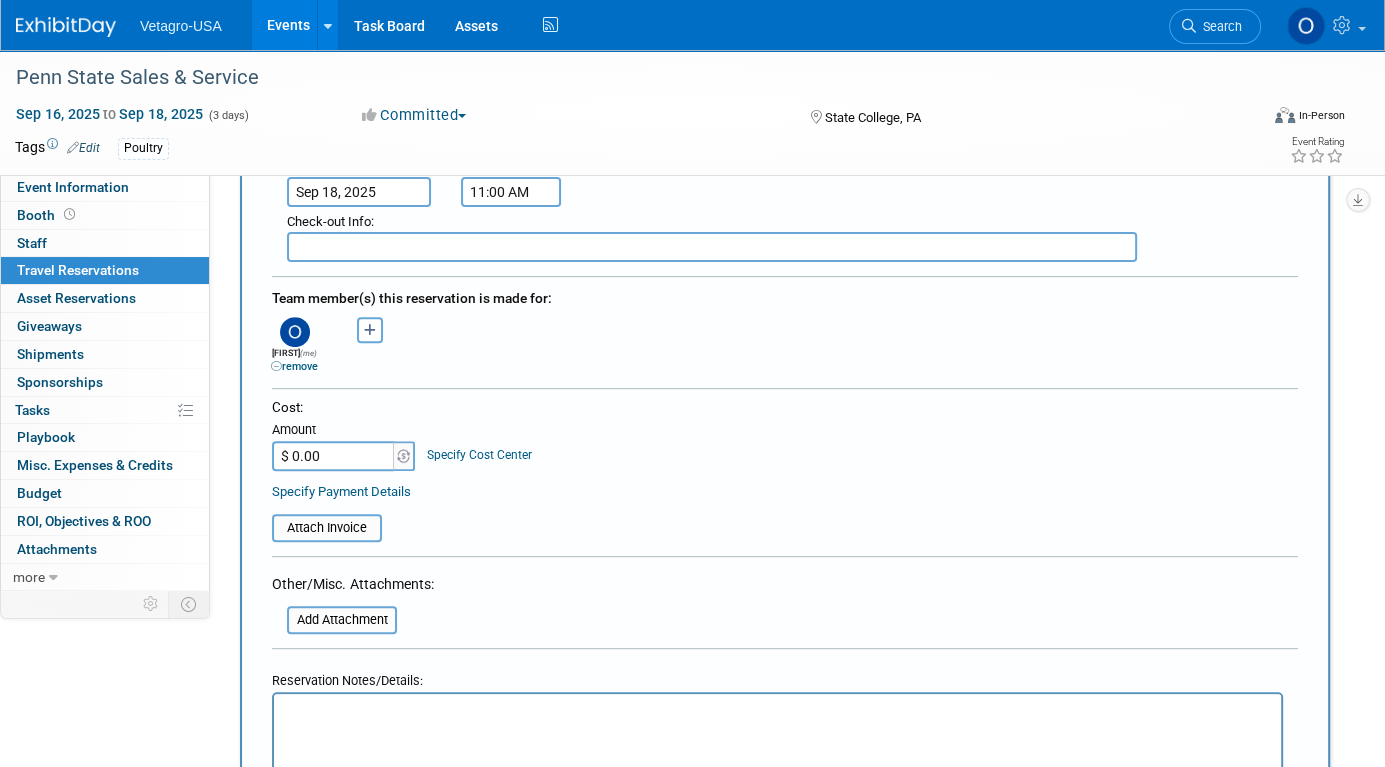scroll, scrollTop: 500, scrollLeft: 0, axis: vertical 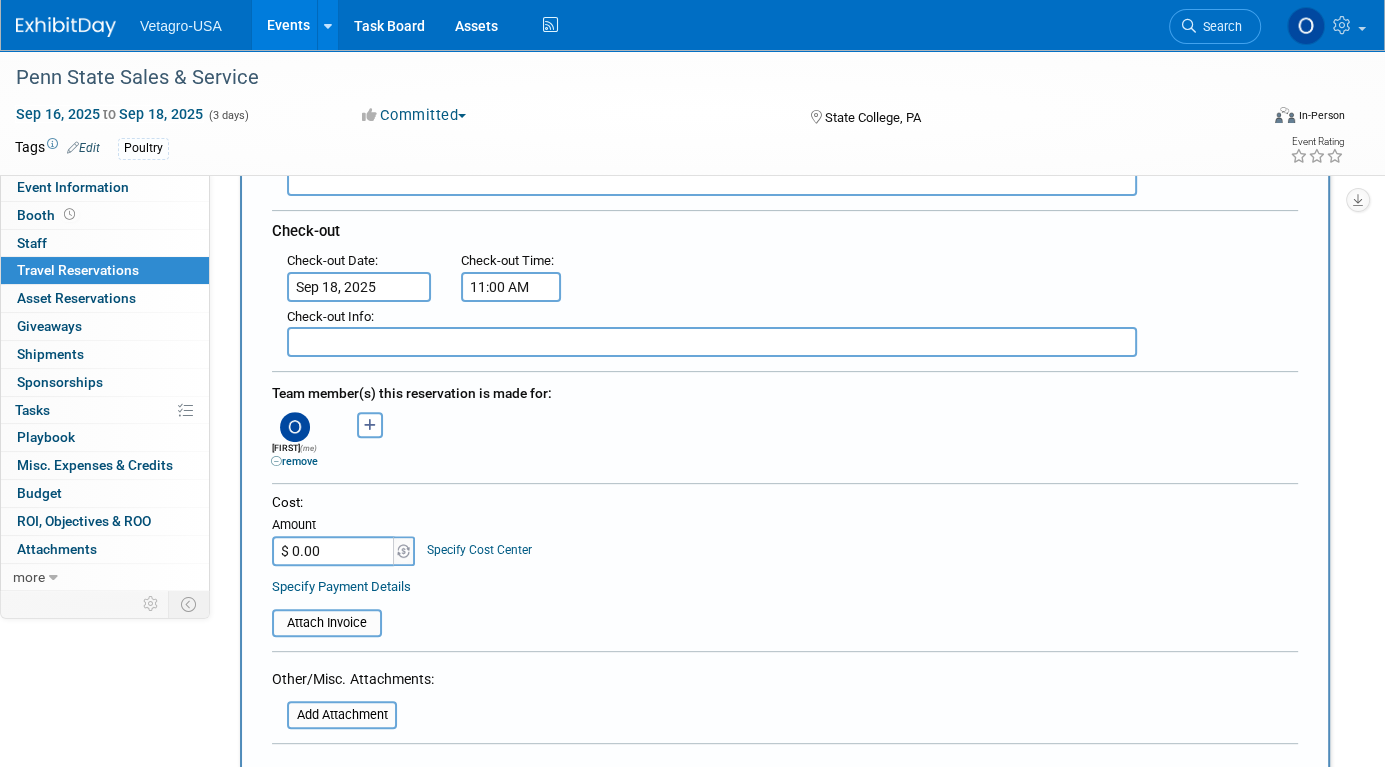 click on "$ 0.00" at bounding box center [334, 551] 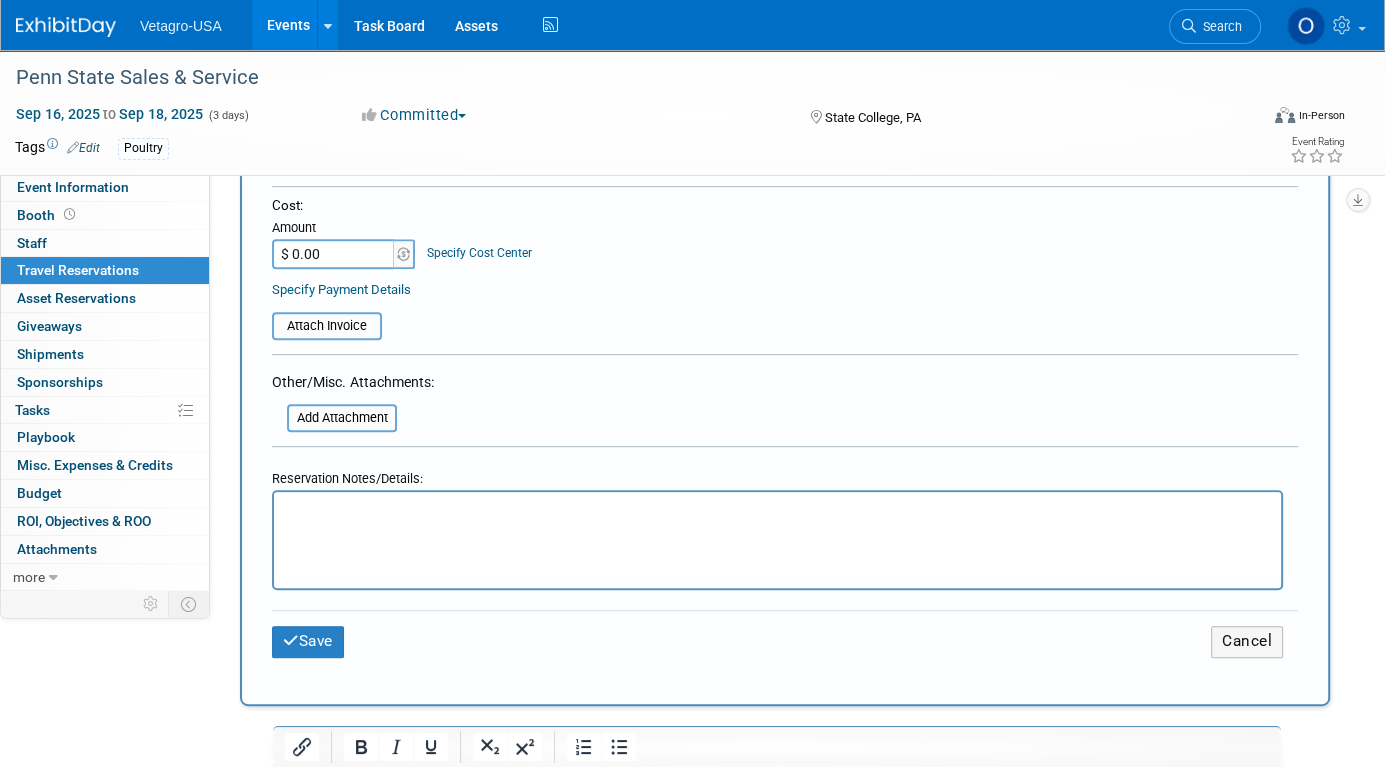 scroll, scrollTop: 900, scrollLeft: 0, axis: vertical 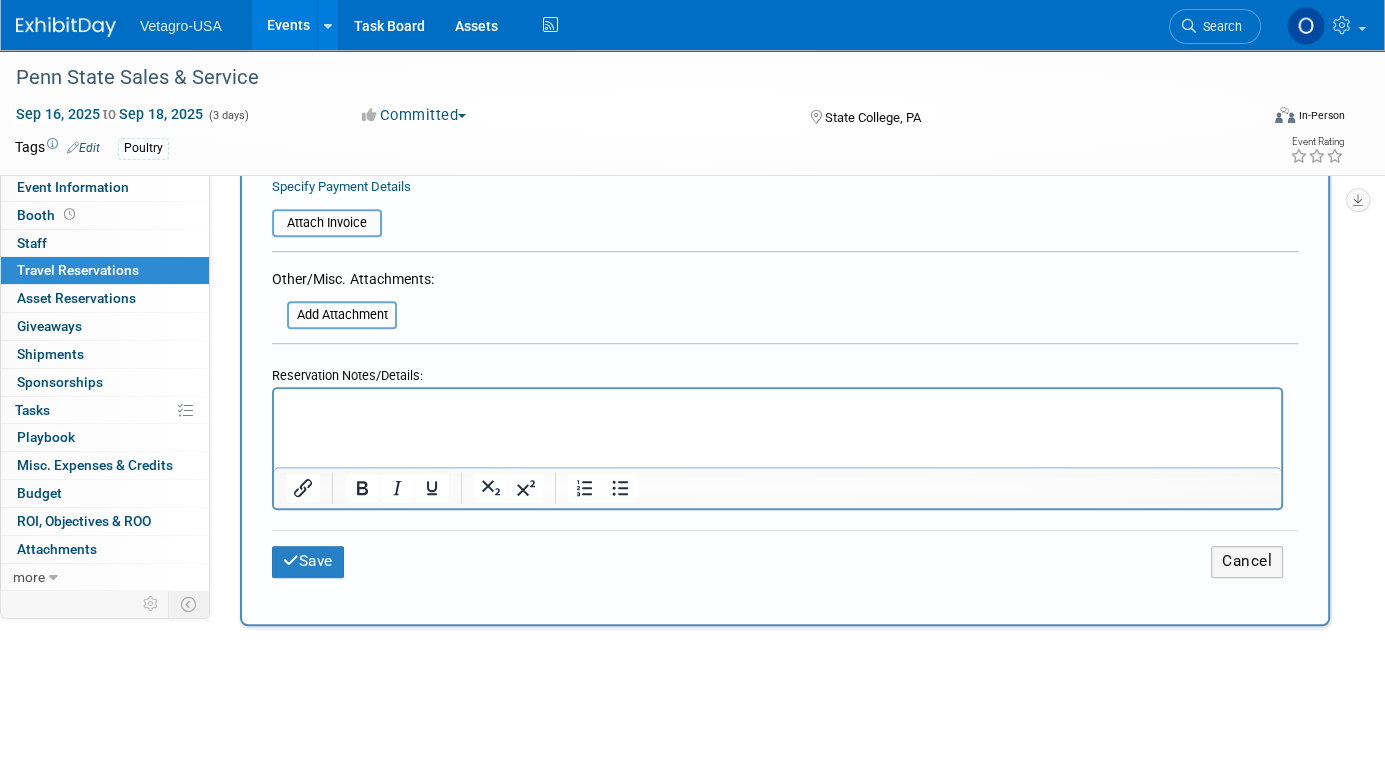 click at bounding box center [778, 407] 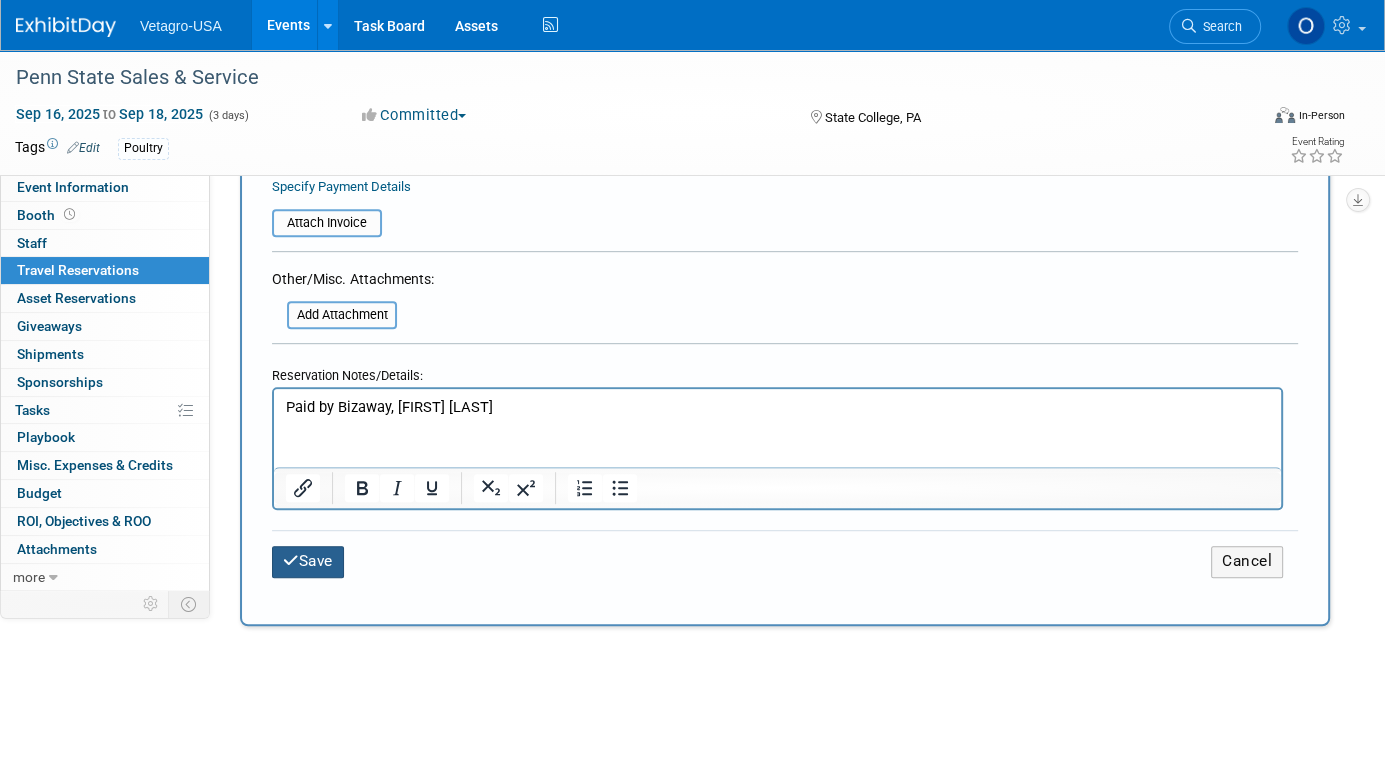click on "Save" at bounding box center [308, 561] 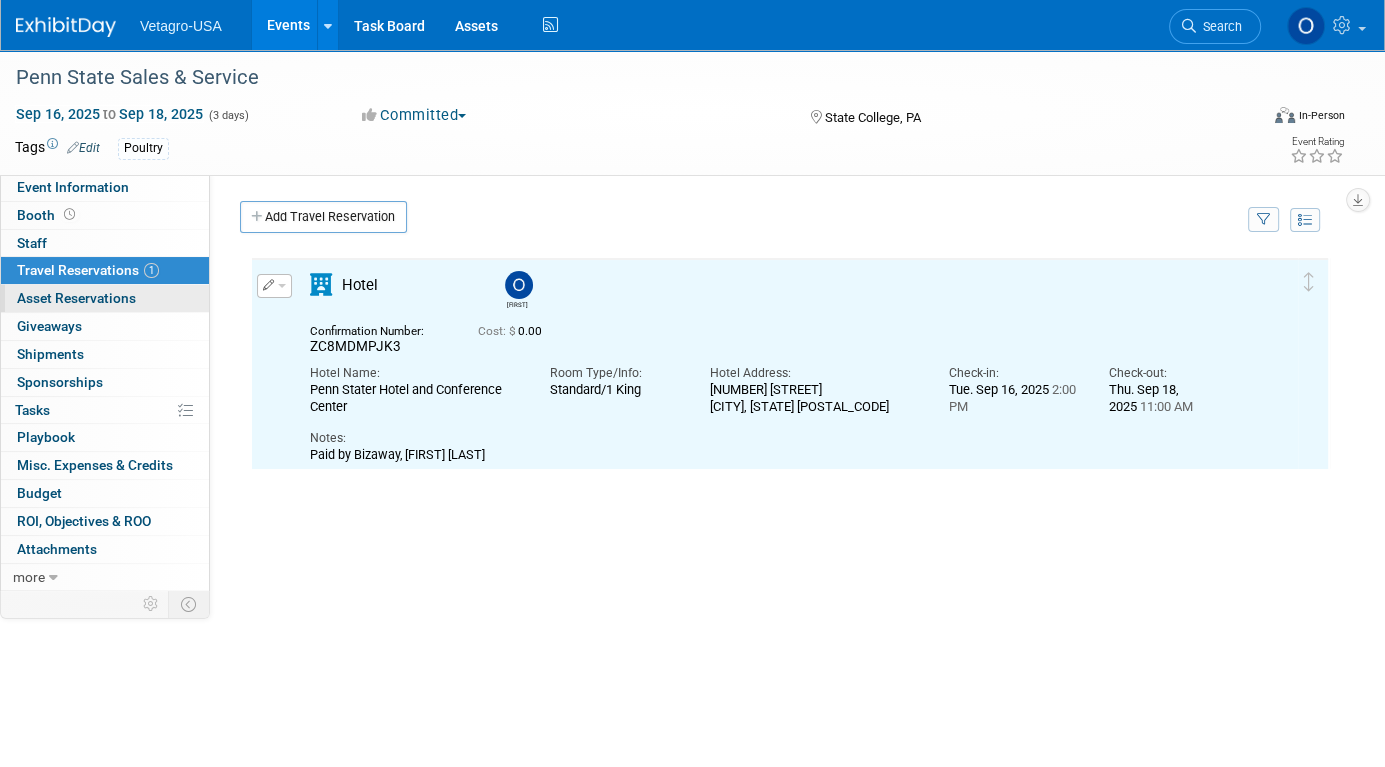 scroll, scrollTop: 0, scrollLeft: 0, axis: both 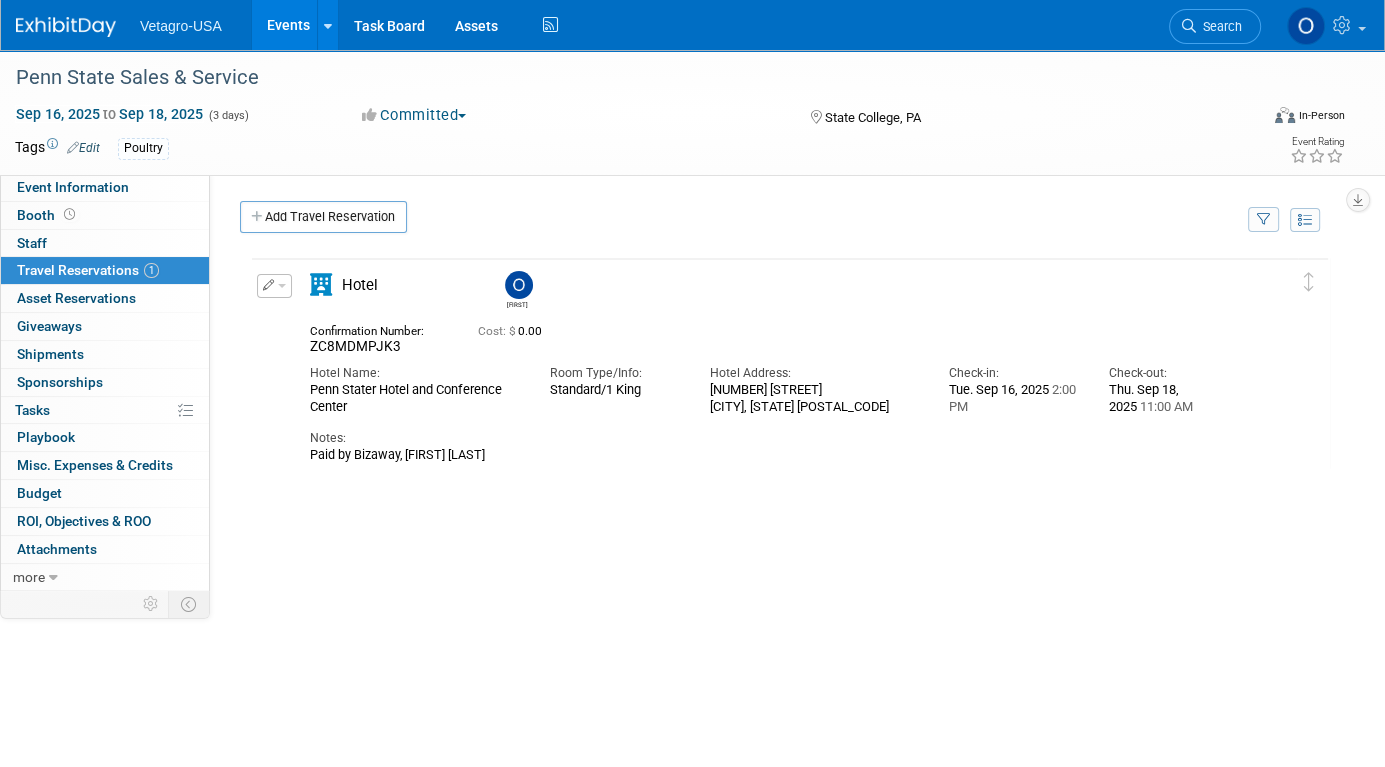 click on "Vetagro-USA" at bounding box center [181, 26] 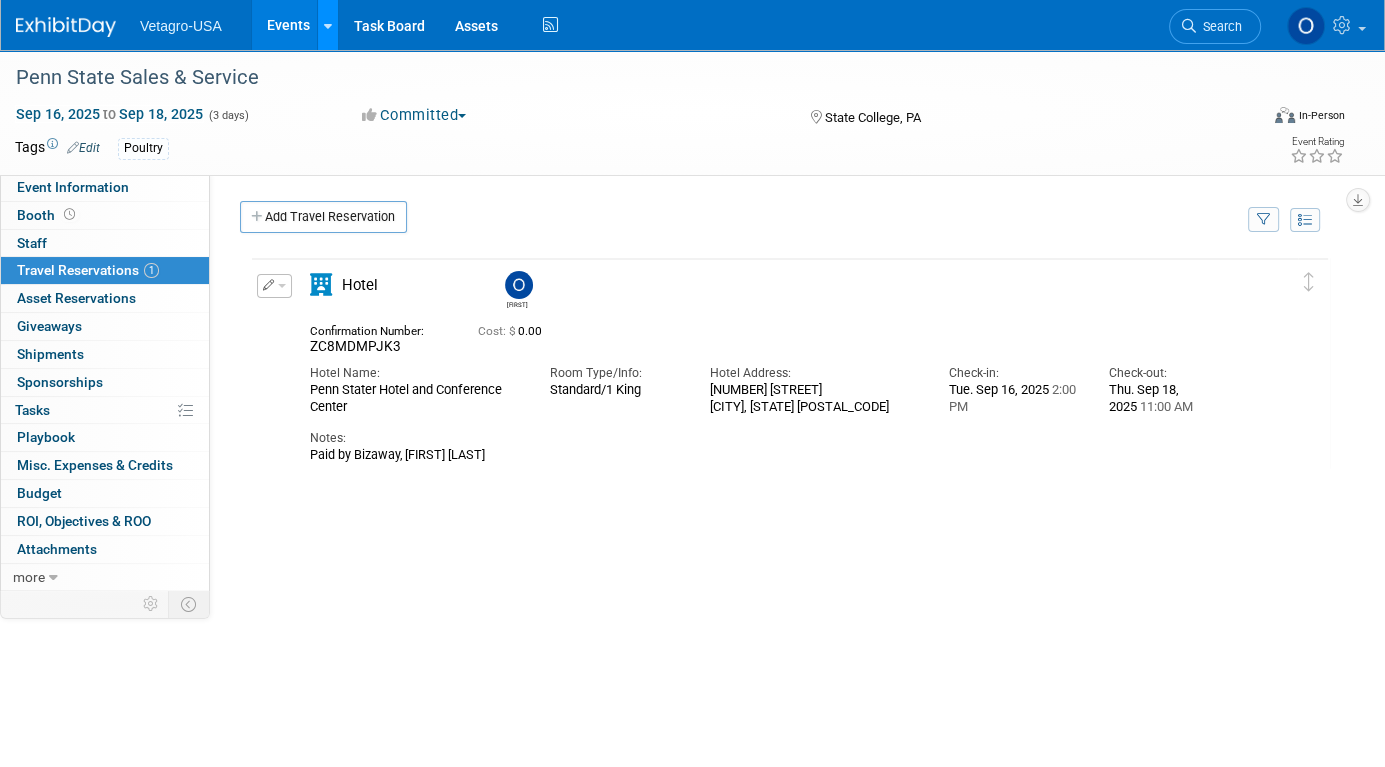 click at bounding box center (328, 26) 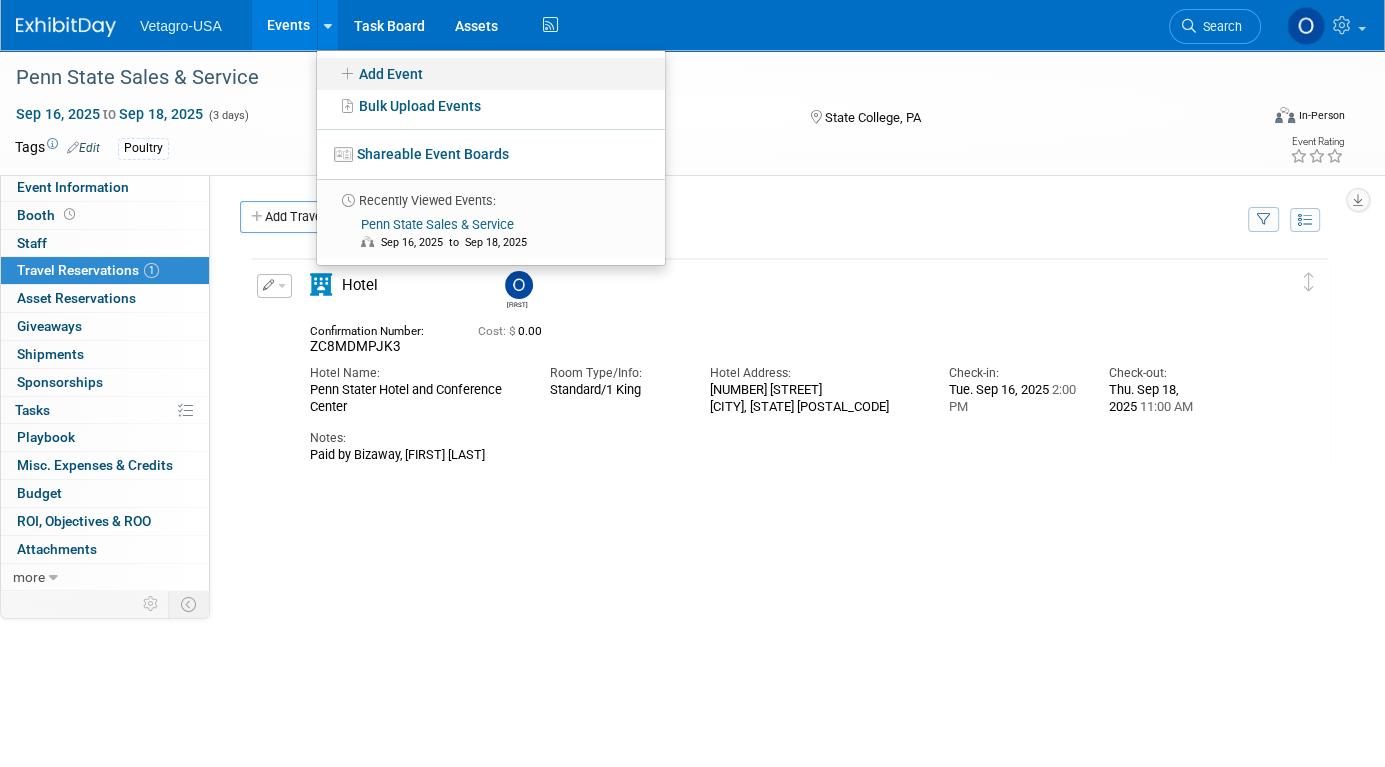 click on "Add Event" at bounding box center [491, 74] 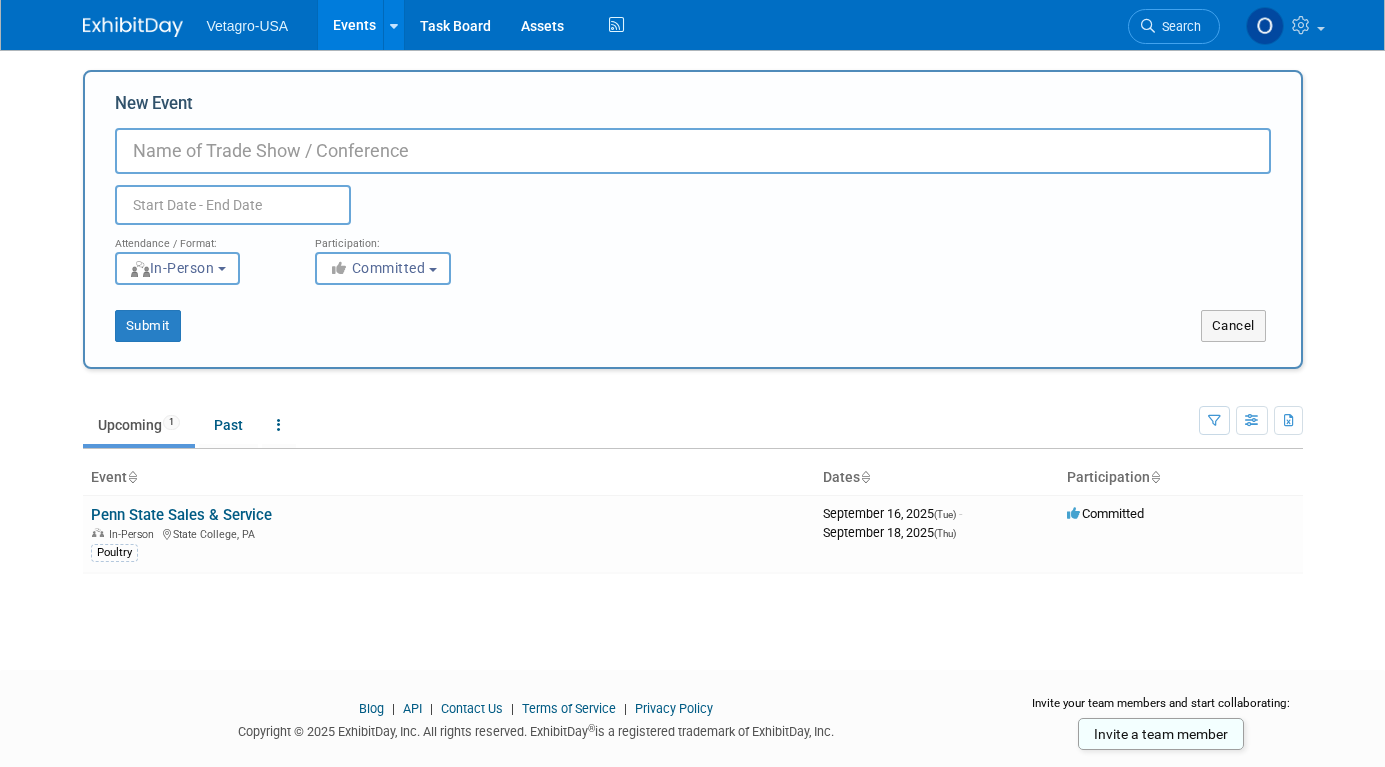 scroll, scrollTop: 0, scrollLeft: 0, axis: both 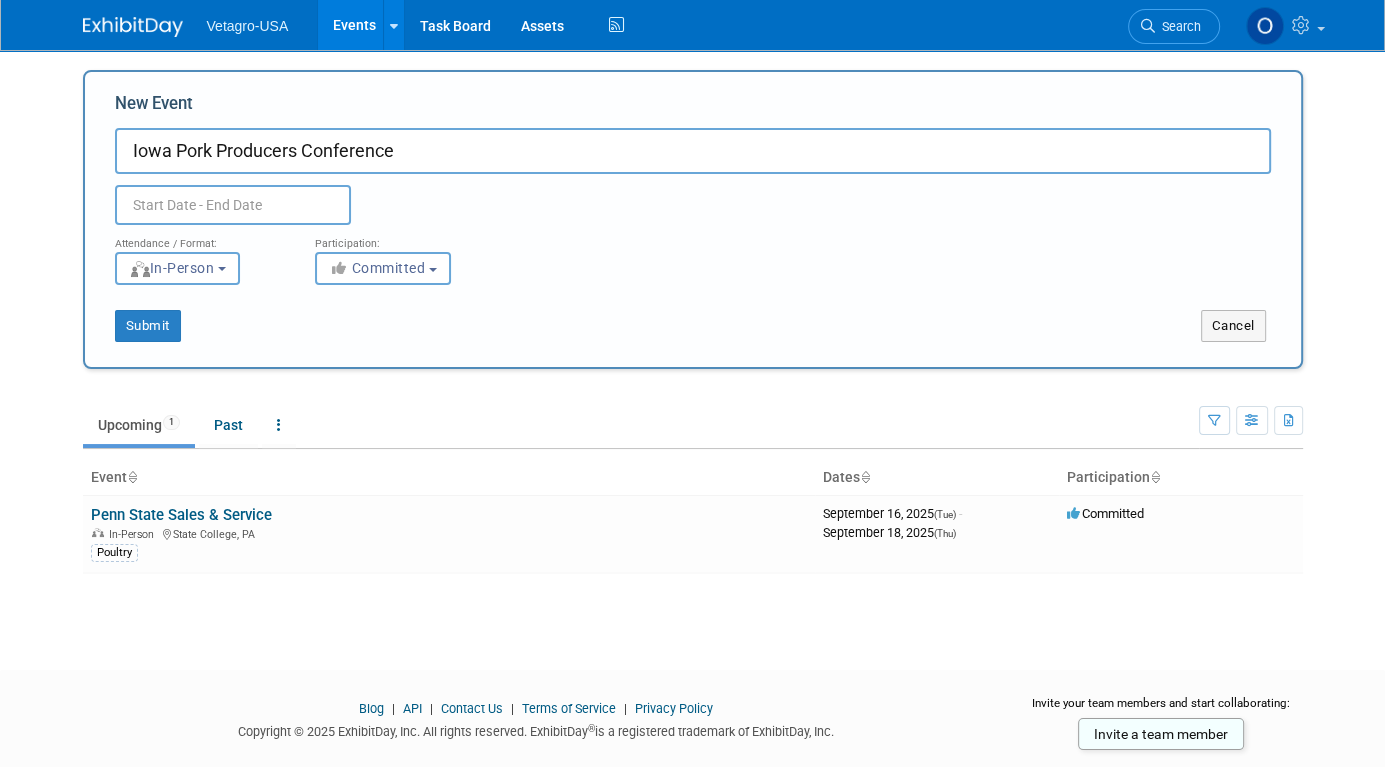 type on "Iowa Pork Producers Conference" 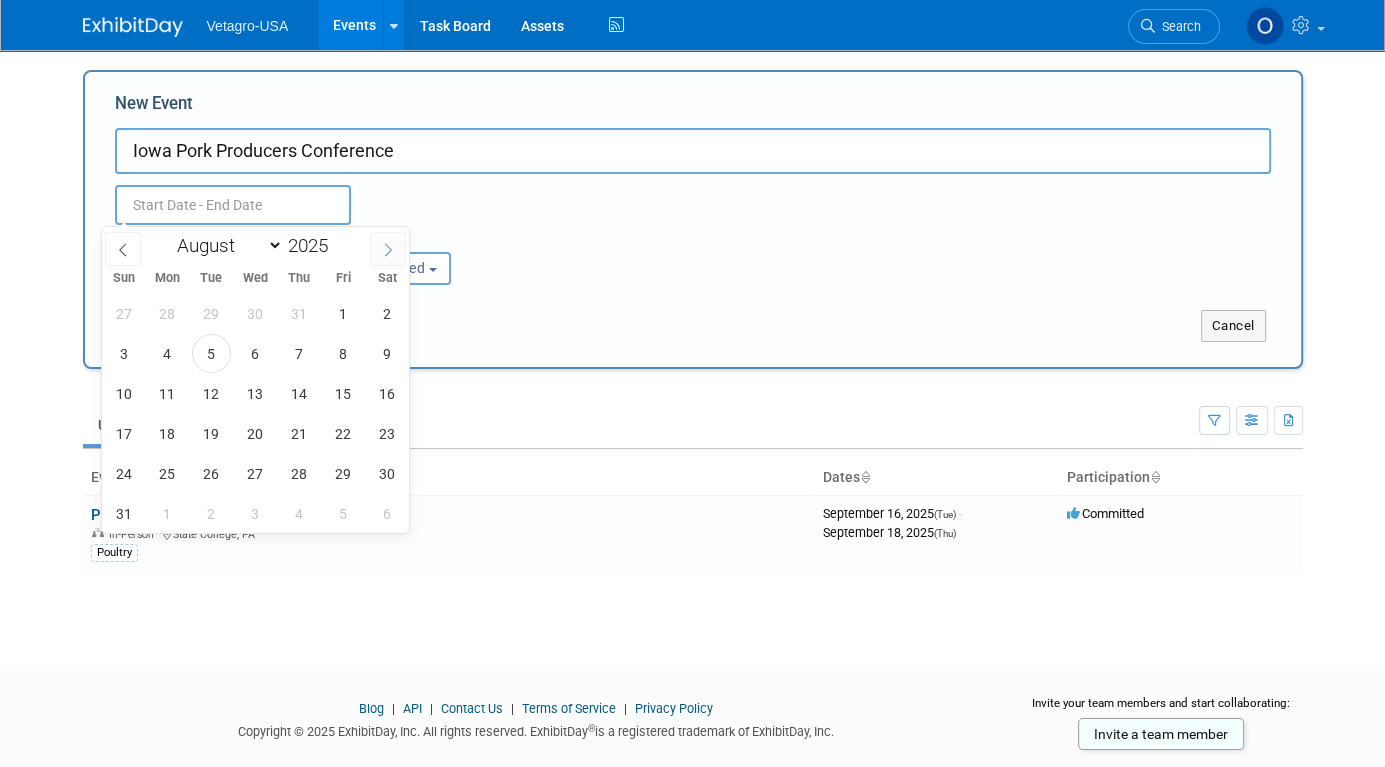 click 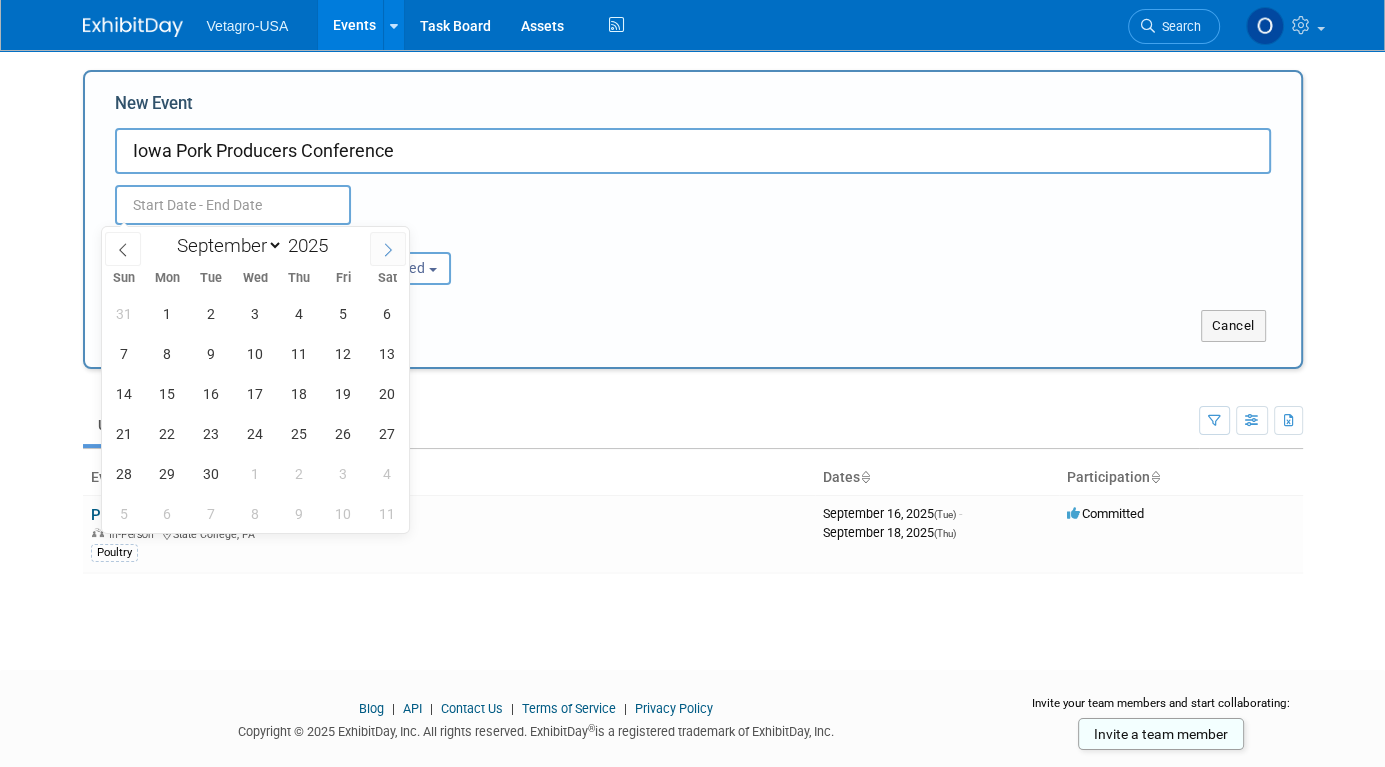 click 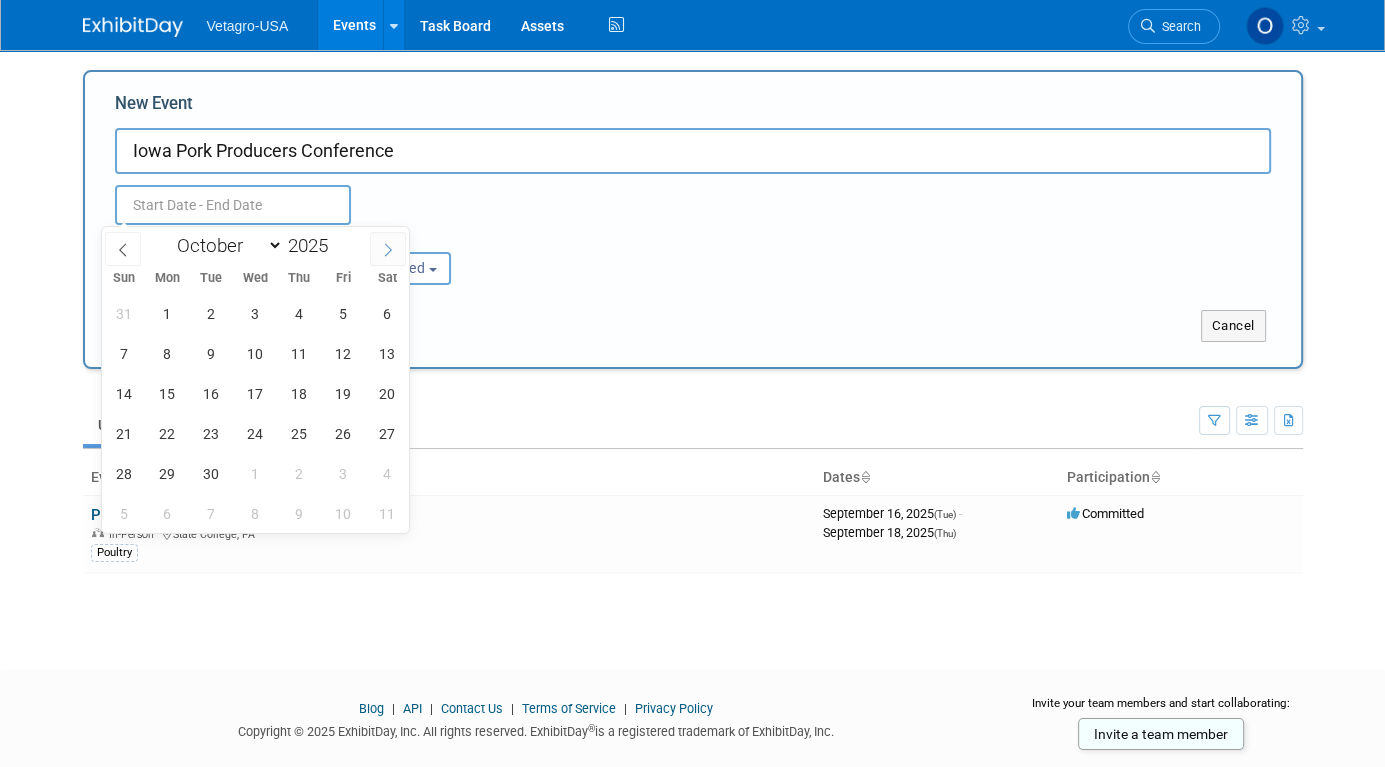 click 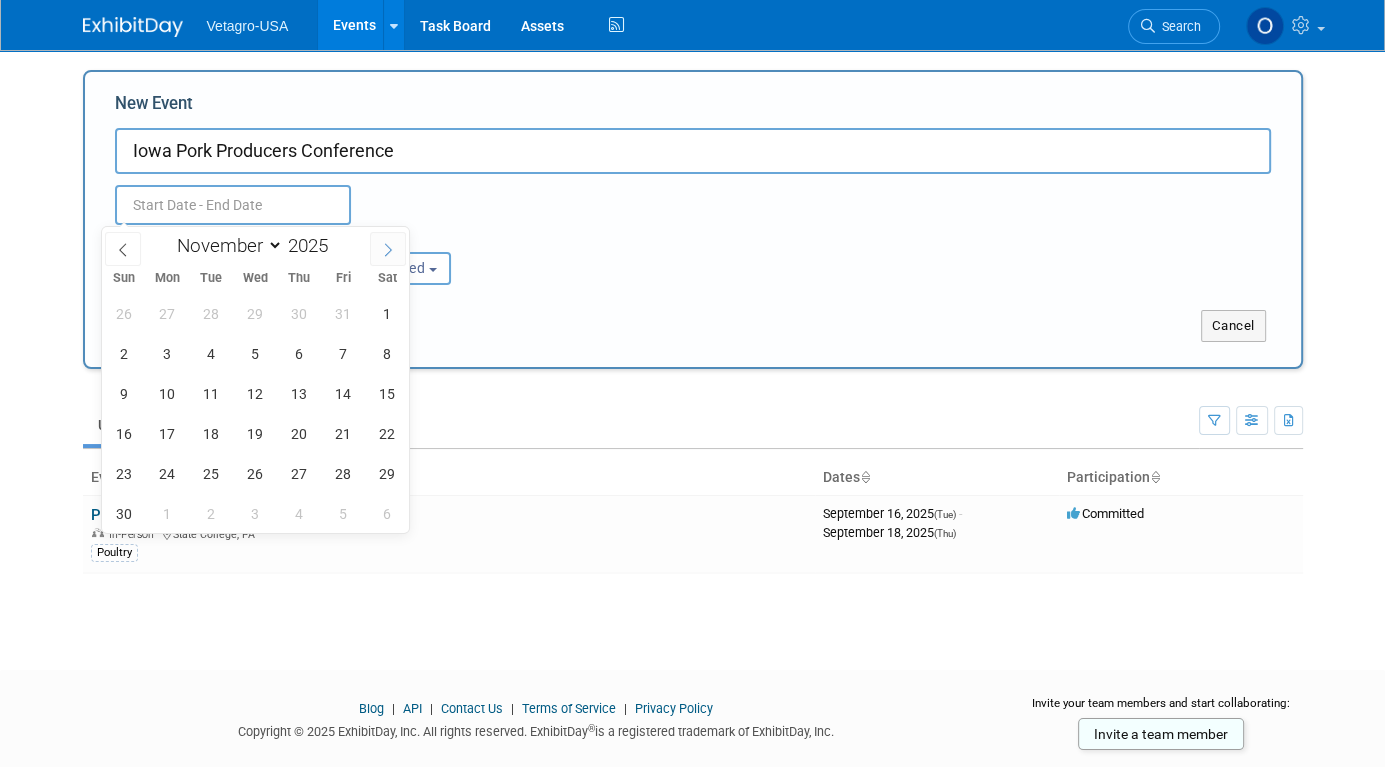 click 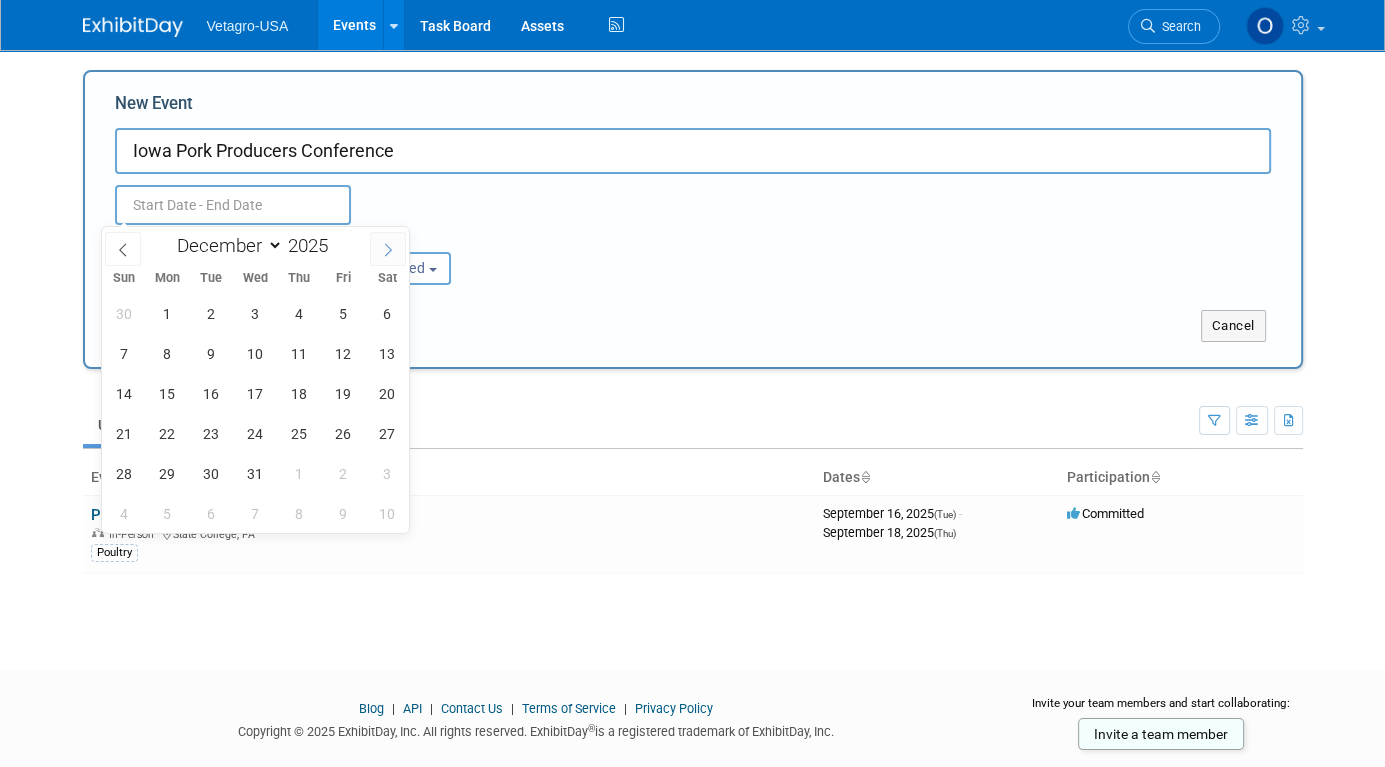 click 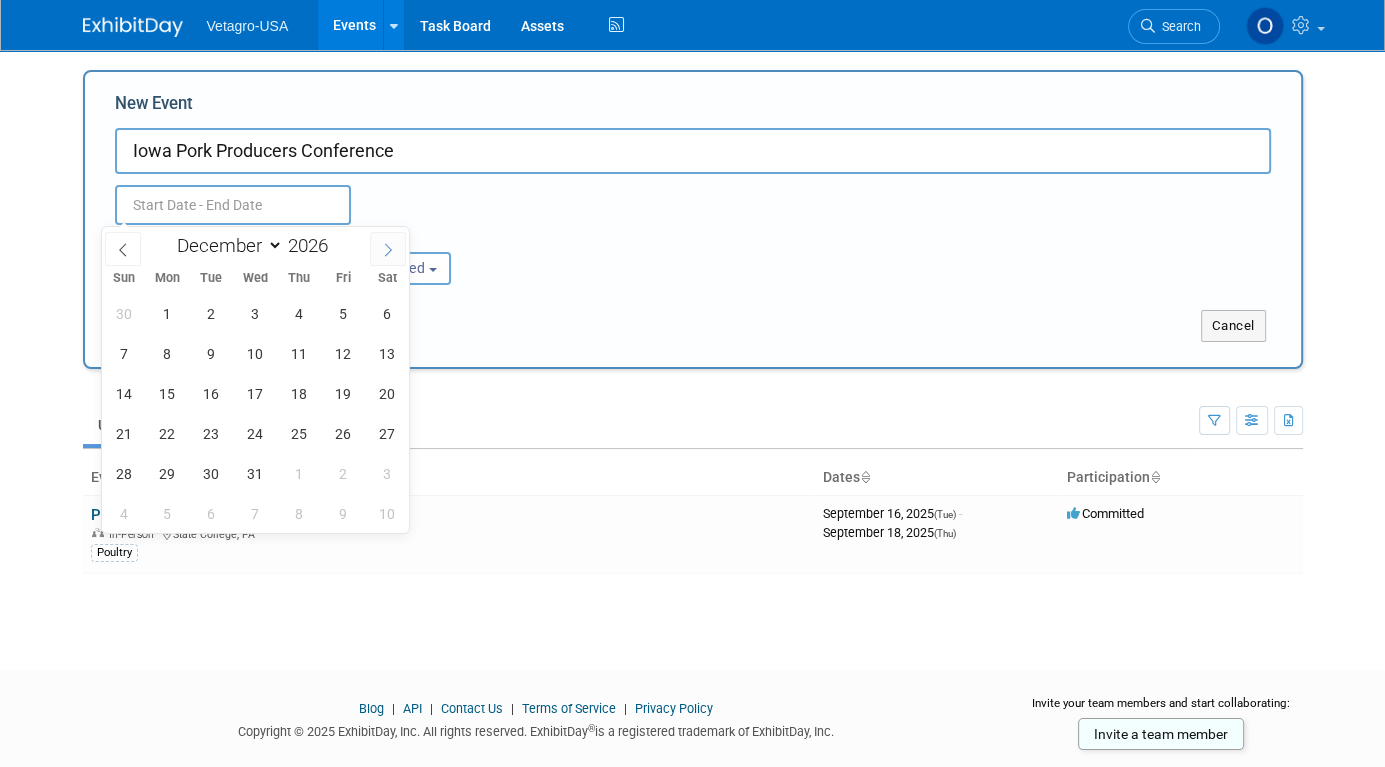 select on "0" 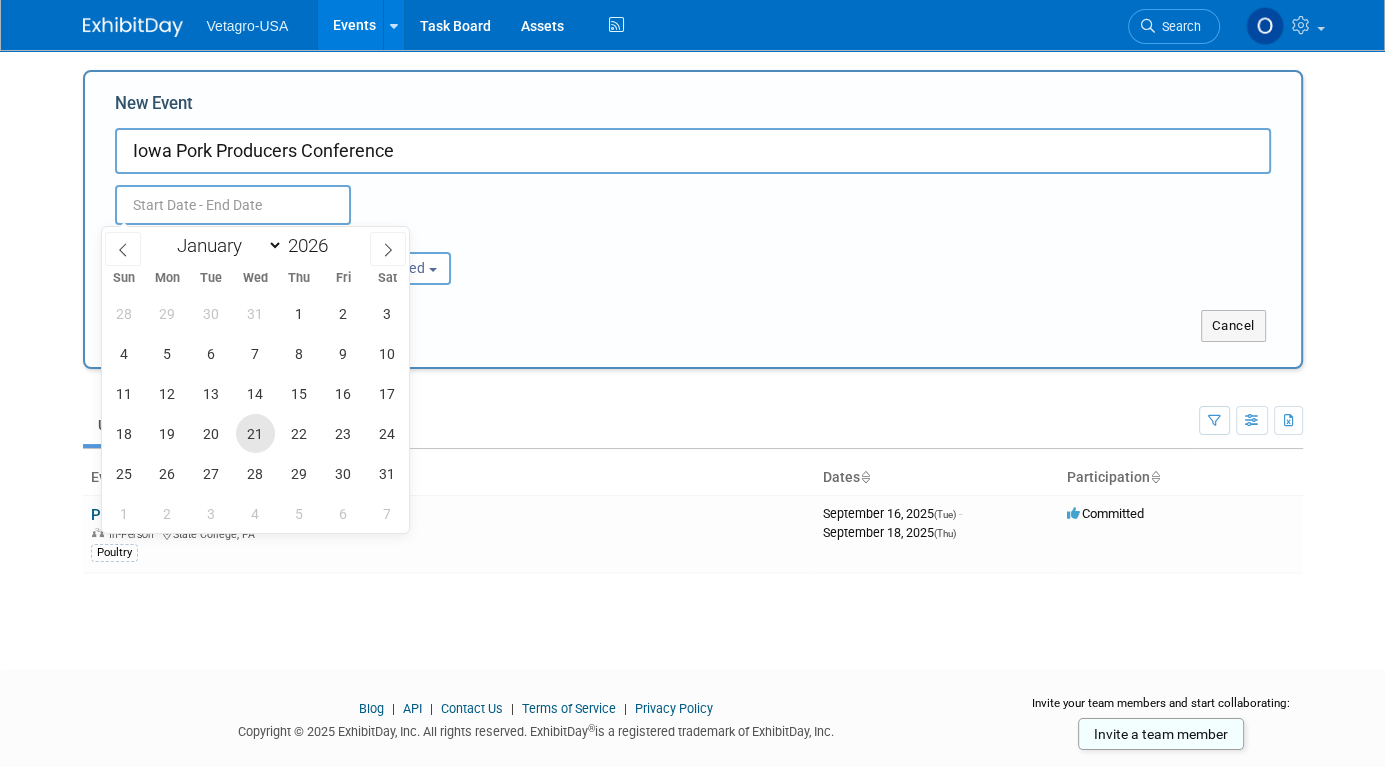 click on "21" at bounding box center (255, 433) 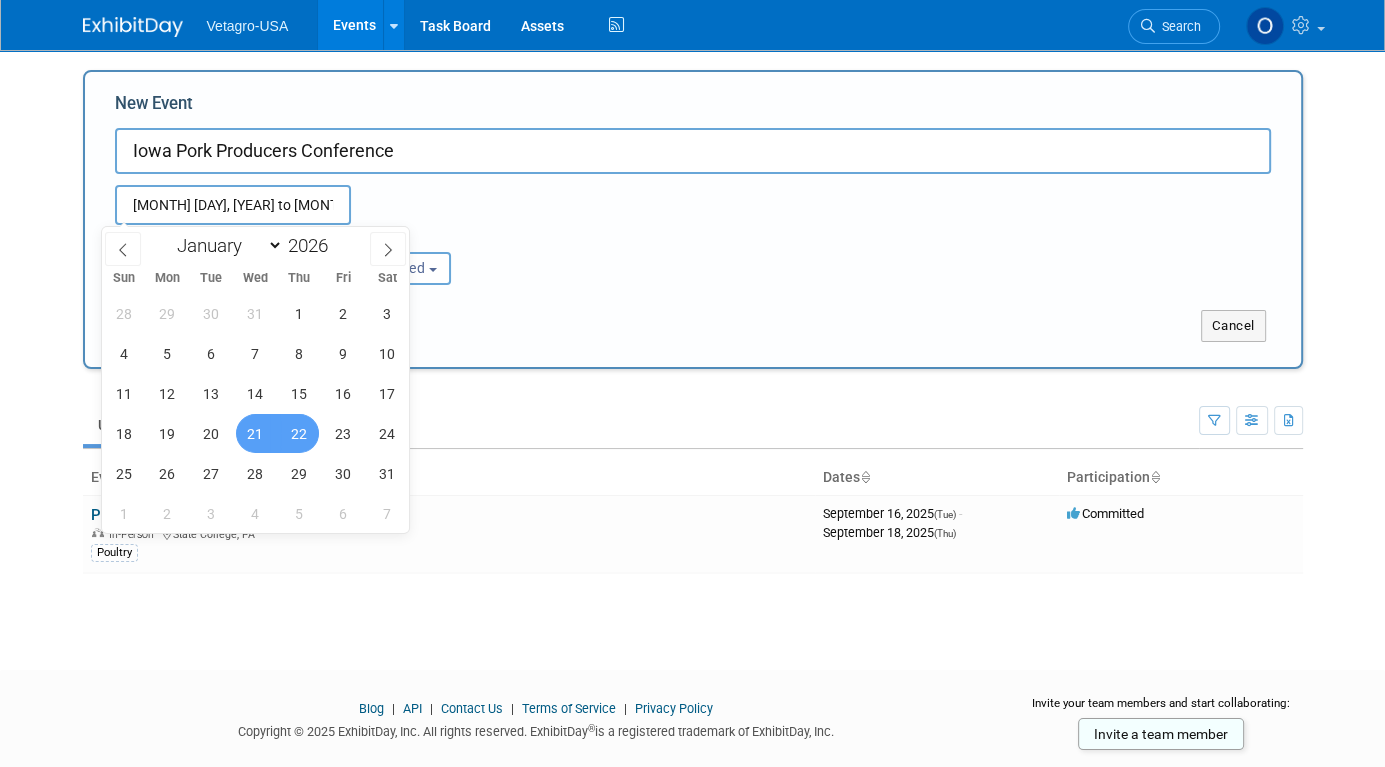 click on "22" at bounding box center [299, 433] 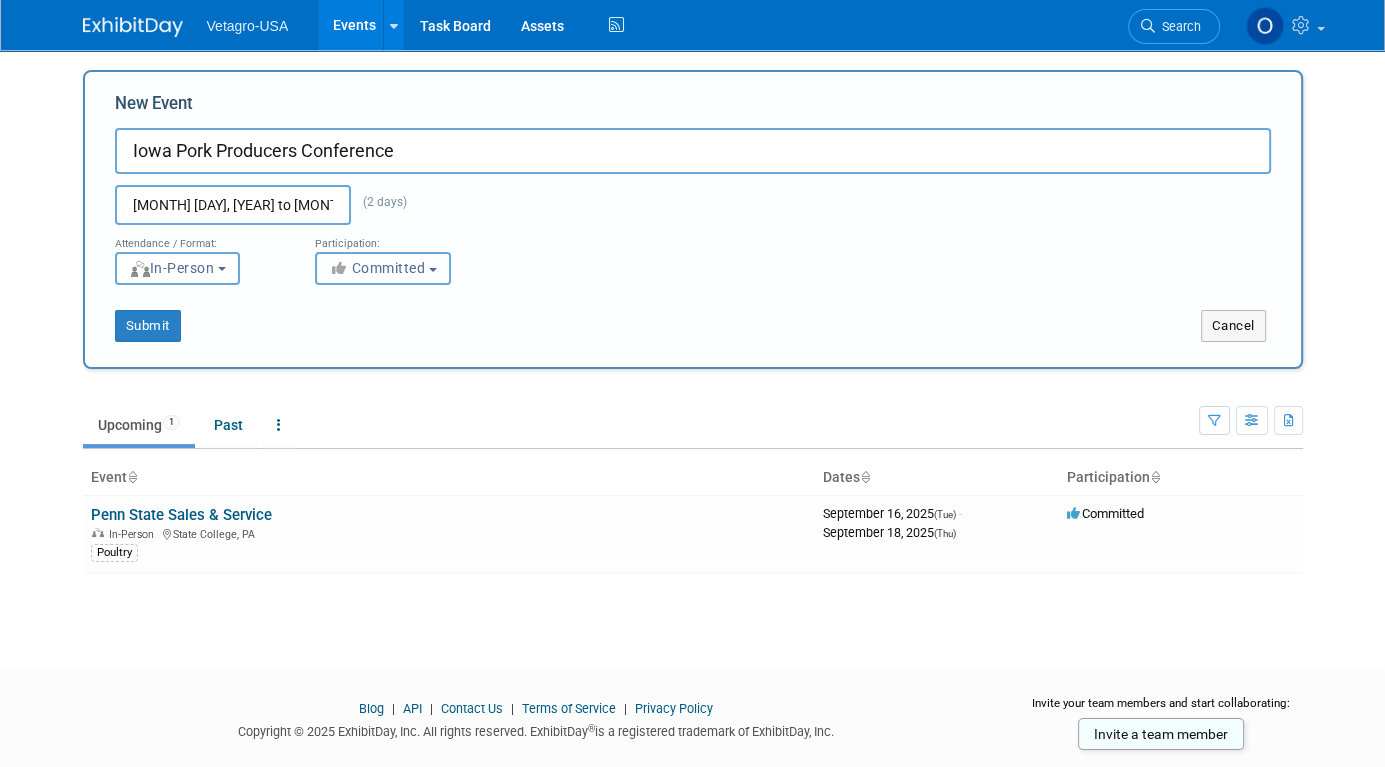 click at bounding box center (433, 270) 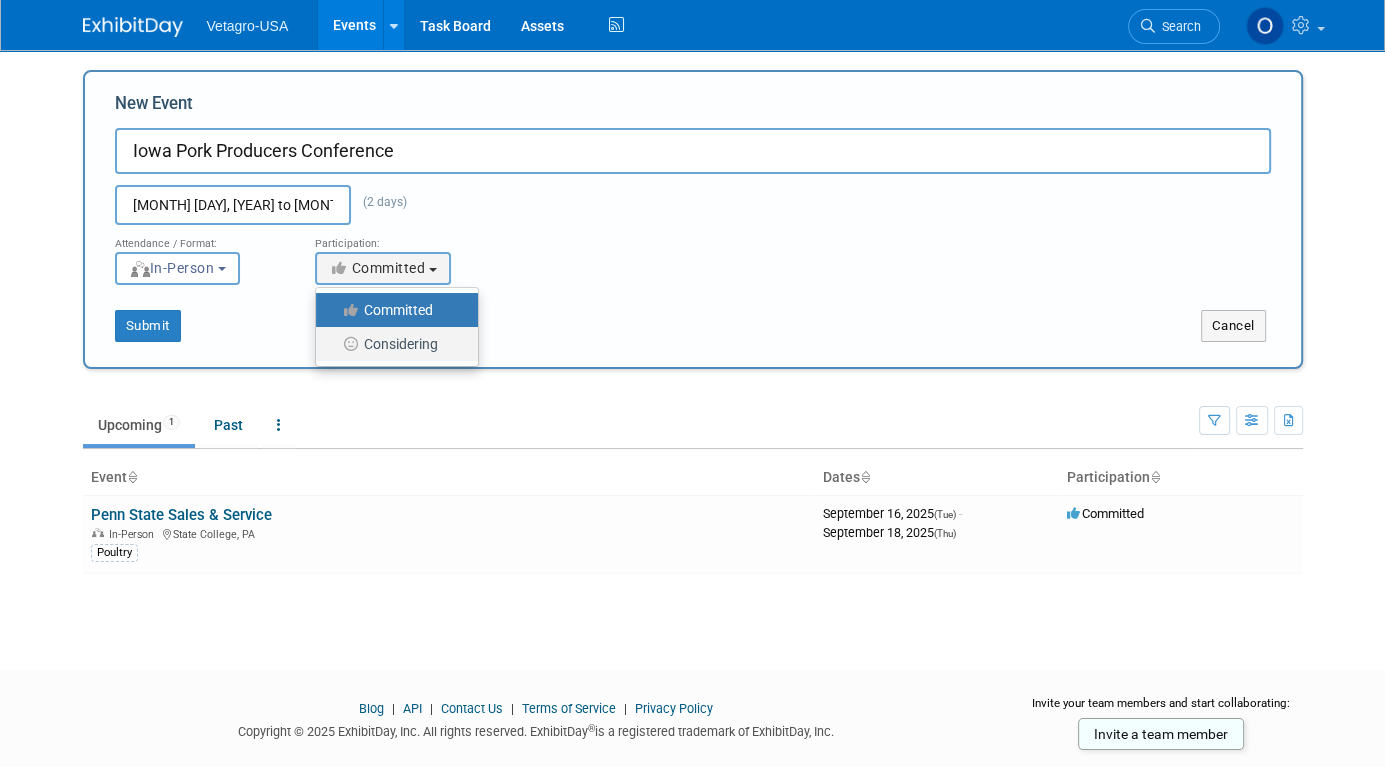 click on "Considering" at bounding box center (392, 344) 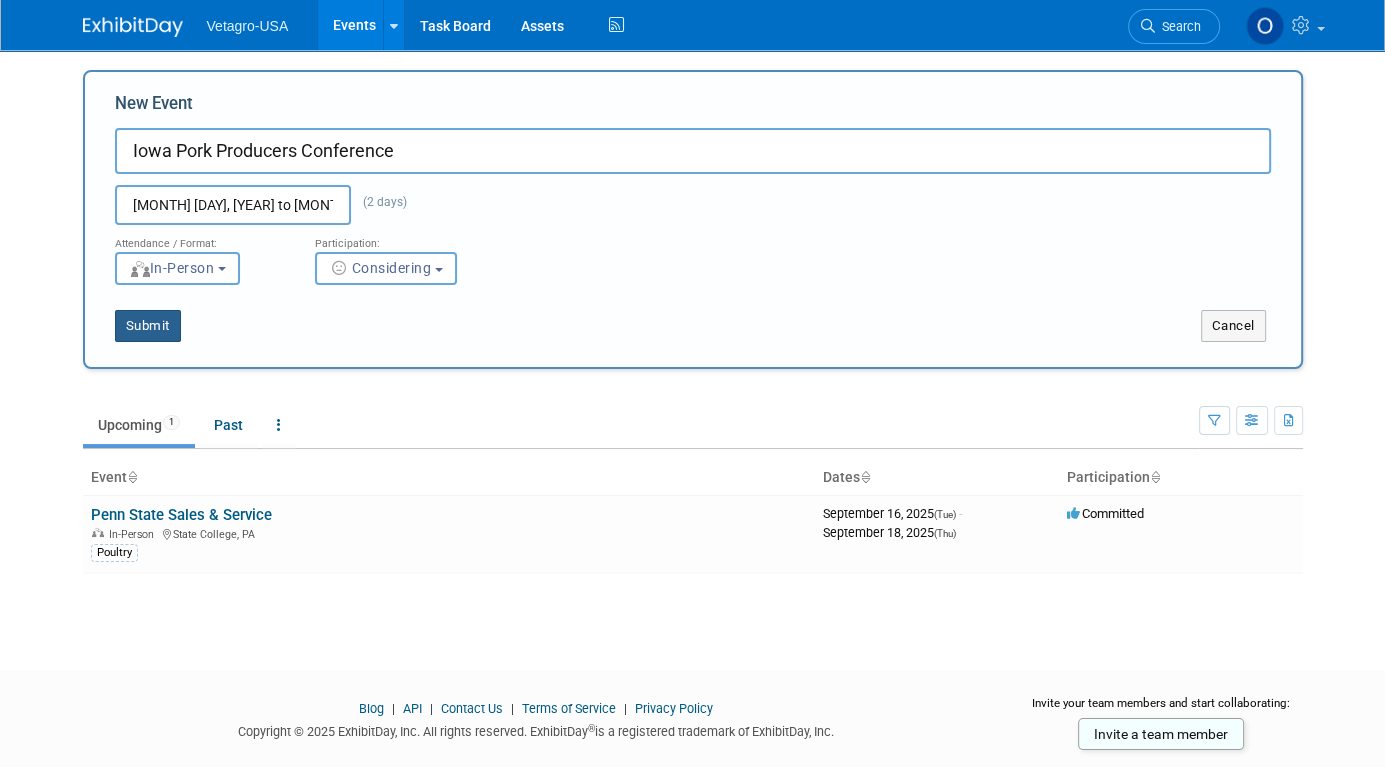 click on "Submit" at bounding box center (148, 326) 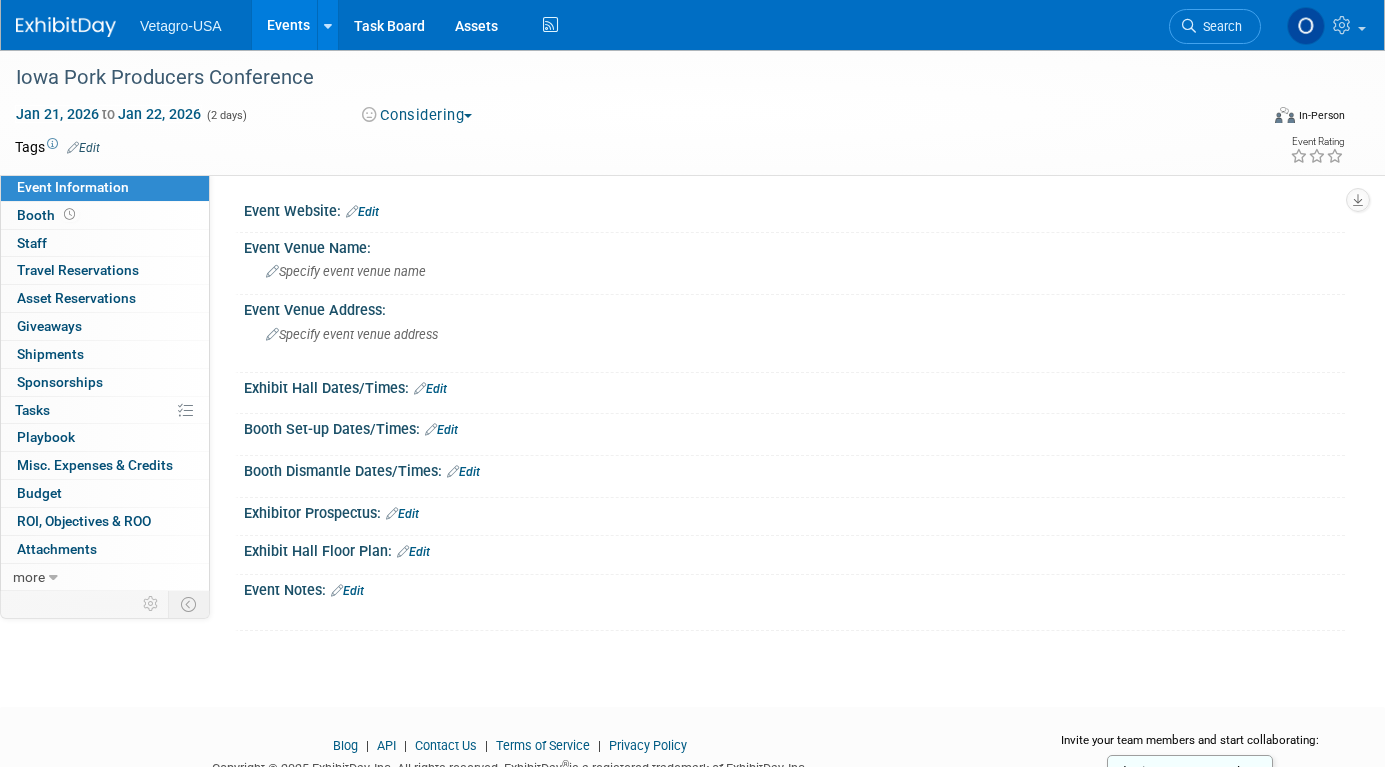 scroll, scrollTop: 0, scrollLeft: 0, axis: both 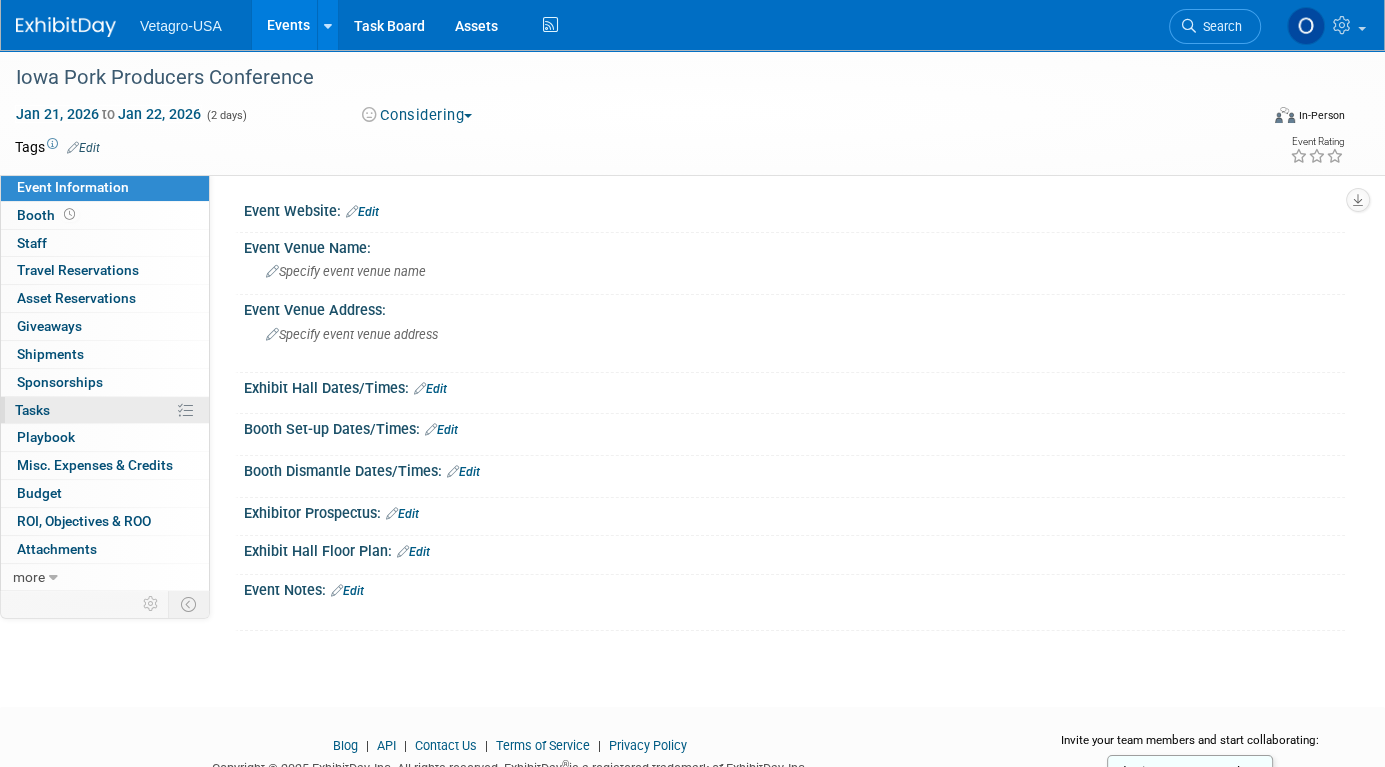 click on "Tasks 0%" at bounding box center [32, 410] 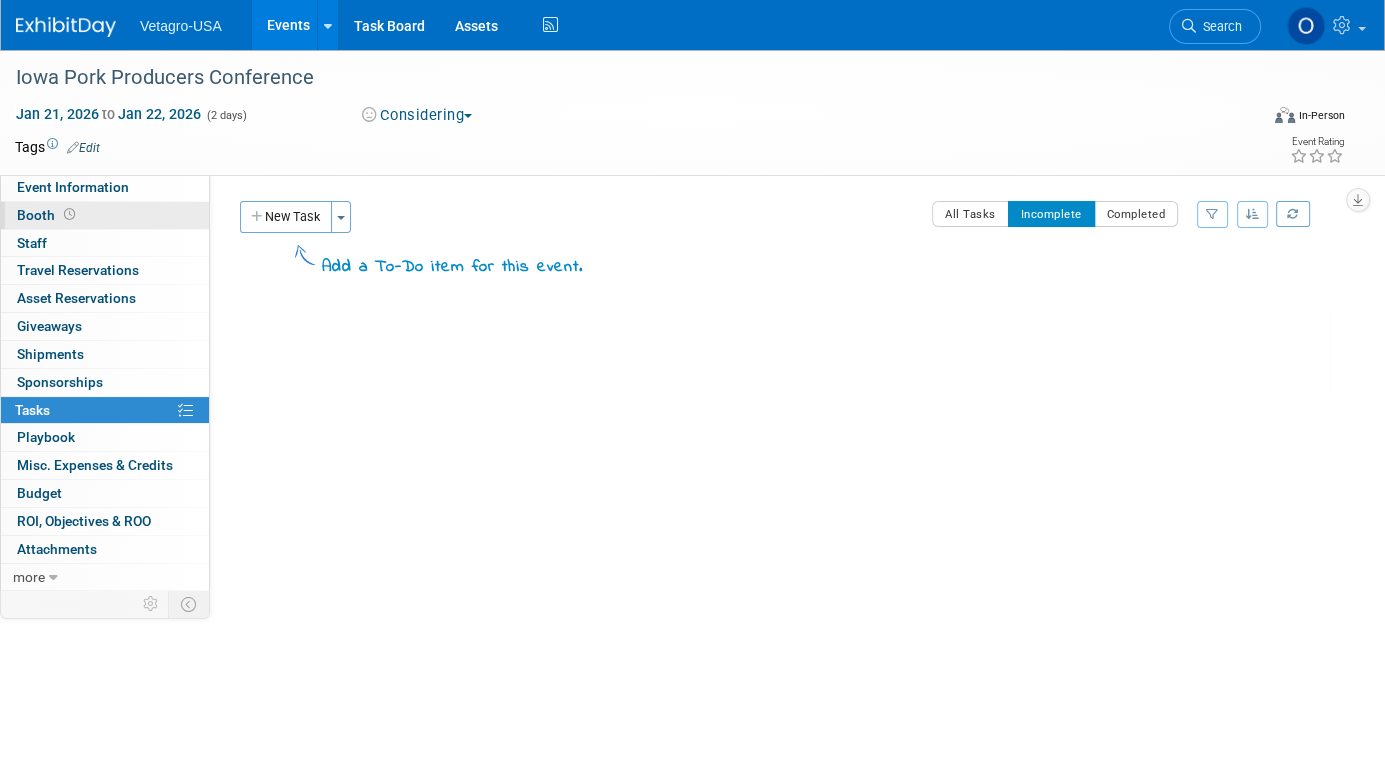 click on "Booth" at bounding box center [48, 215] 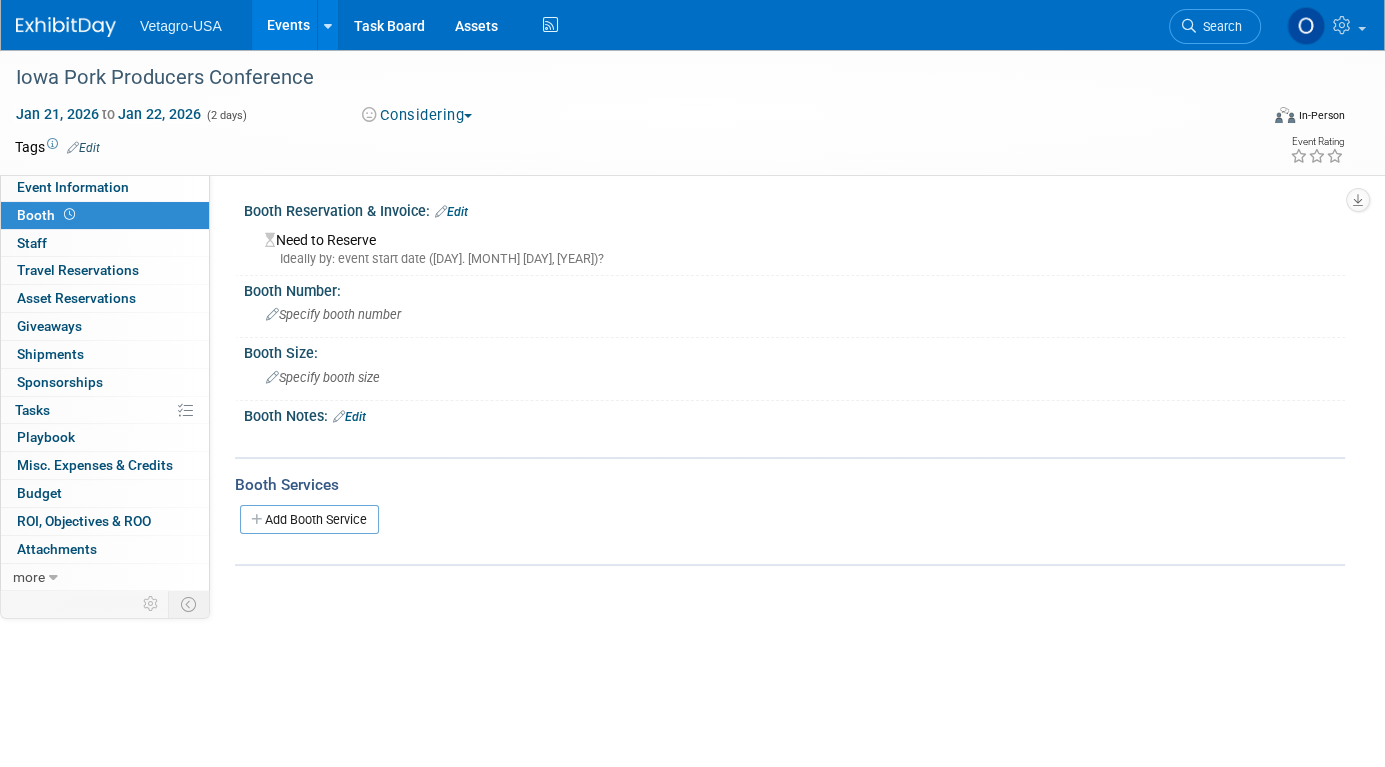 click on "Edit" at bounding box center [451, 212] 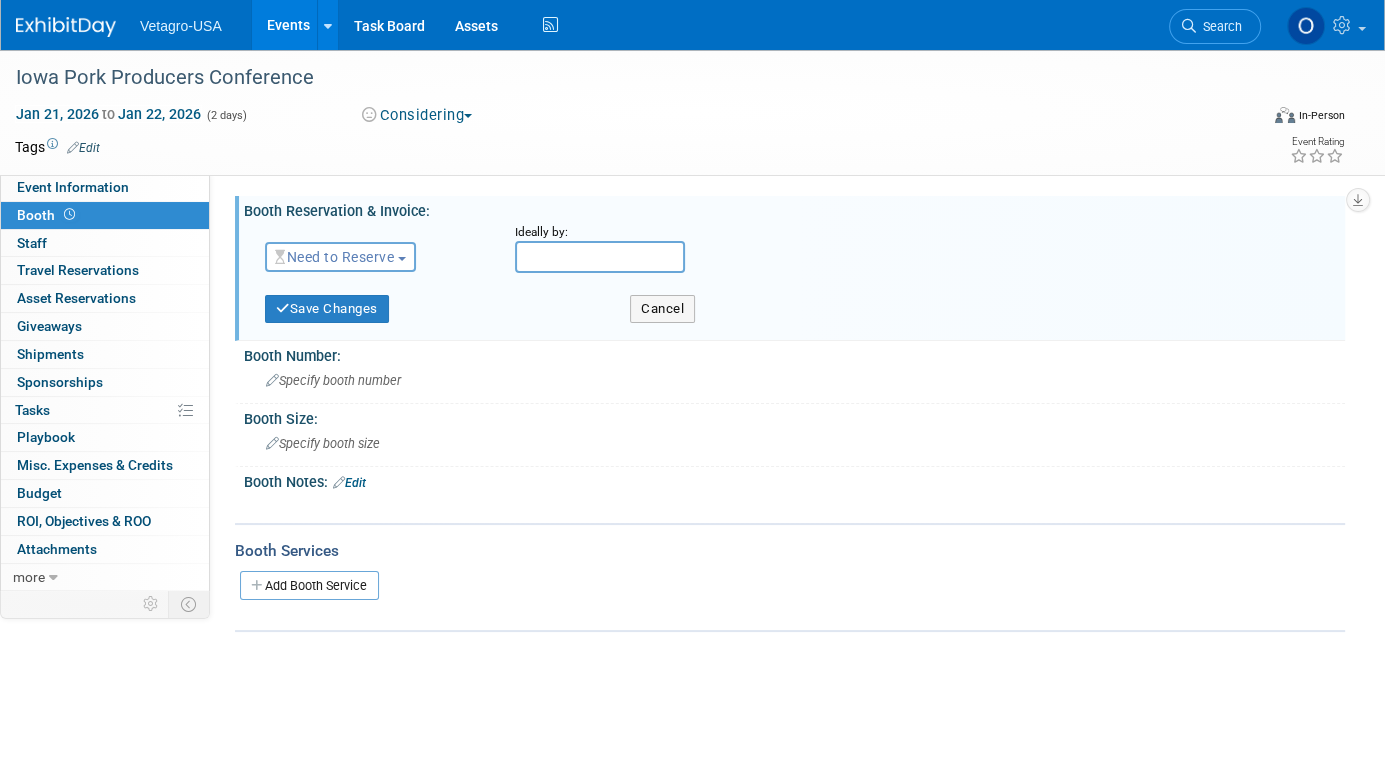 click on "Need to Reserve" at bounding box center (334, 257) 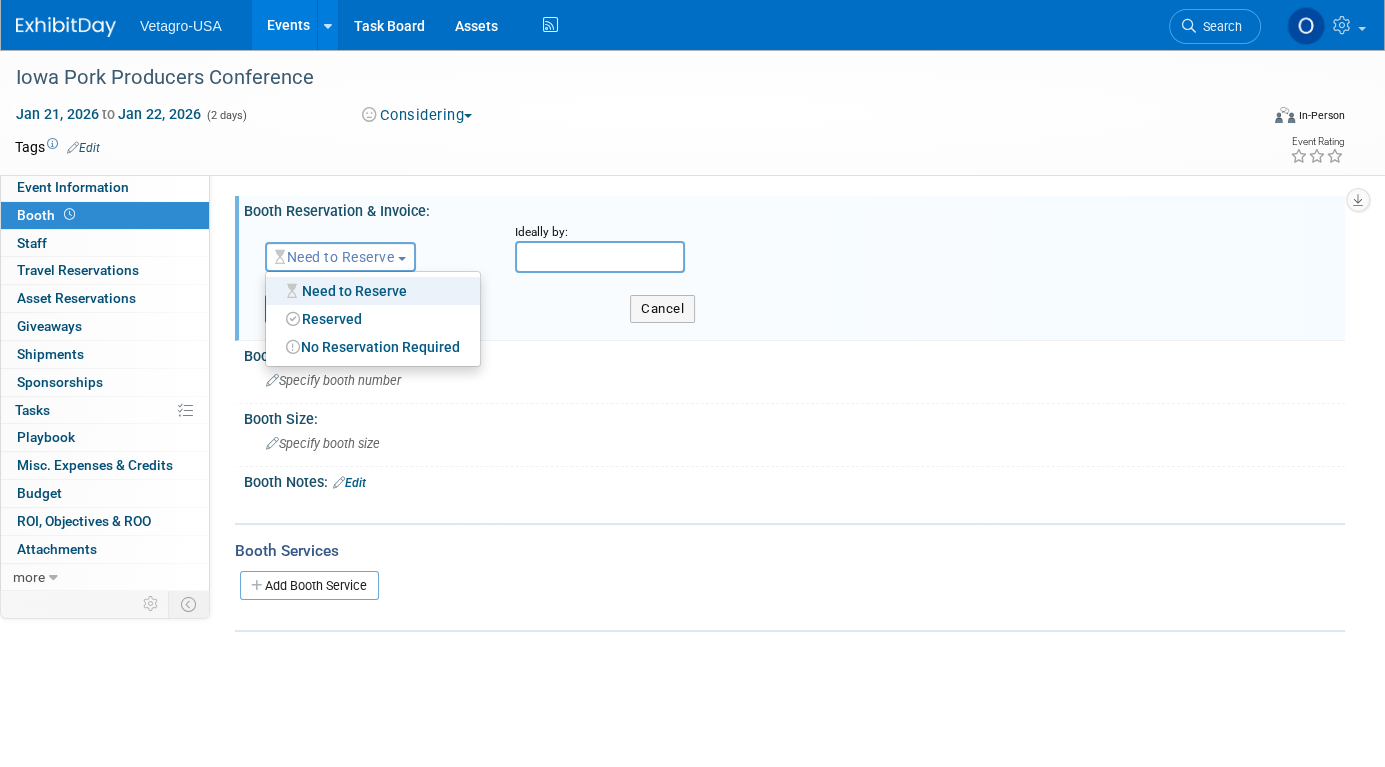 click on "Need to Reserve" at bounding box center [334, 257] 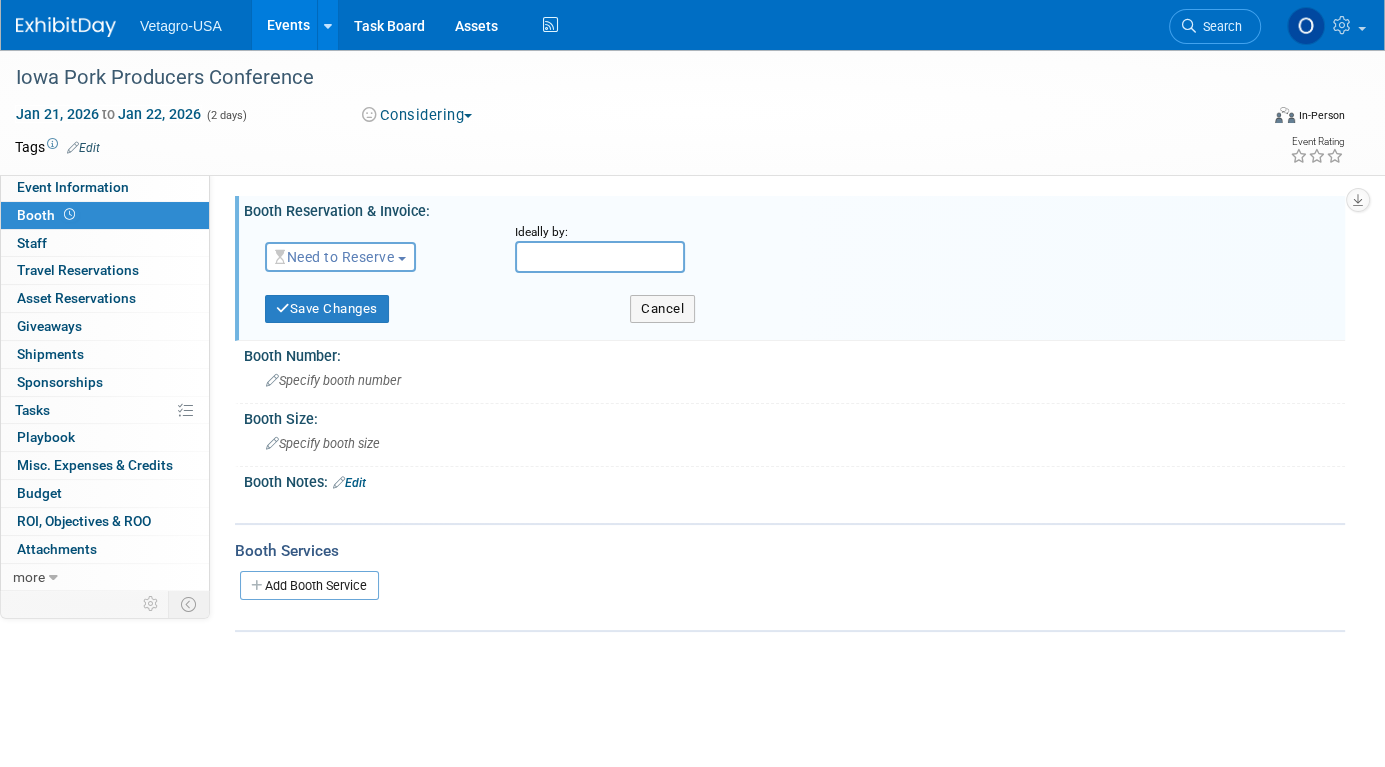 click at bounding box center (600, 257) 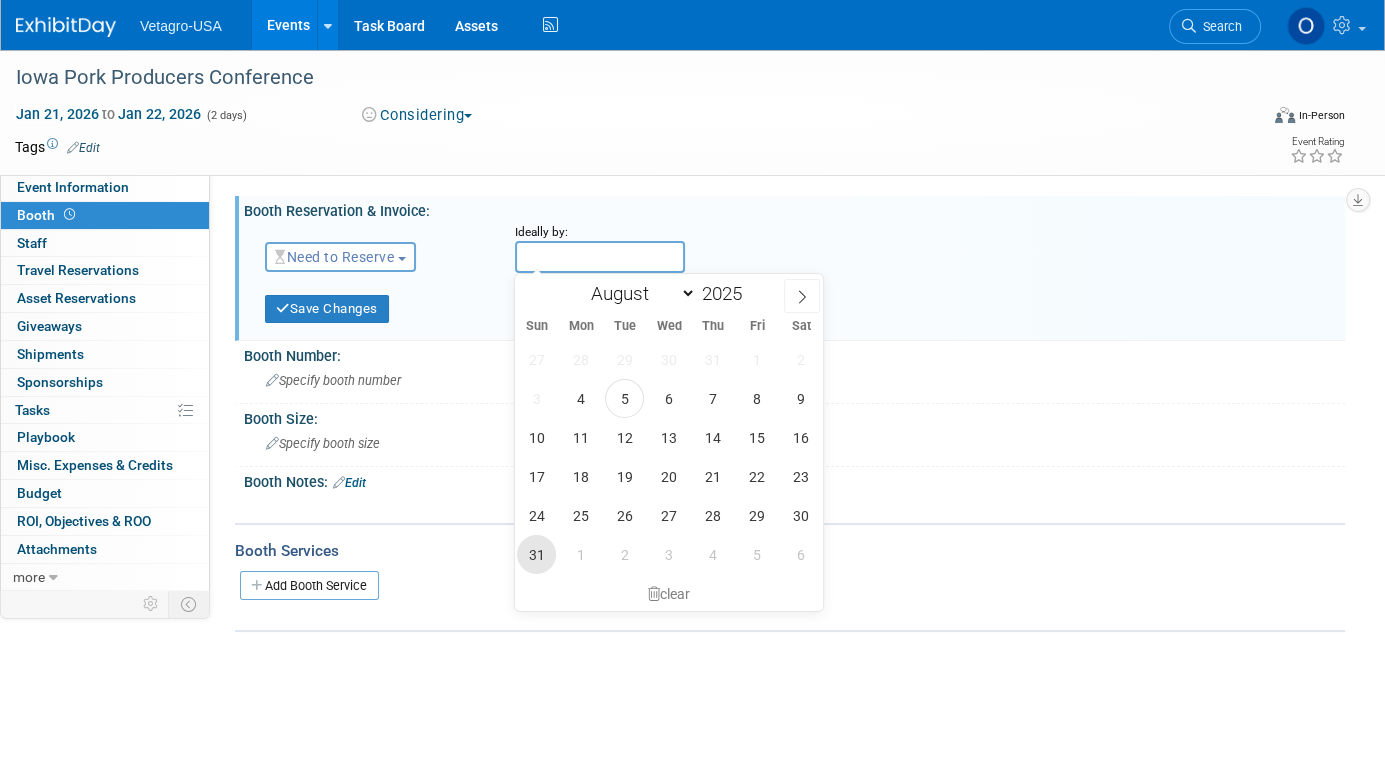 click on "31" at bounding box center (536, 554) 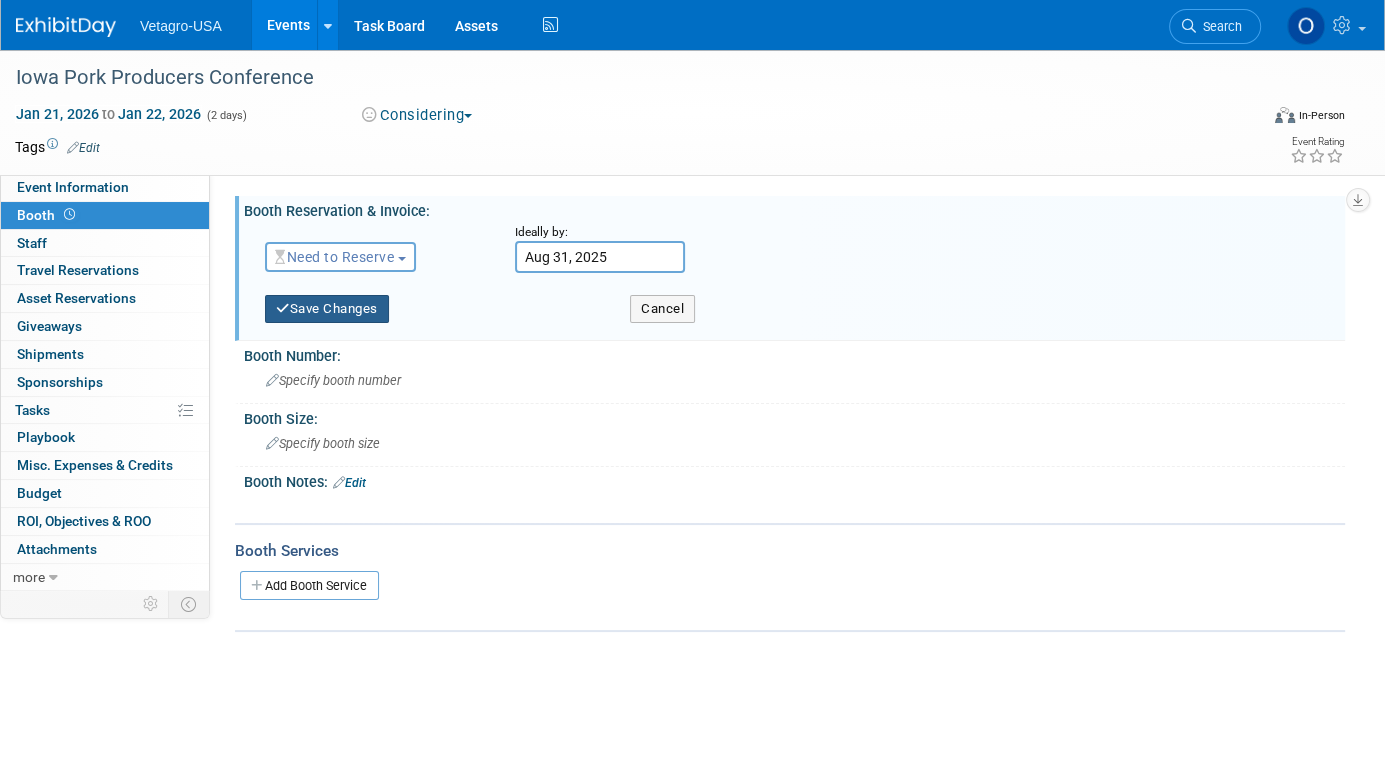 click on "Save Changes" at bounding box center [327, 309] 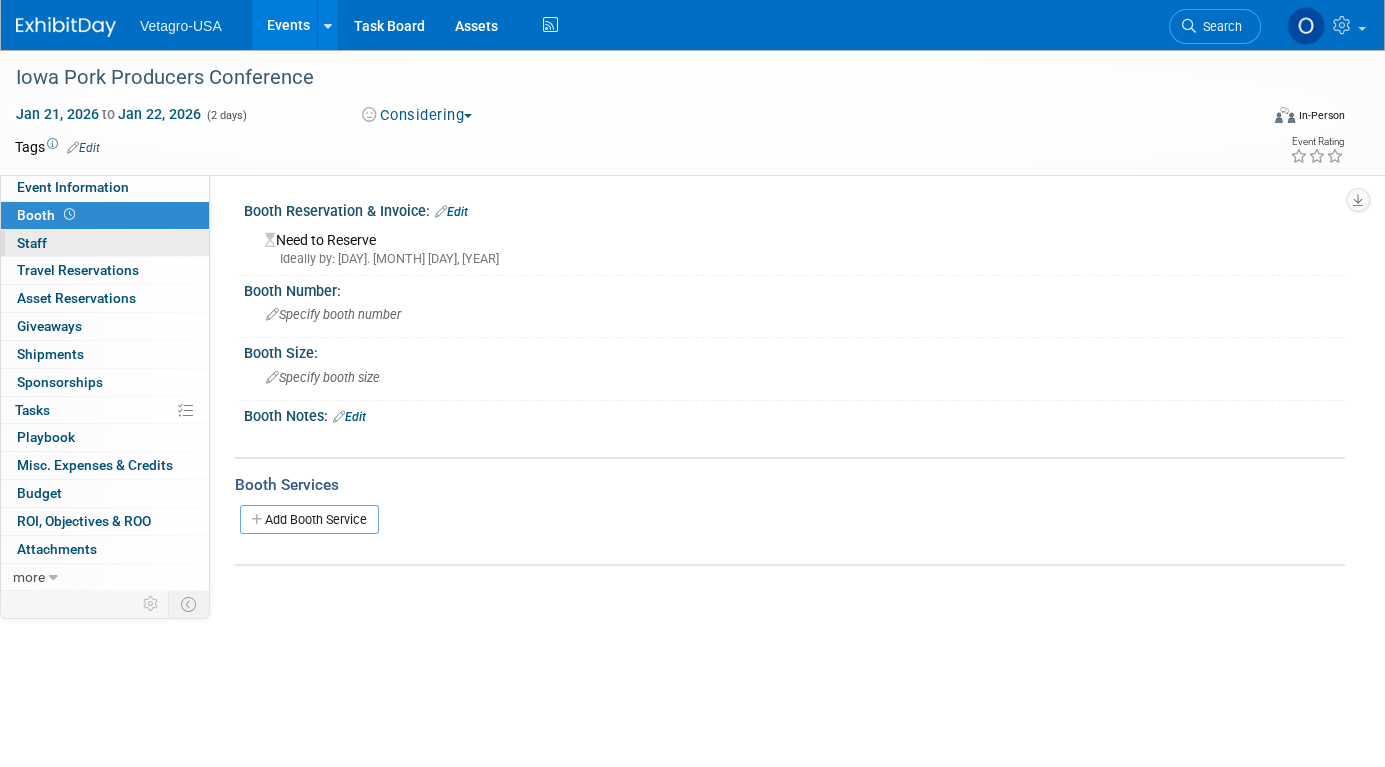 click on "0
Staff 0" at bounding box center [105, 243] 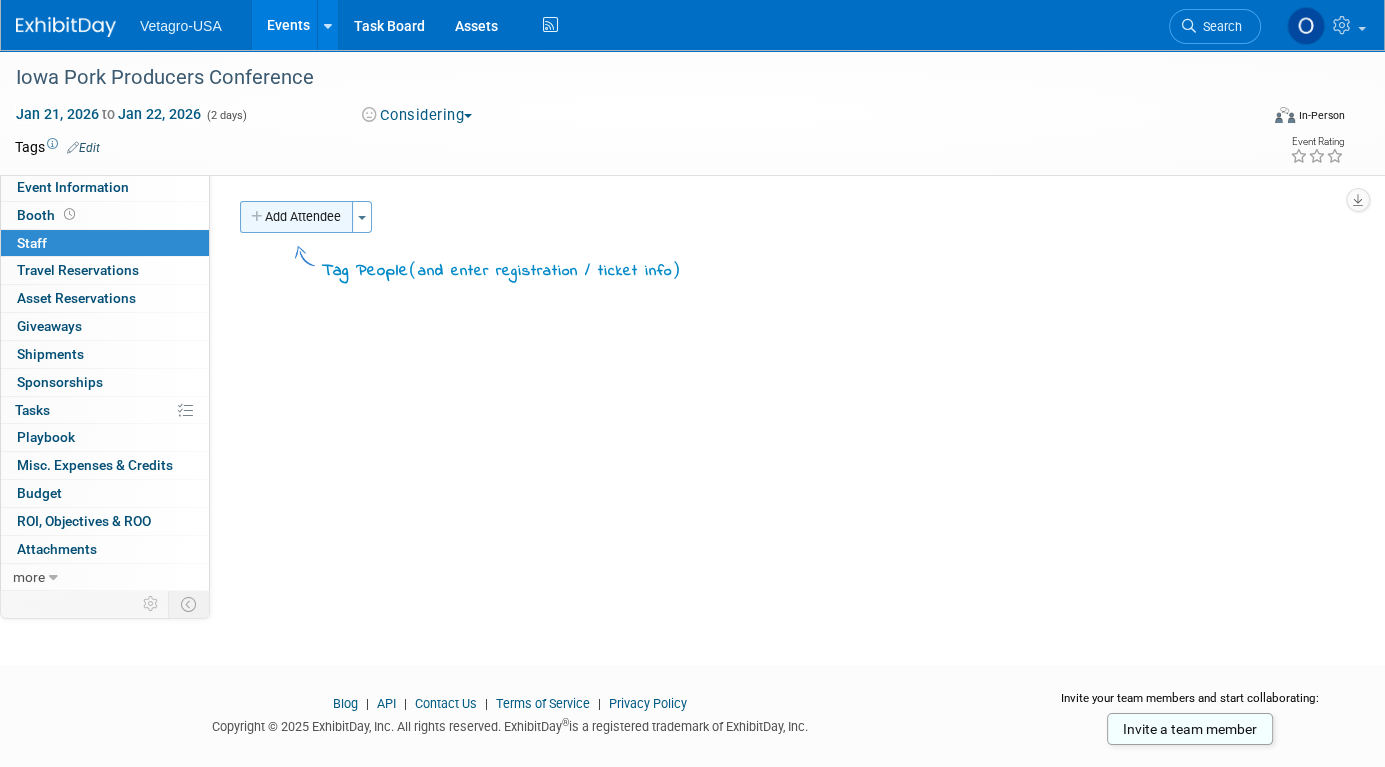 click on "Add Attendee" at bounding box center [296, 217] 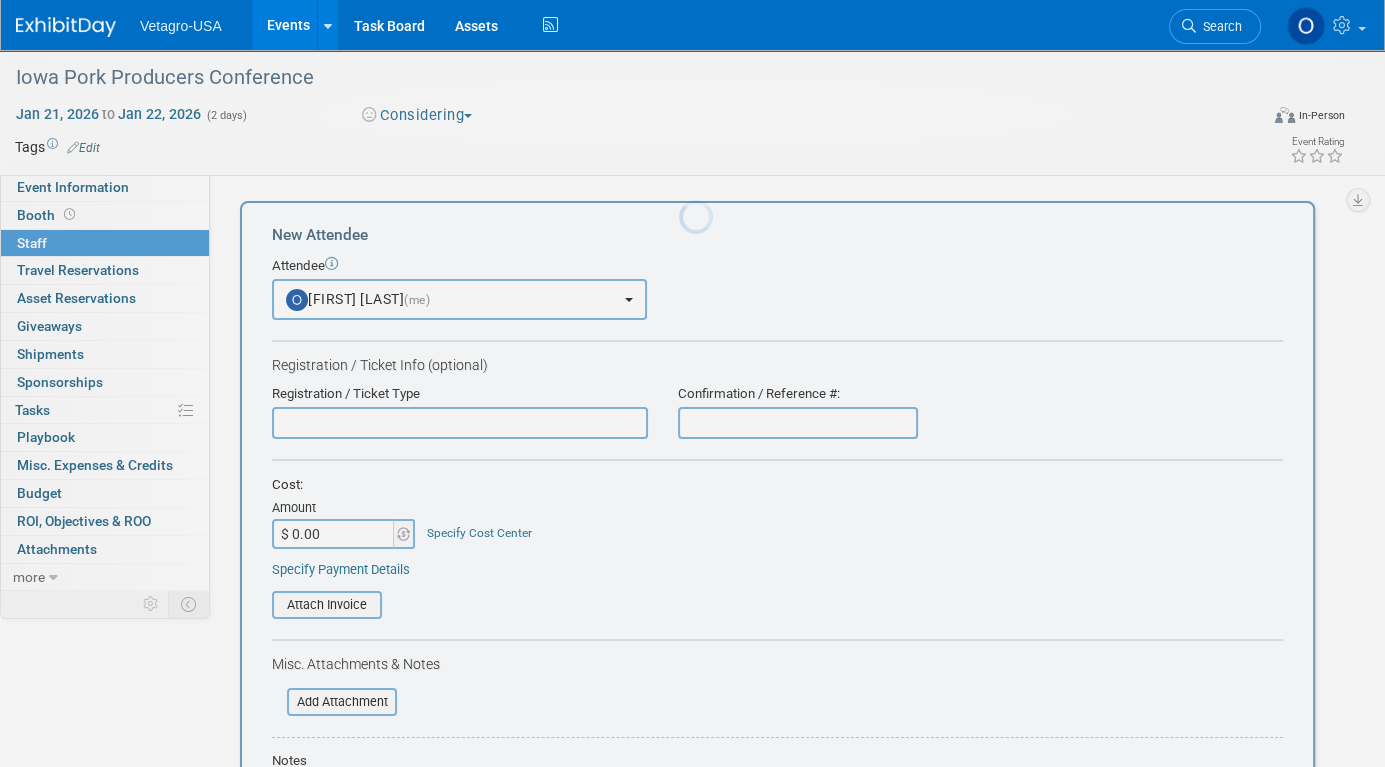 scroll, scrollTop: 0, scrollLeft: 0, axis: both 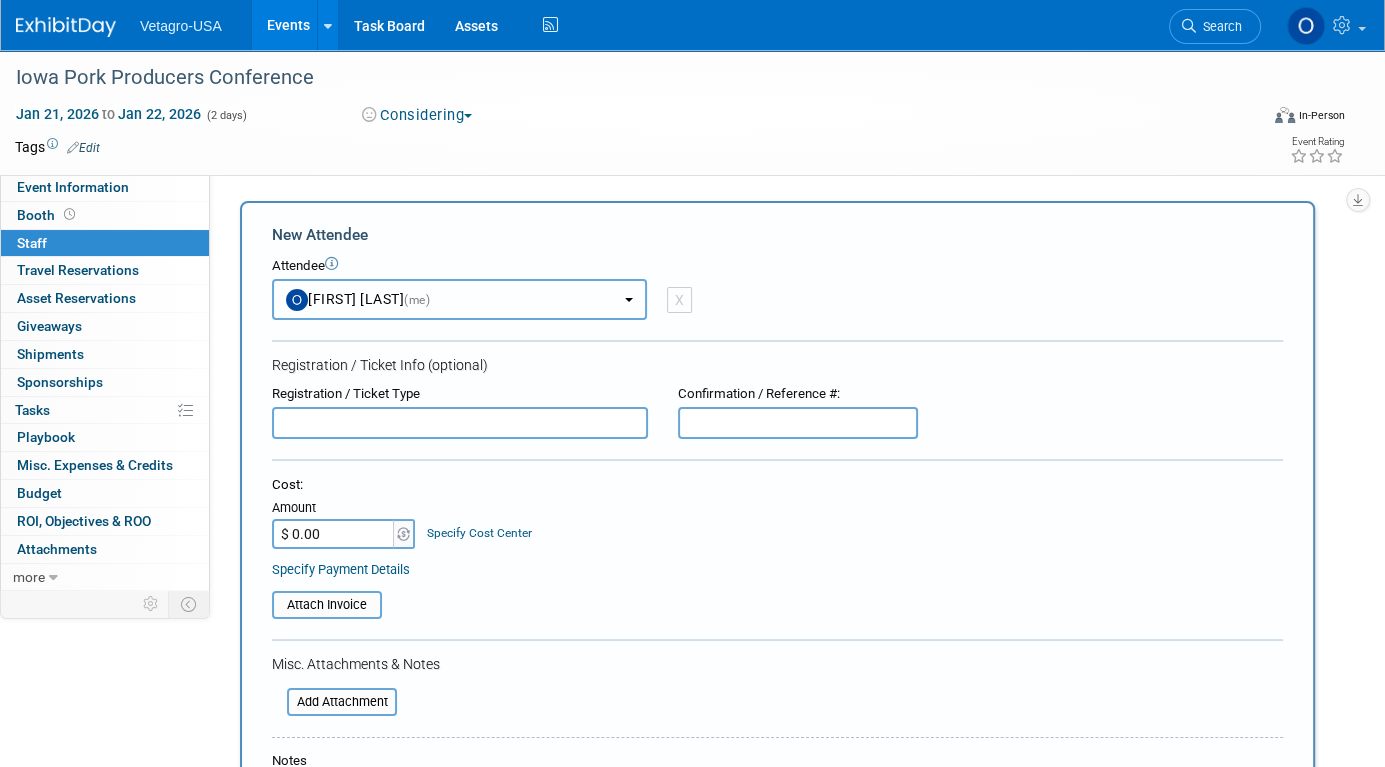 click on "OliviaM Last
(me)" at bounding box center [358, 299] 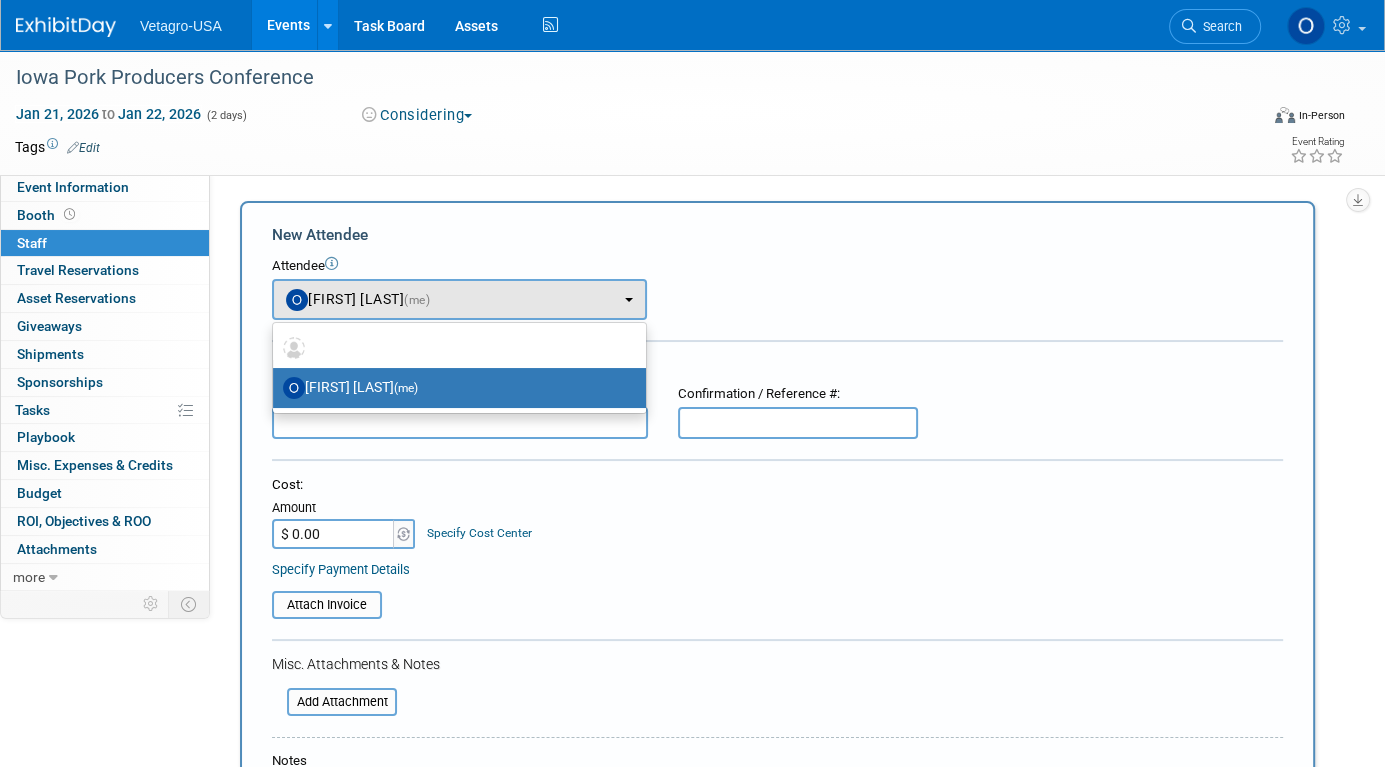 click on "OliviaM Last
(me)" at bounding box center (454, 388) 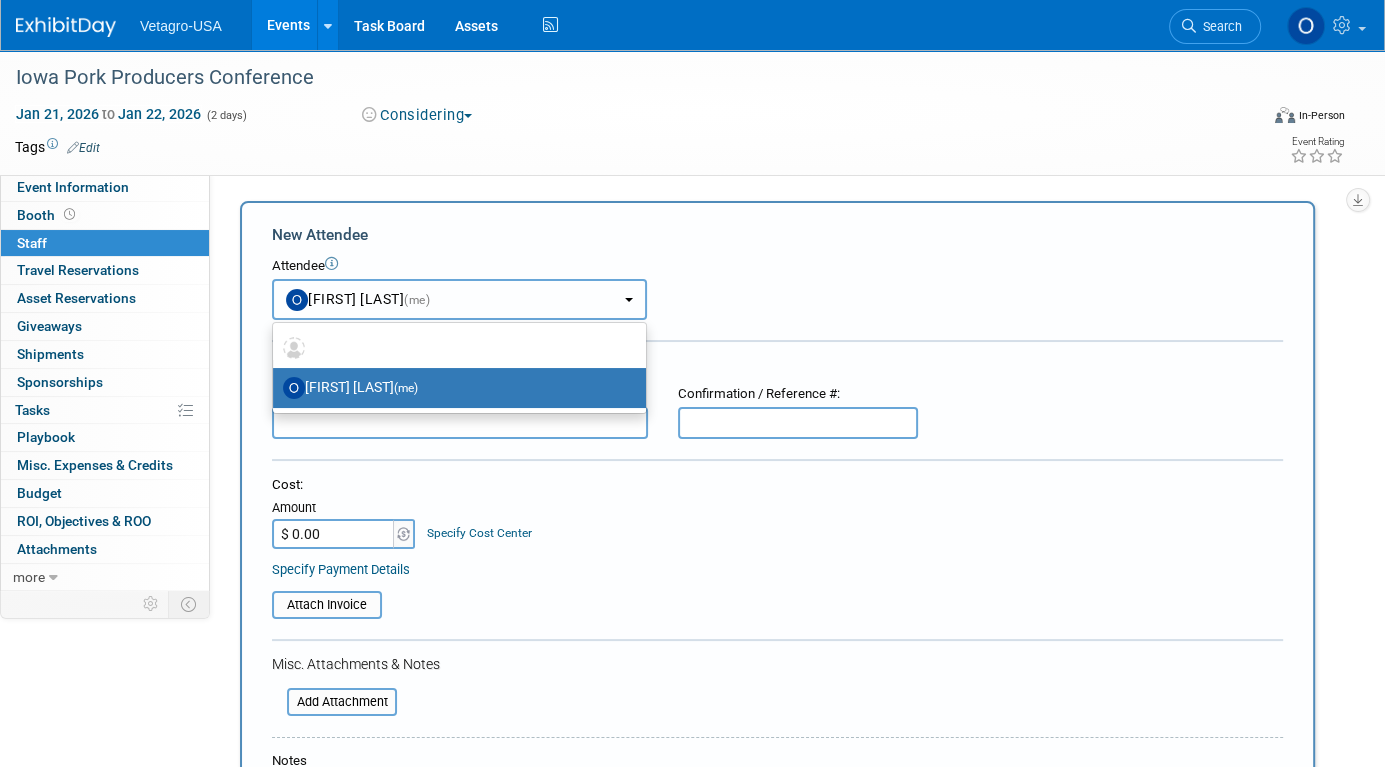 click on "OliviaM Last
(me)" at bounding box center (358, 299) 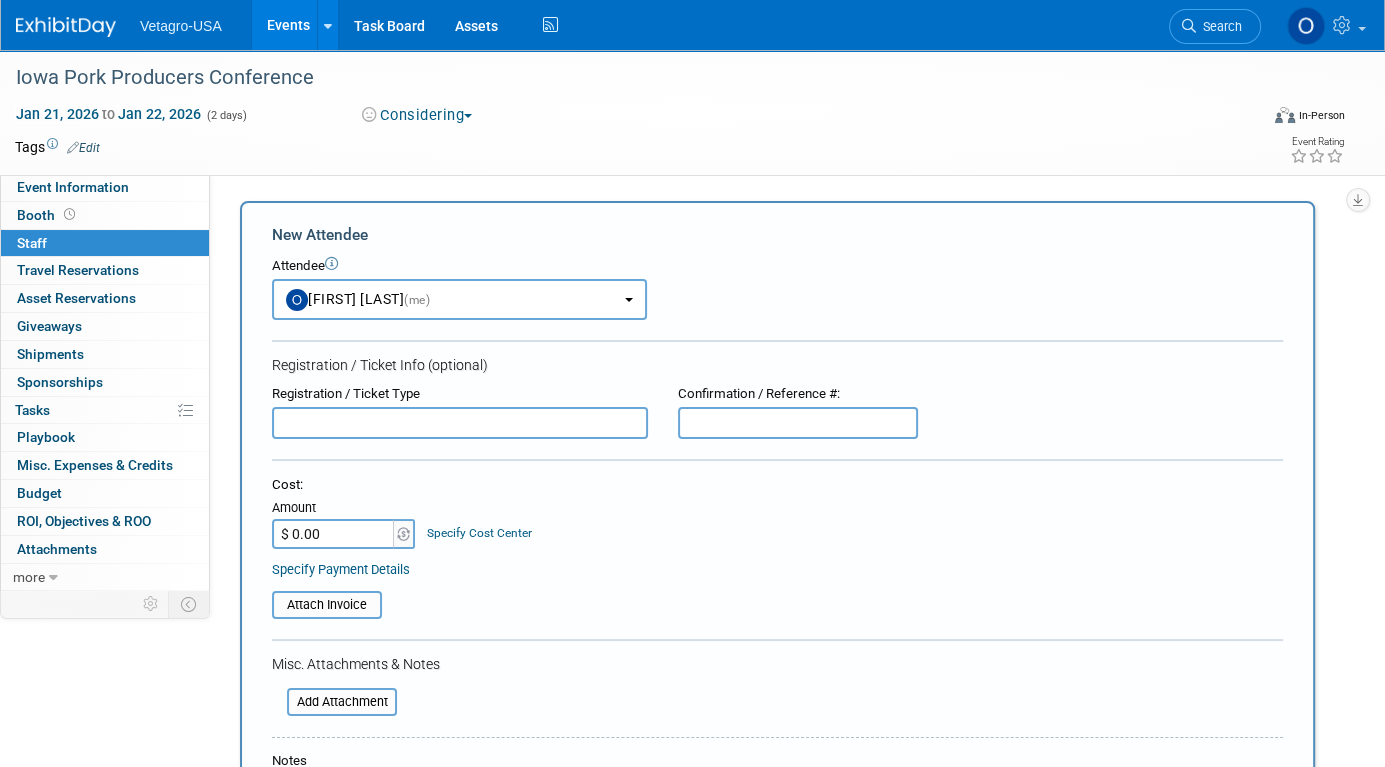 click at bounding box center (609, 147) 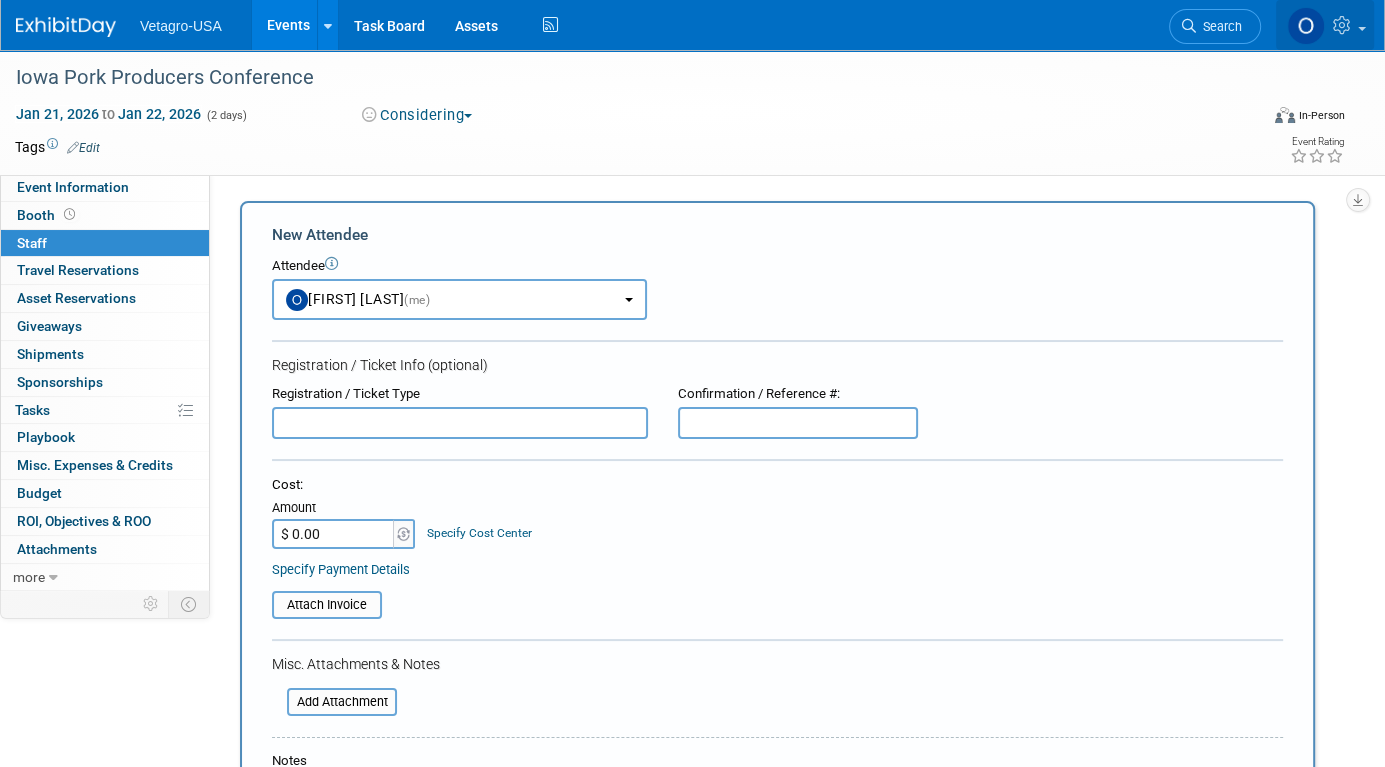 click at bounding box center [1325, 25] 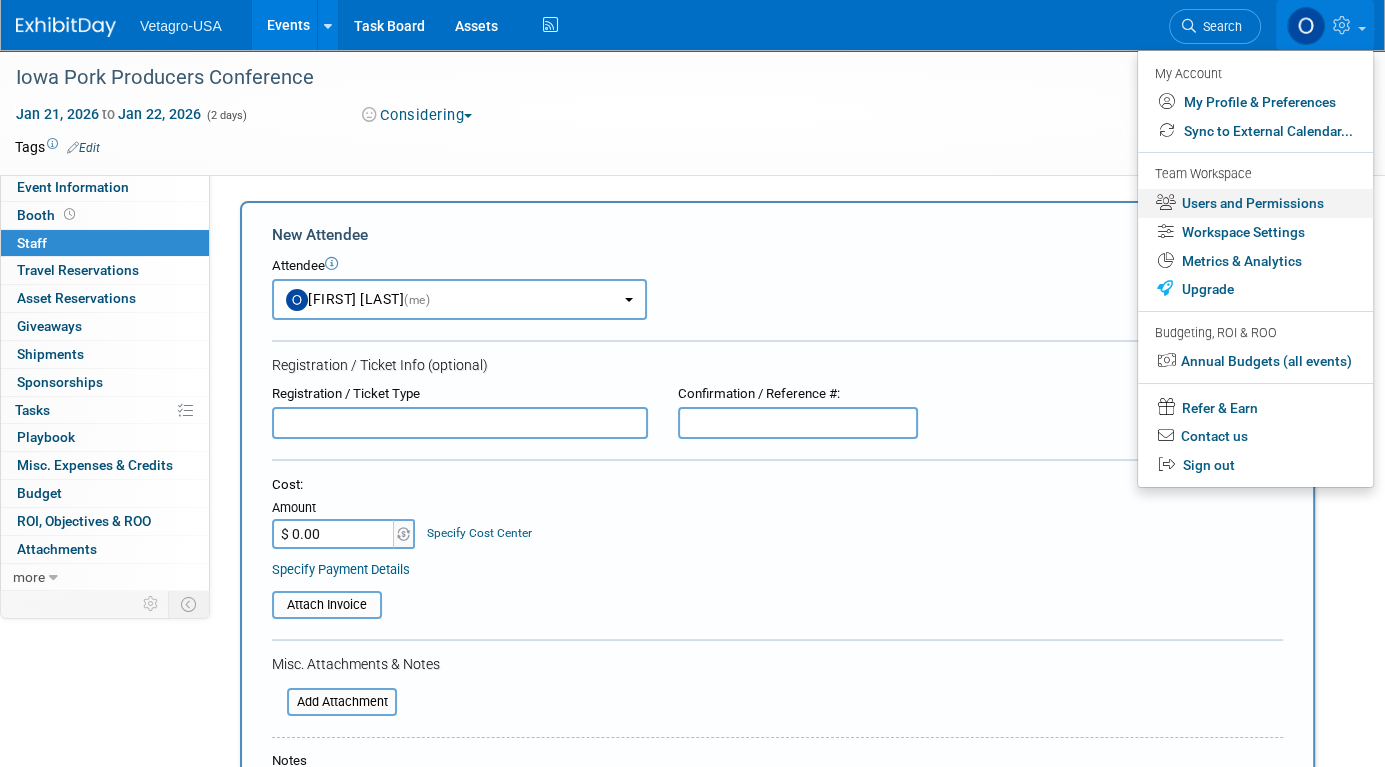 click on "Users and Permissions" at bounding box center [1255, 203] 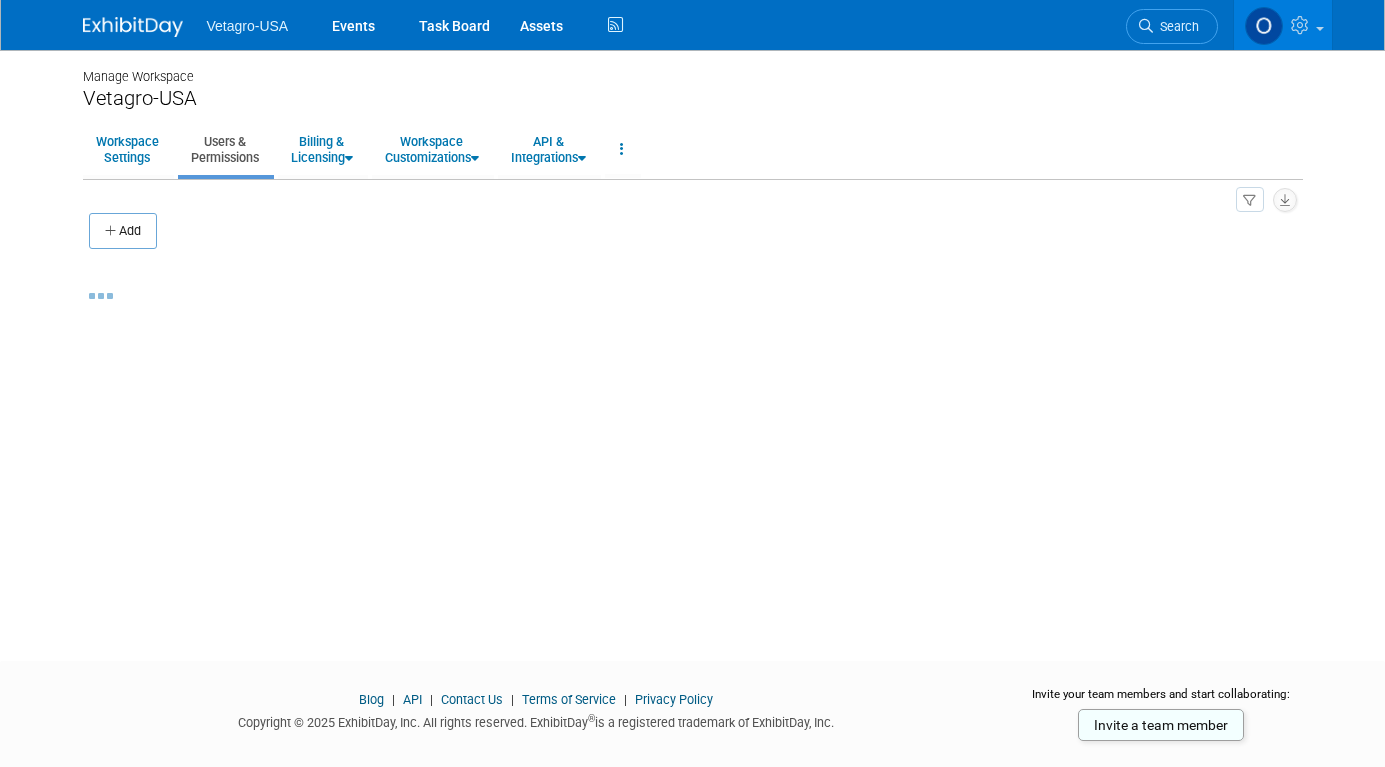 scroll, scrollTop: 0, scrollLeft: 0, axis: both 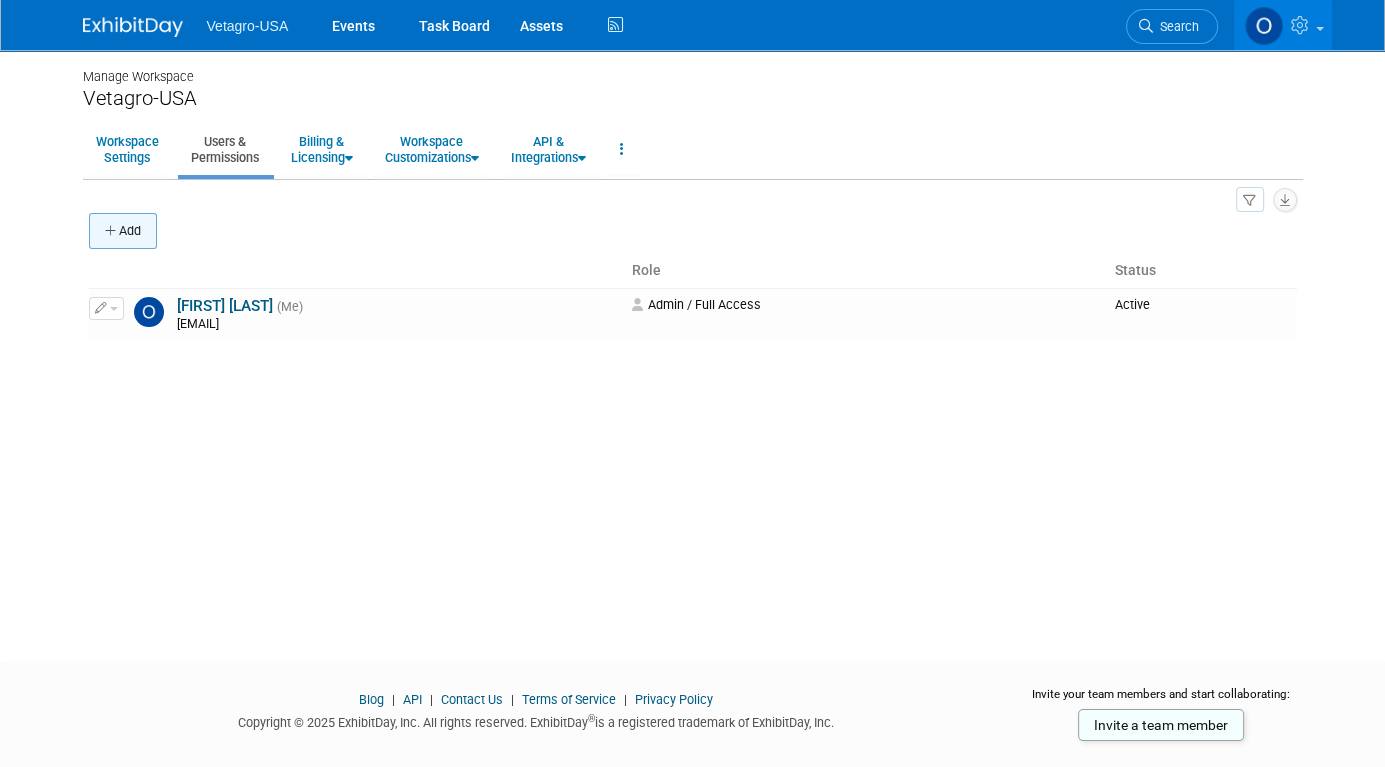 click on "Add" at bounding box center (123, 231) 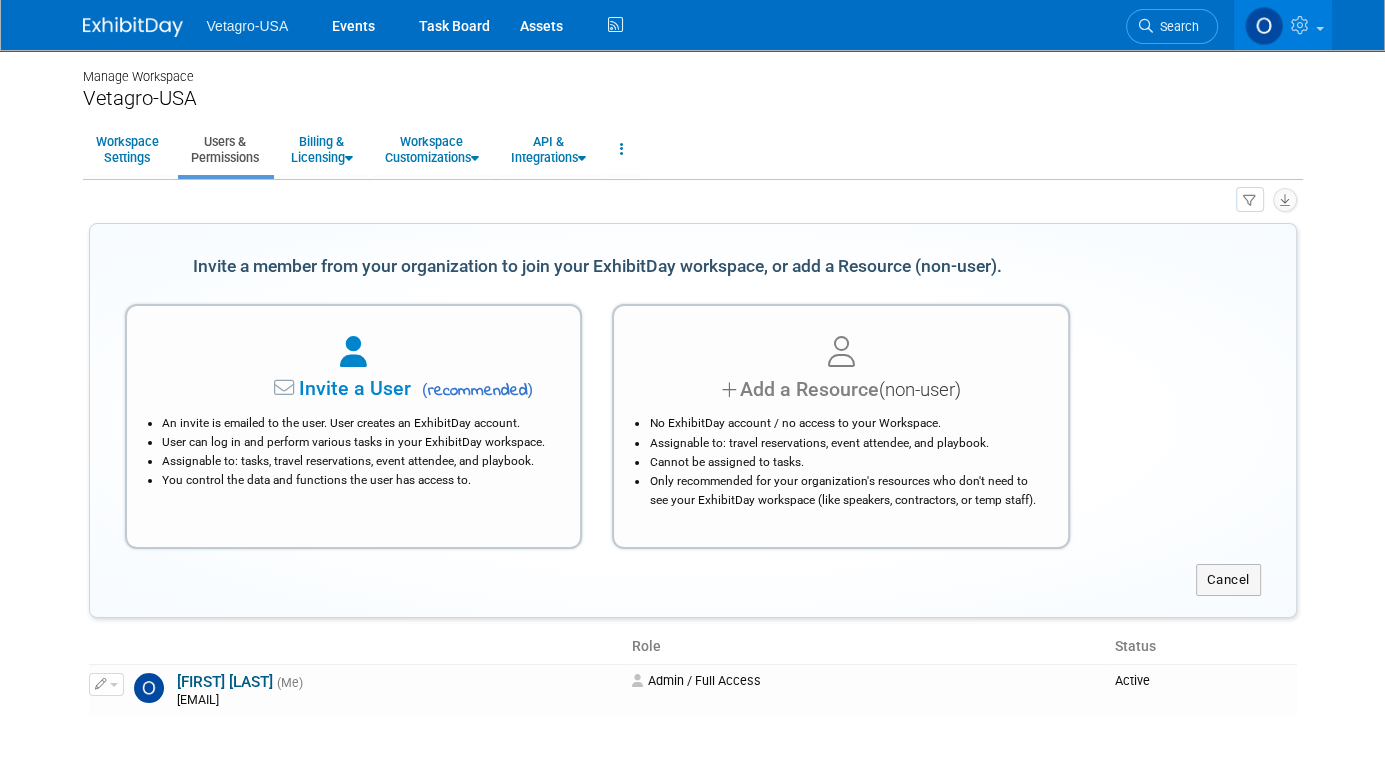 click on "Workspace Settings
Users & Permissions
Billing & Licensing
Manage Plan / Subscription
Billing Information
Payment Receipts
Workspace Customizations
Customize Event Information Tab
Customize Event Booth Tab
Customize the Special Event Tab
Customize Event Participation Types
Customize Event Attendee Roles
Configure Default Event Task Sections
Configure Event Objectives
Customize Cost Centers" at bounding box center [693, 151] 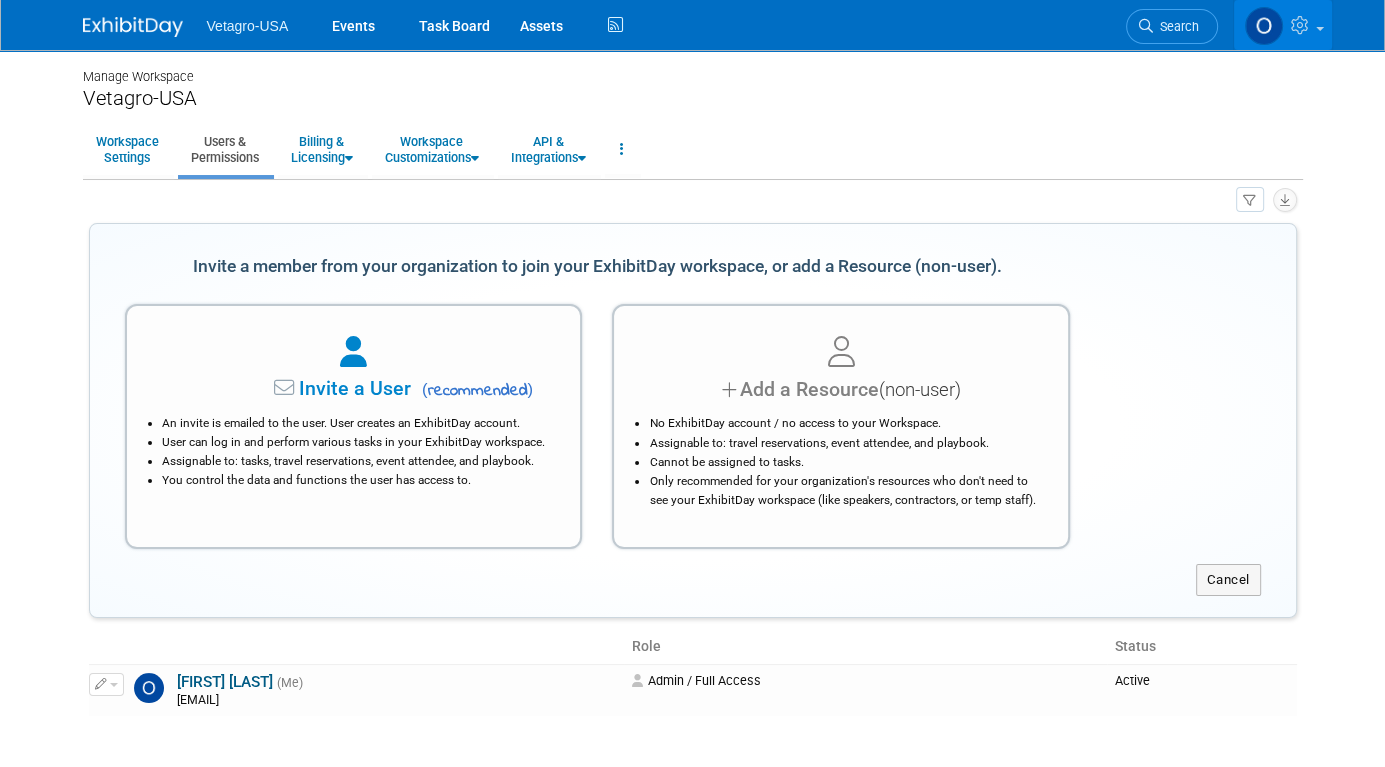 click at bounding box center [1283, 25] 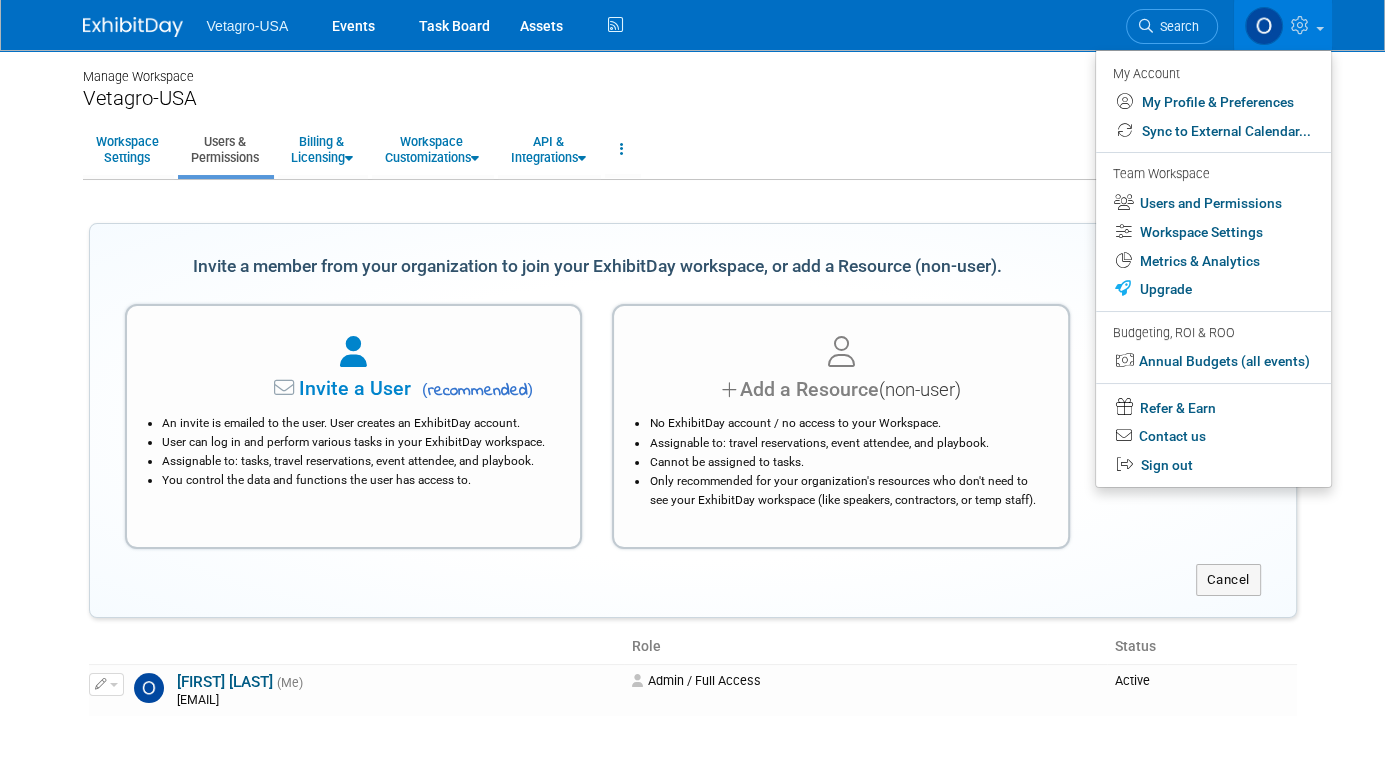 click on "Vetagro-USA" at bounding box center [693, 98] 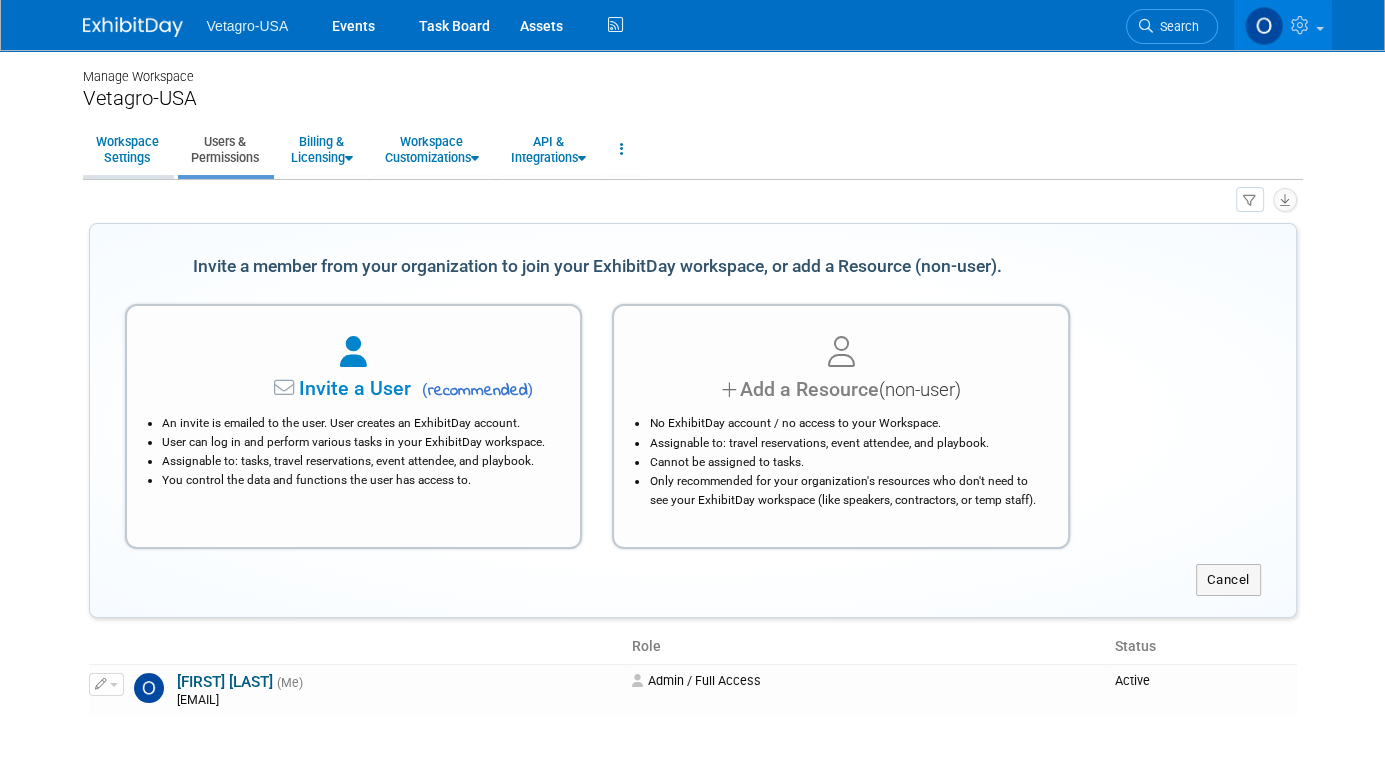 click on "Workspace Settings" at bounding box center [127, 149] 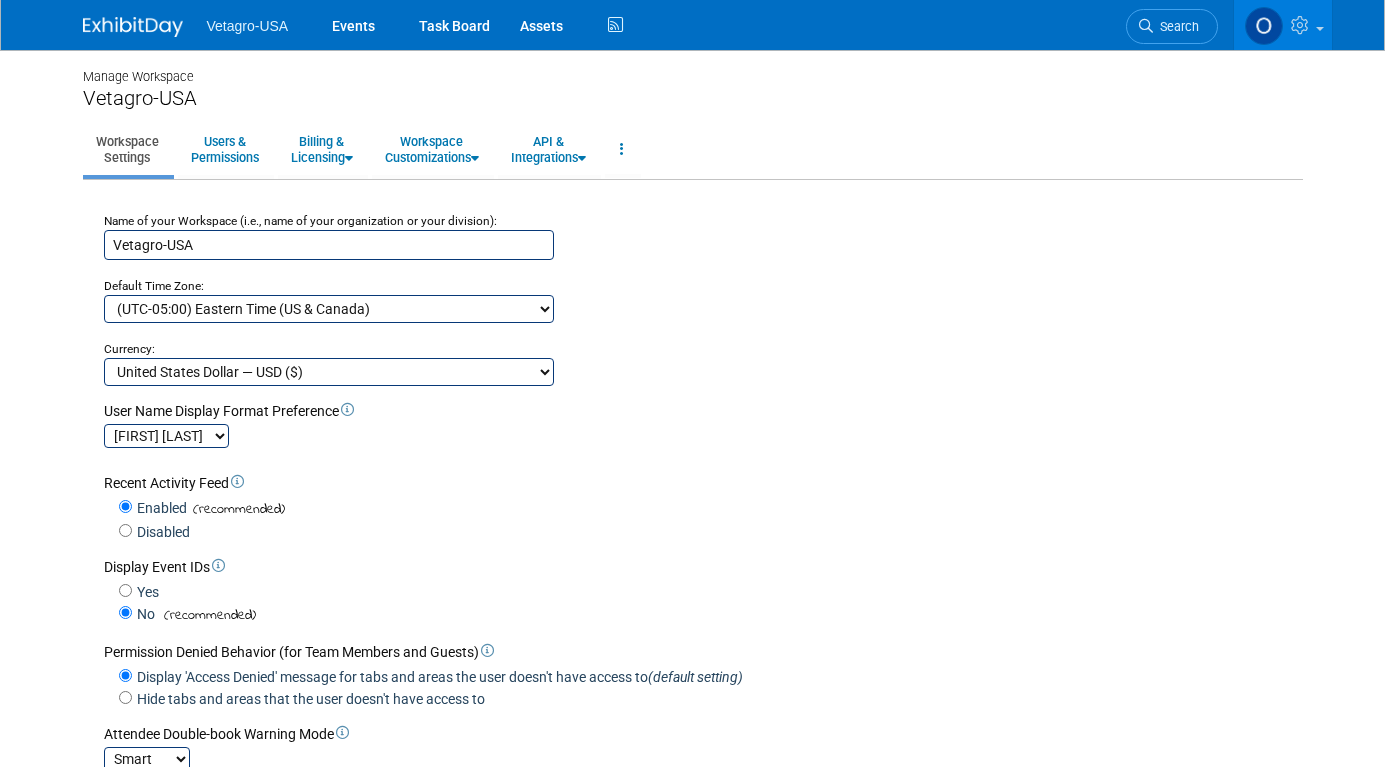 scroll, scrollTop: 0, scrollLeft: 0, axis: both 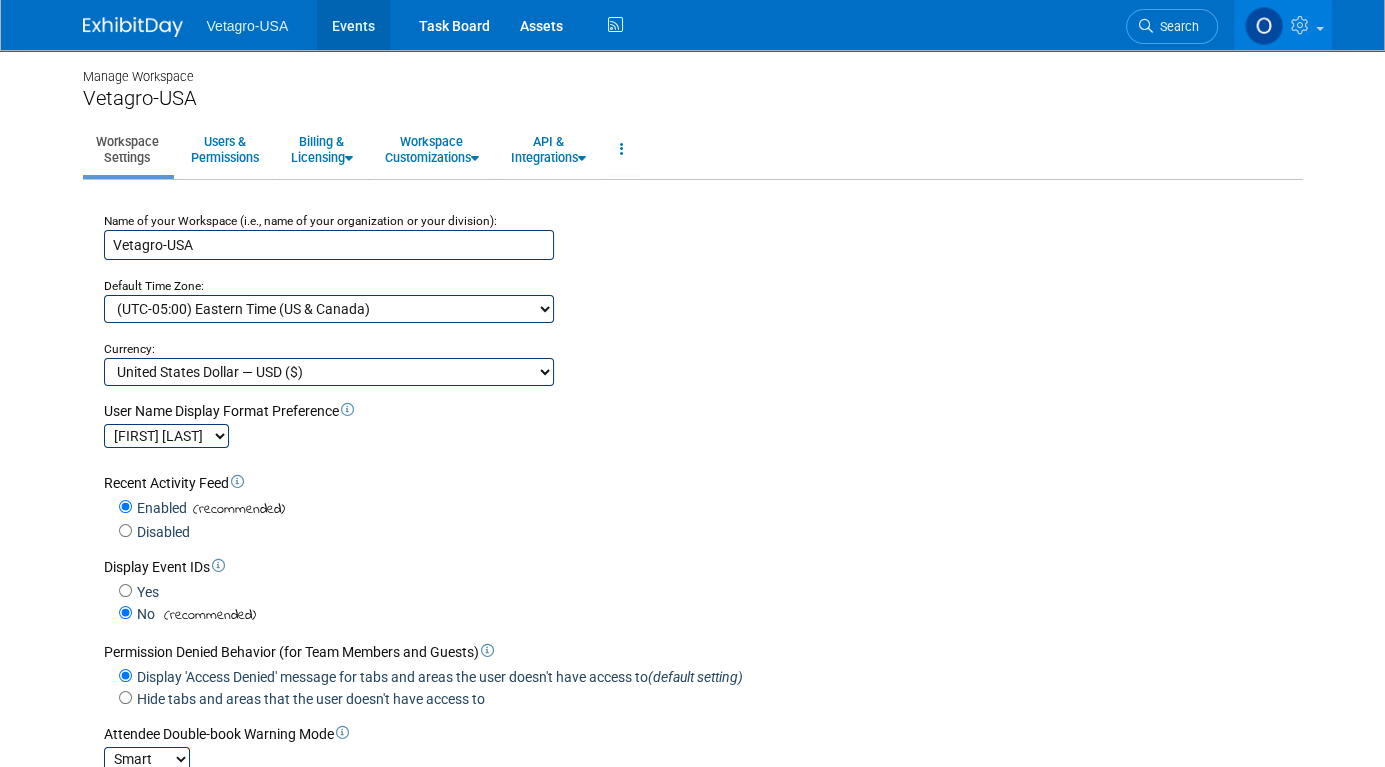 click on "Events" at bounding box center (353, 25) 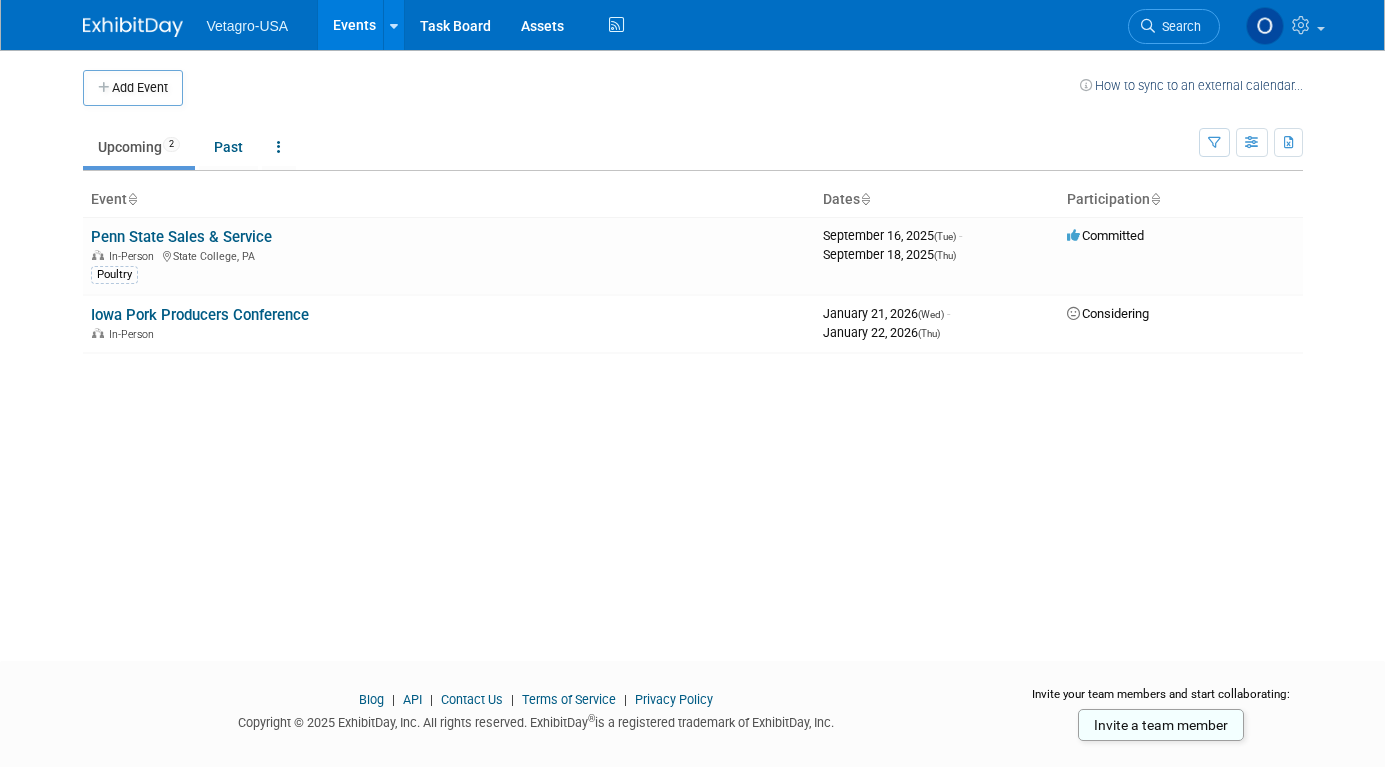 scroll, scrollTop: 0, scrollLeft: 0, axis: both 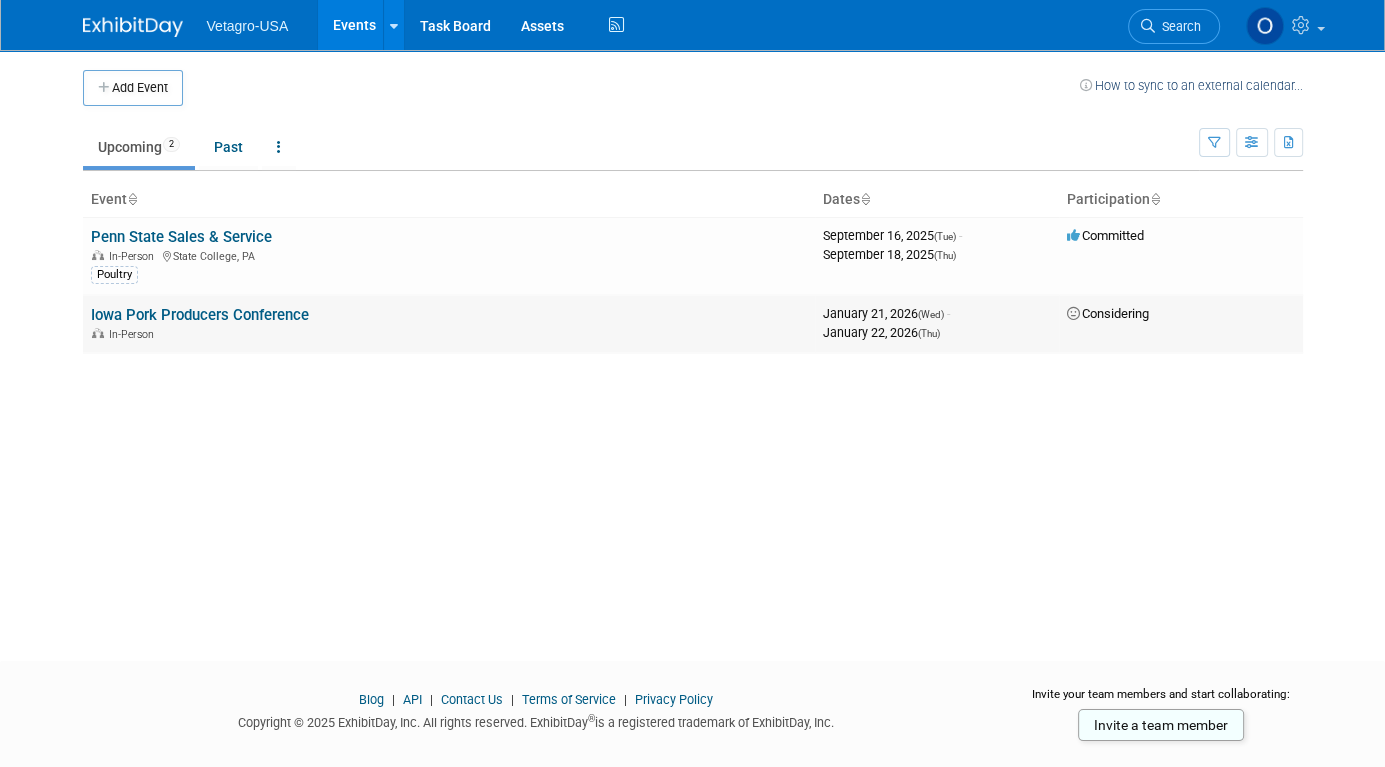 click on "In-Person" at bounding box center (449, 333) 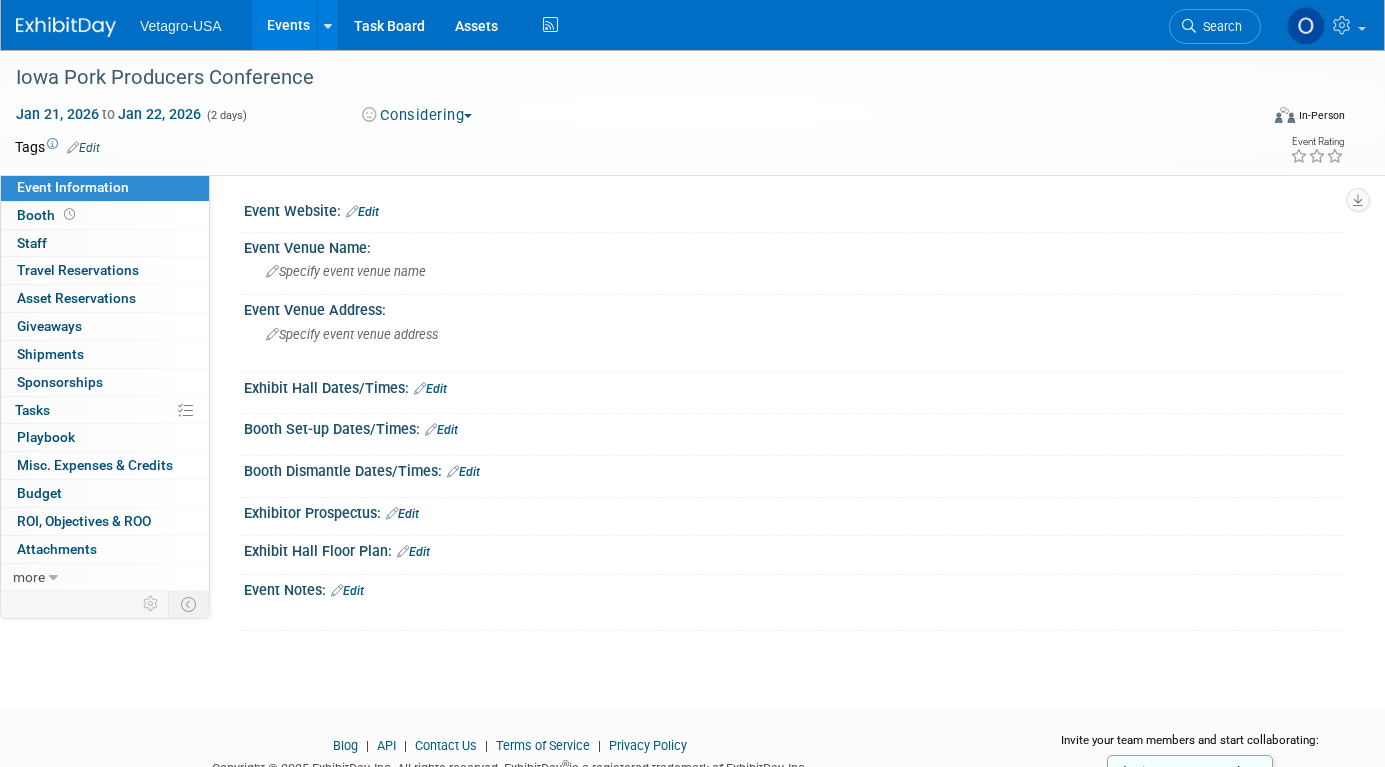 scroll, scrollTop: 0, scrollLeft: 0, axis: both 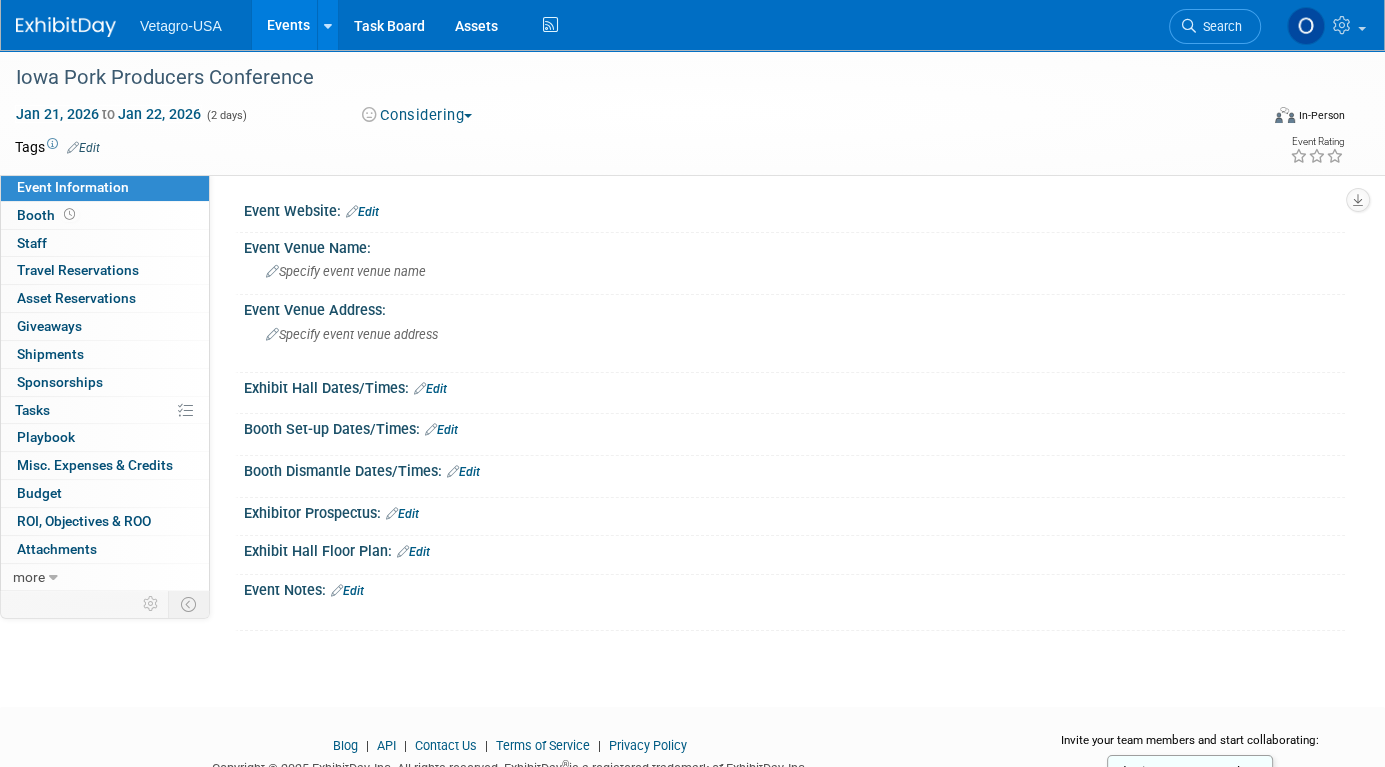 click on "Edit" at bounding box center (362, 212) 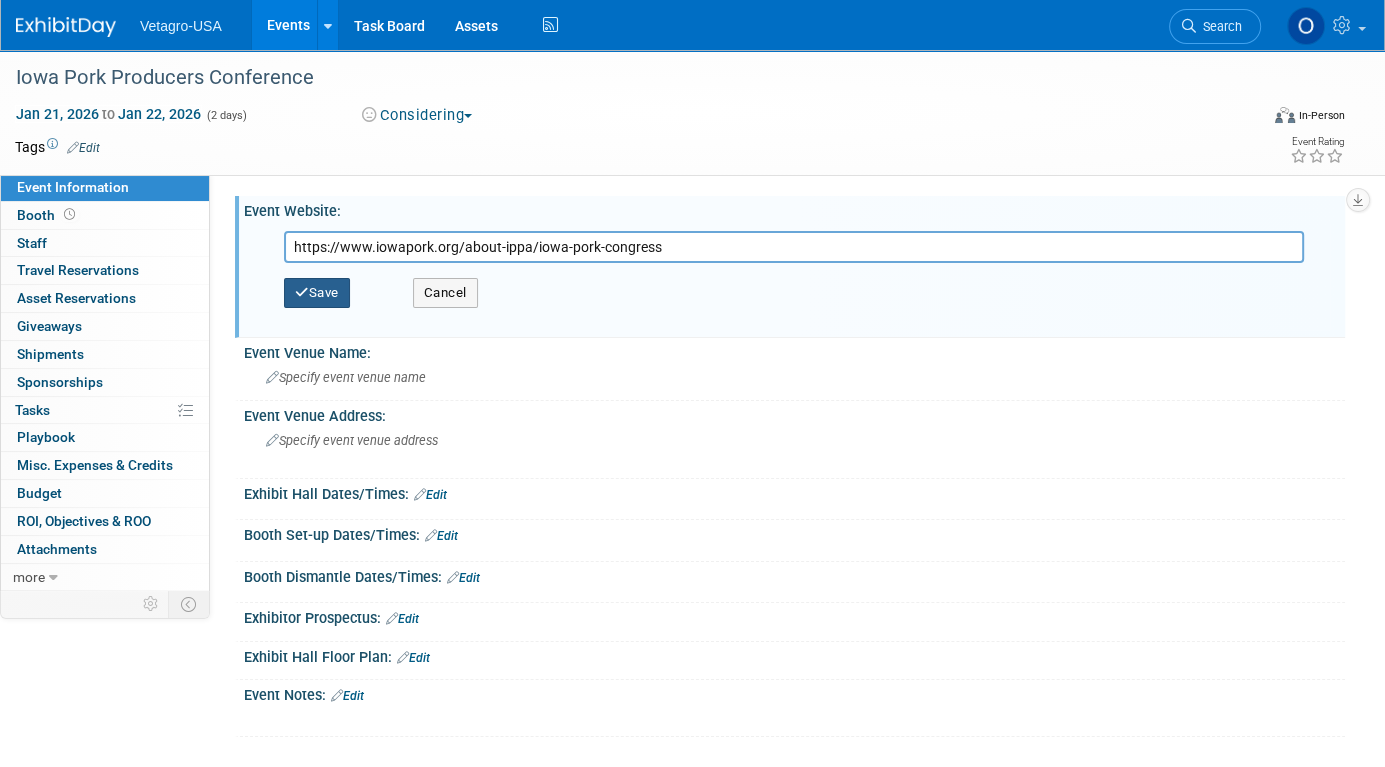 type on "https://www.iowapork.org/about-ippa/iowa-pork-congress" 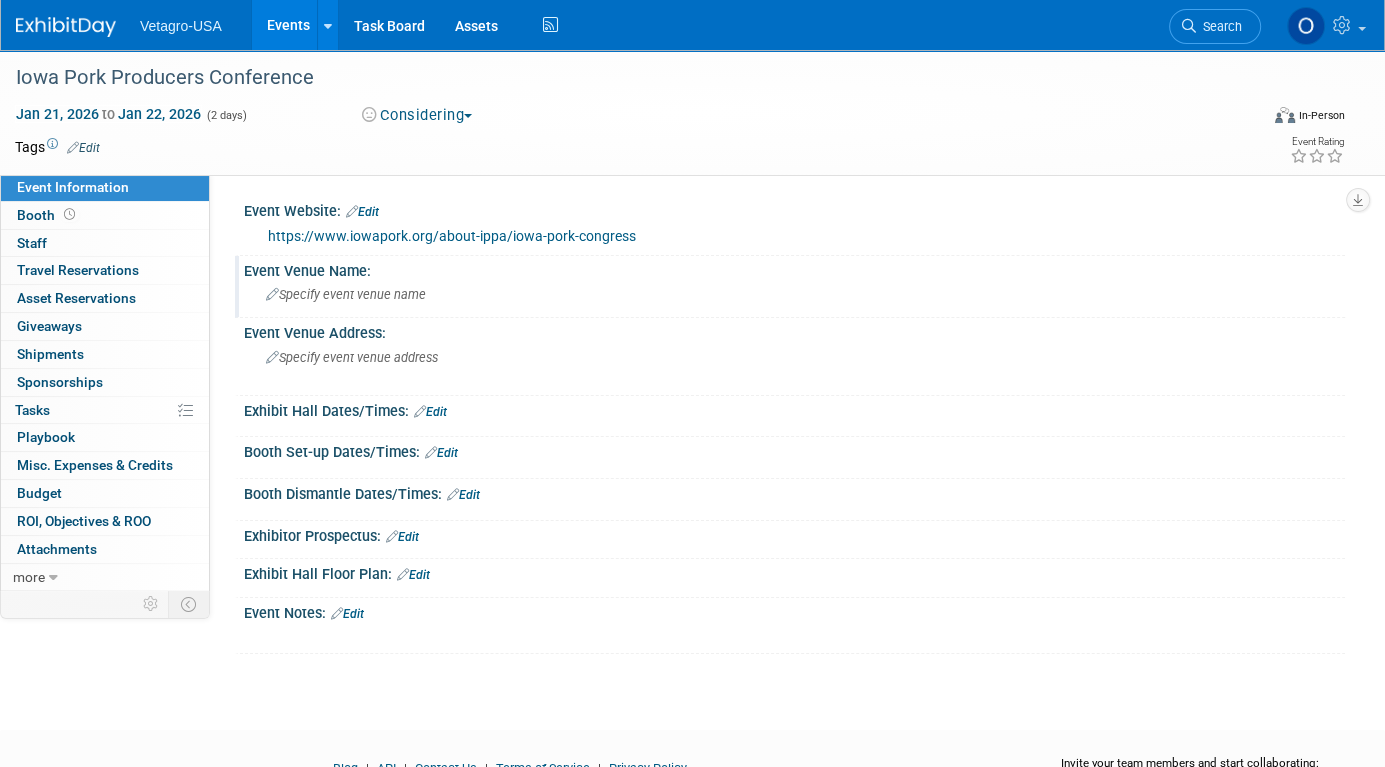 click on "Specify event venue name" at bounding box center (346, 294) 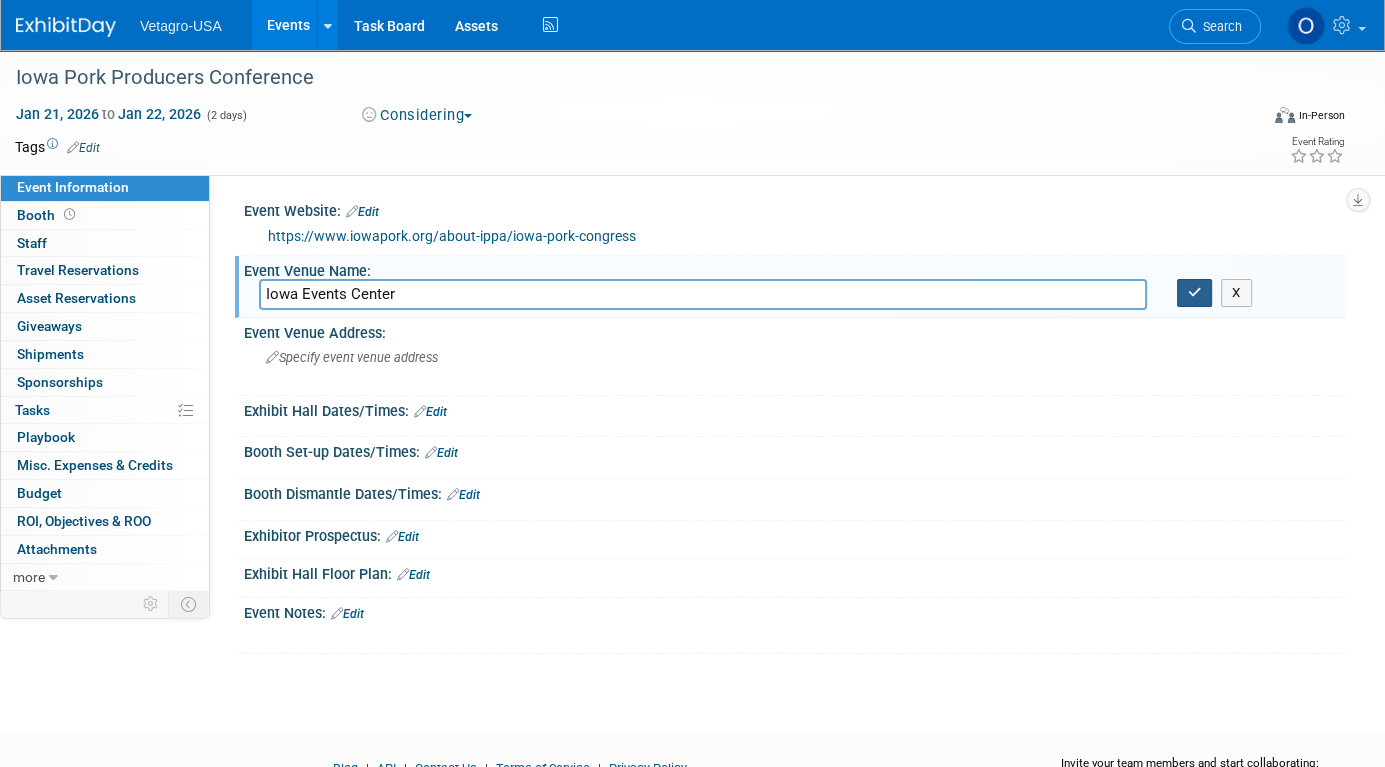 type on "Iowa Events Center" 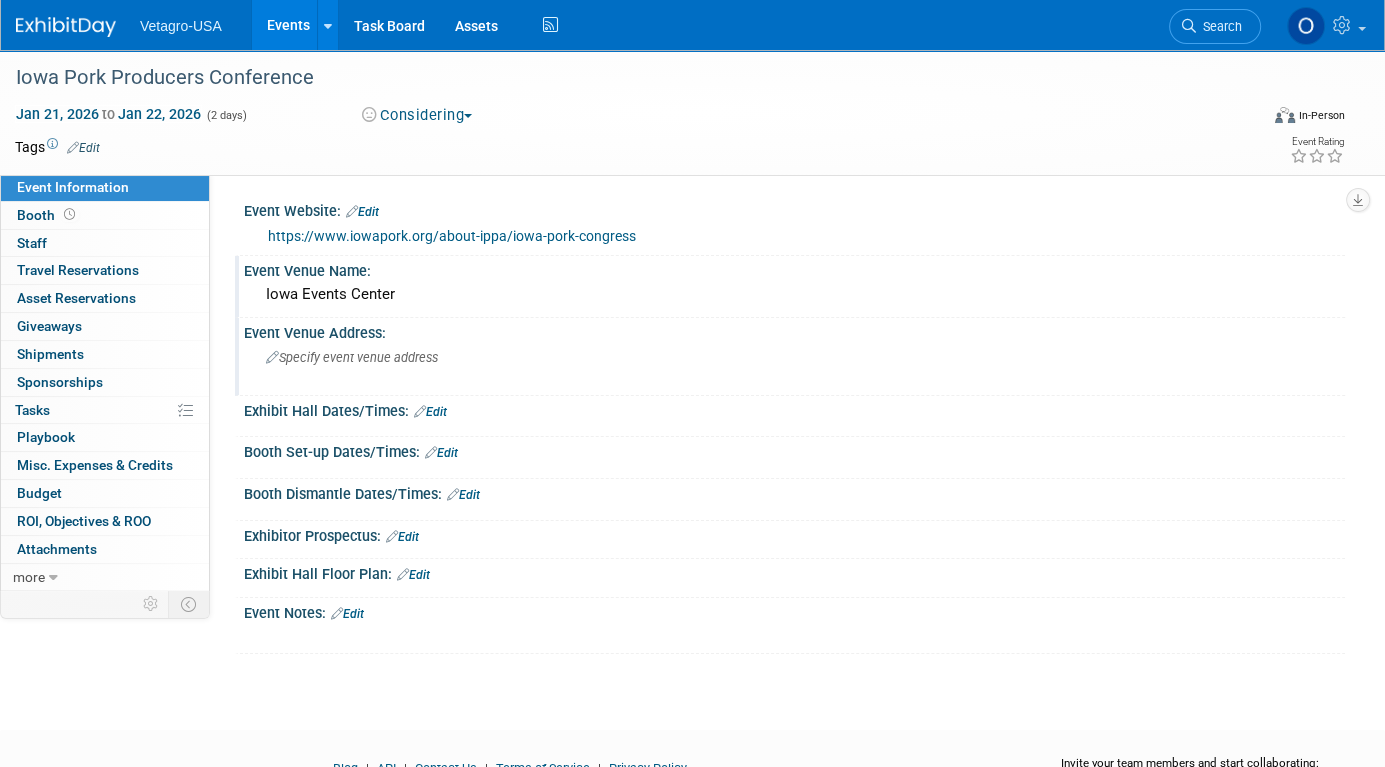 click on "Specify event venue address" at bounding box center (352, 357) 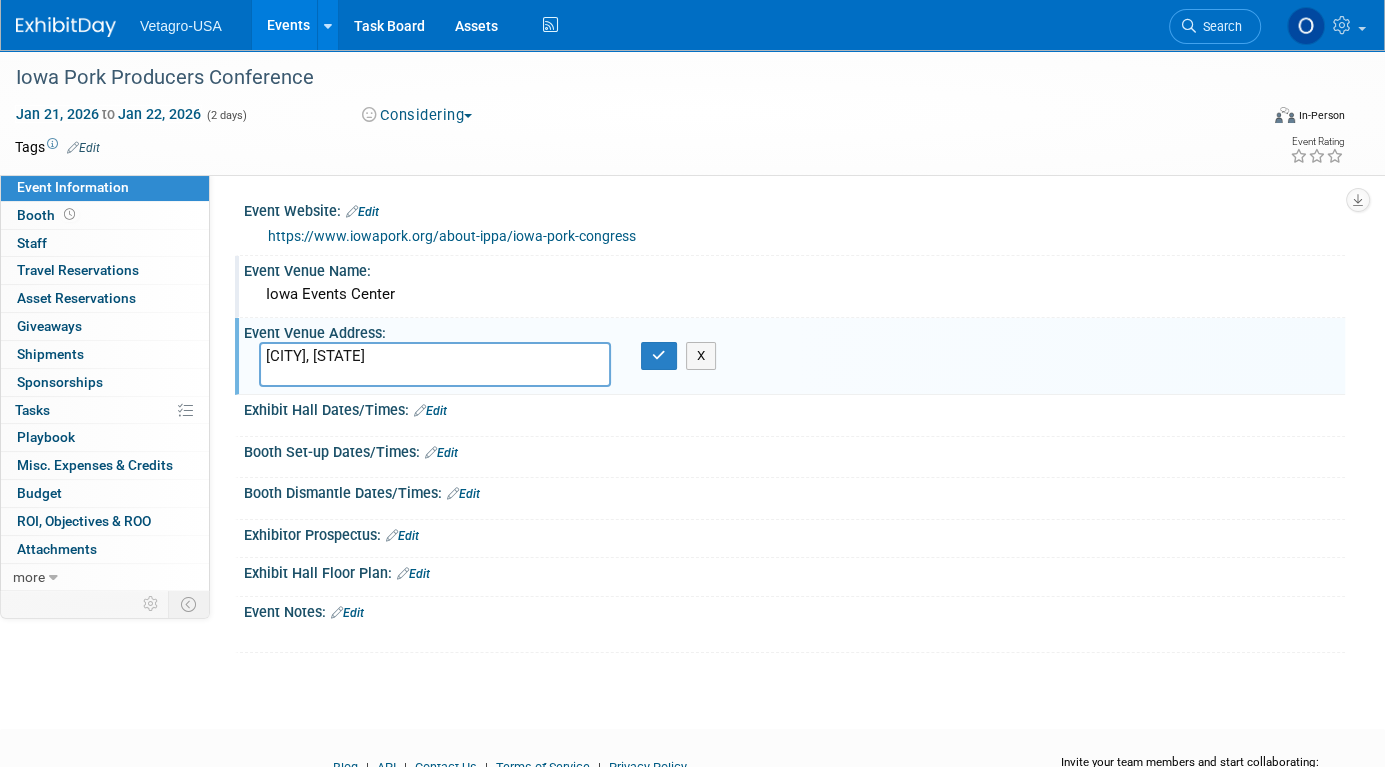 click on "Des MOinees, IA" at bounding box center (435, 364) 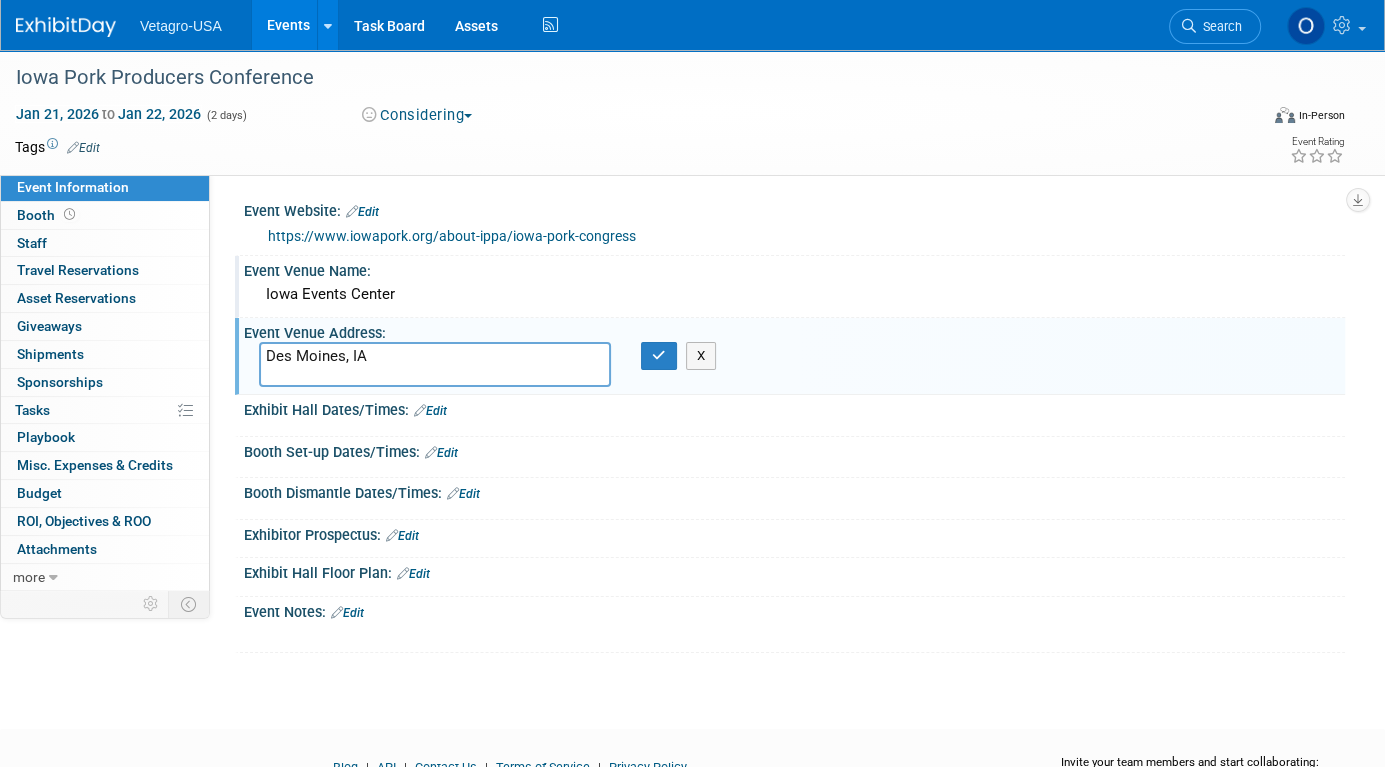 type on "Des Moines, IA" 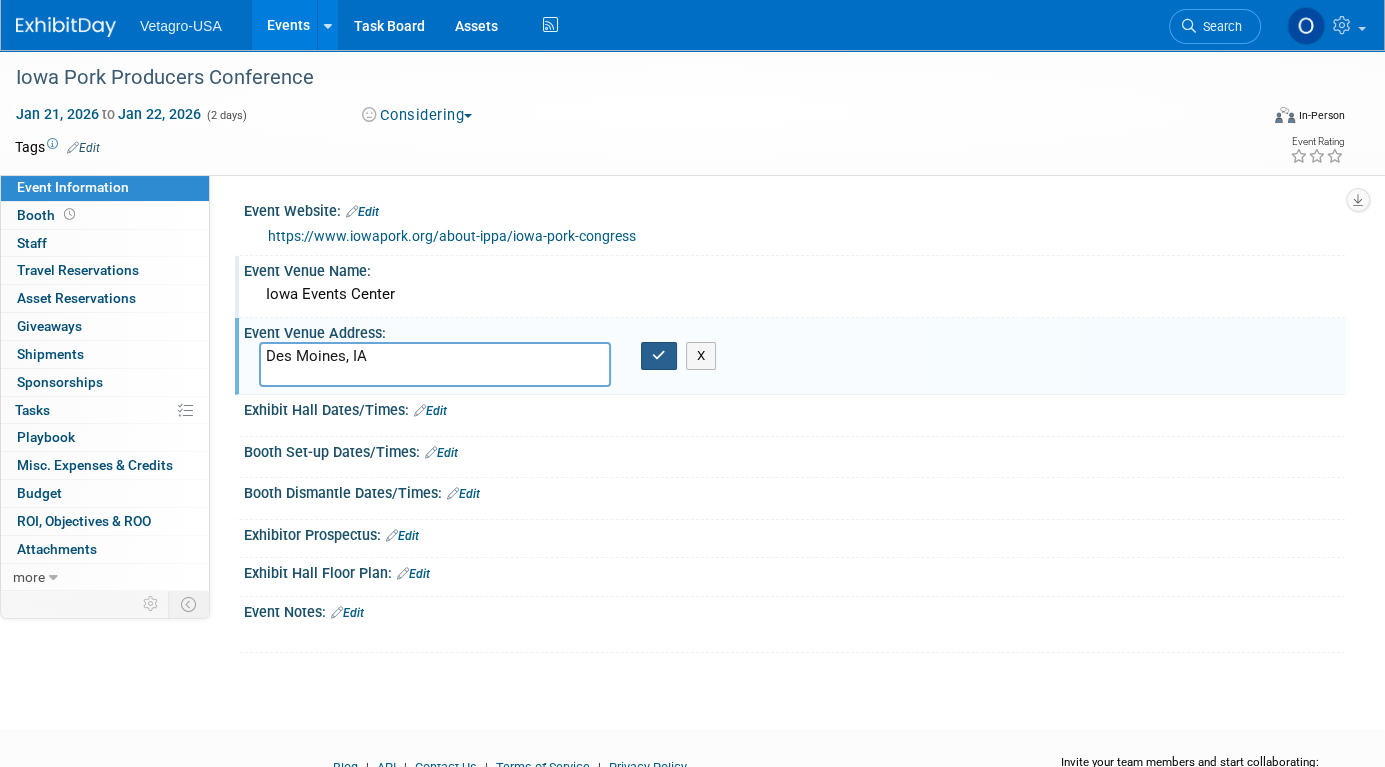 click at bounding box center (659, 356) 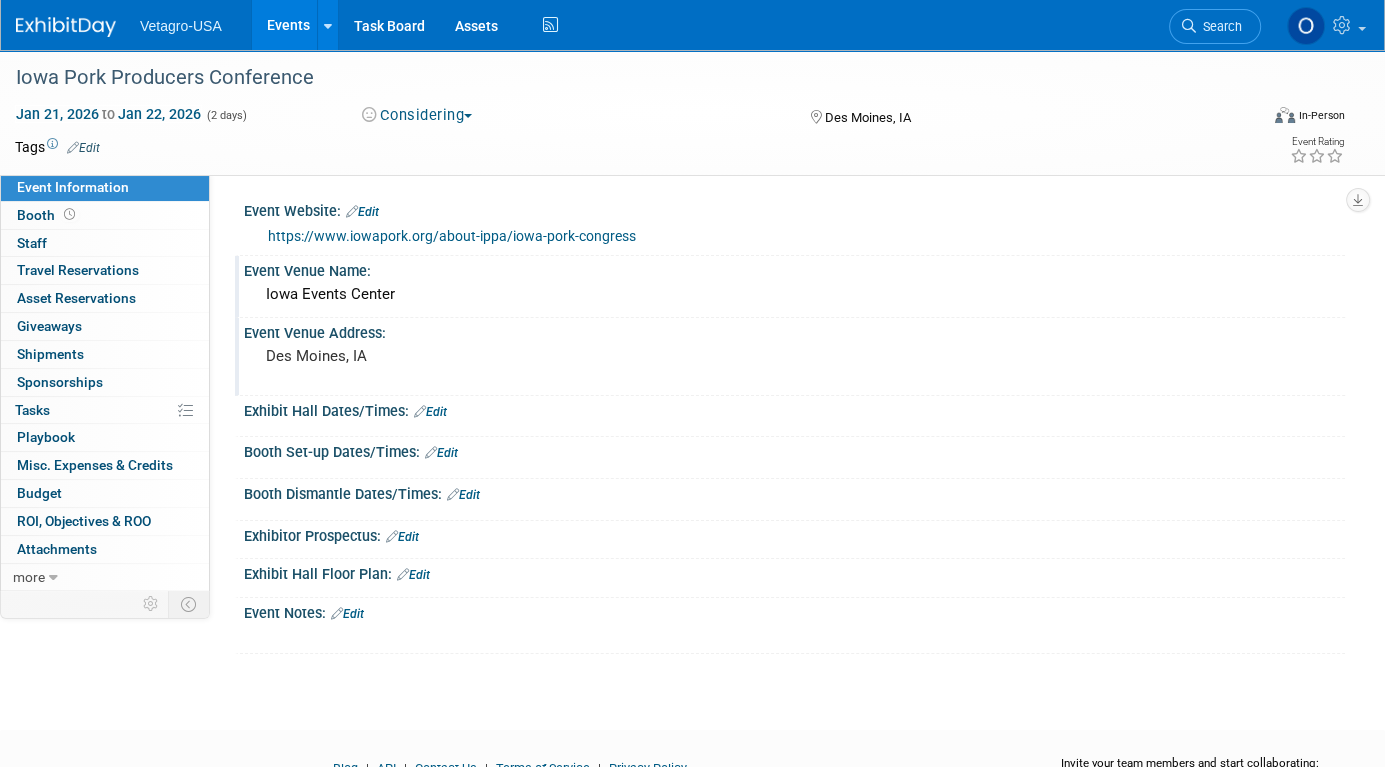 click on "Vetagro-USA" at bounding box center (195, 18) 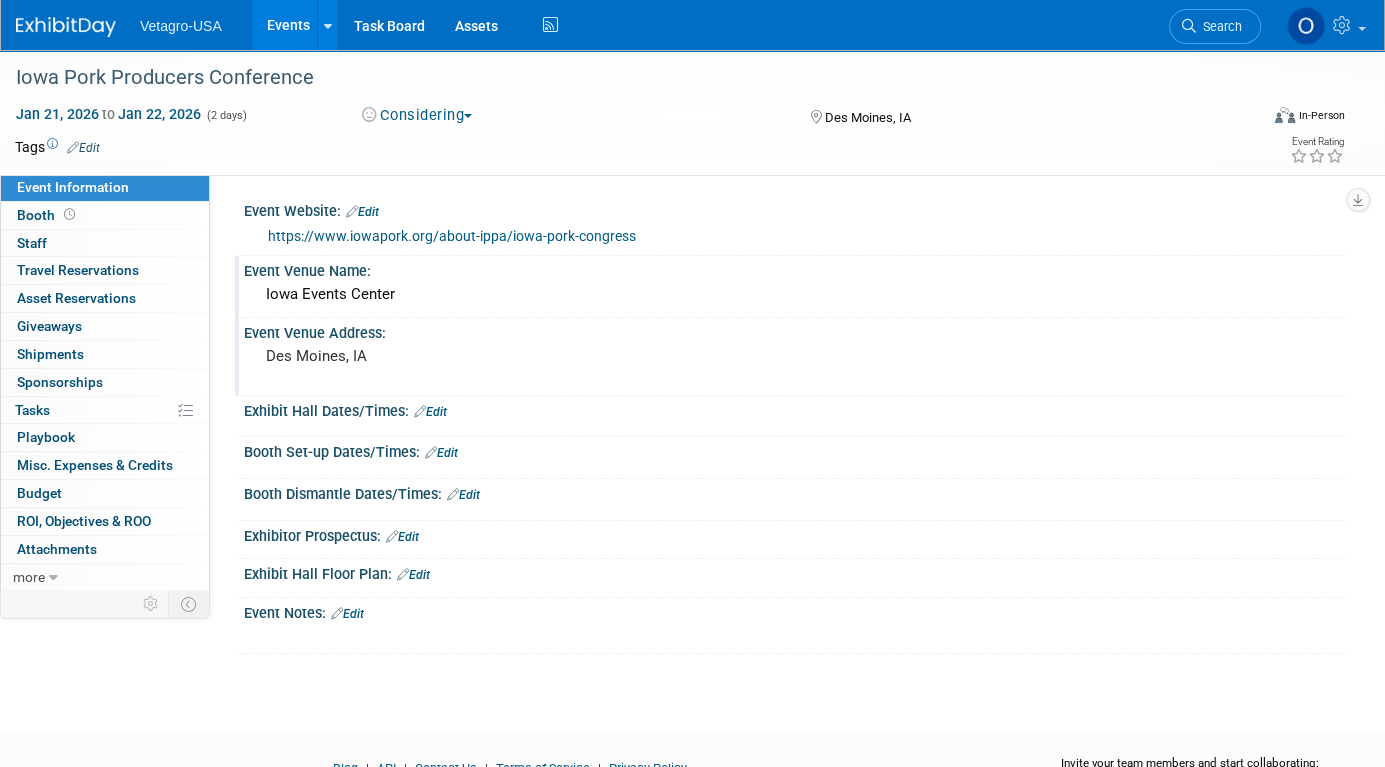 click on "Events" at bounding box center [288, 25] 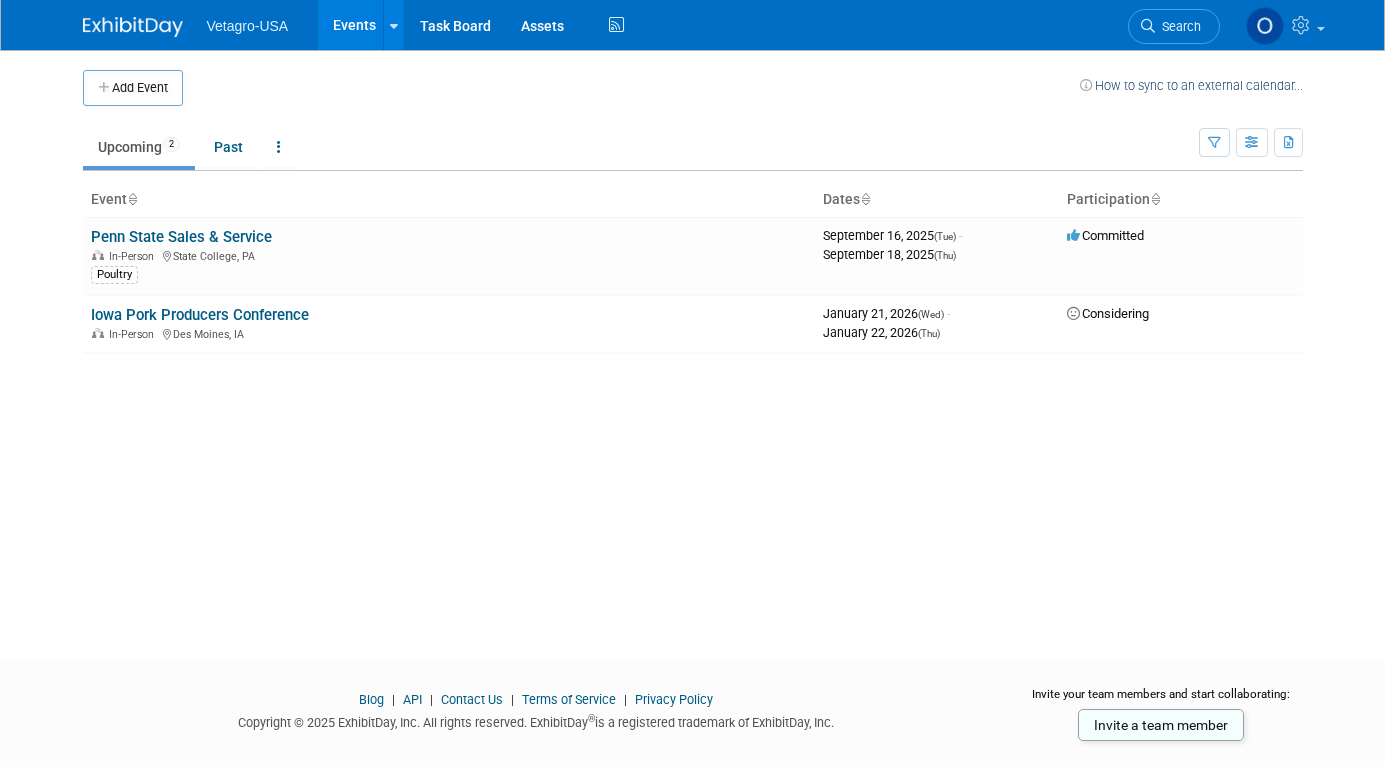 scroll, scrollTop: 0, scrollLeft: 0, axis: both 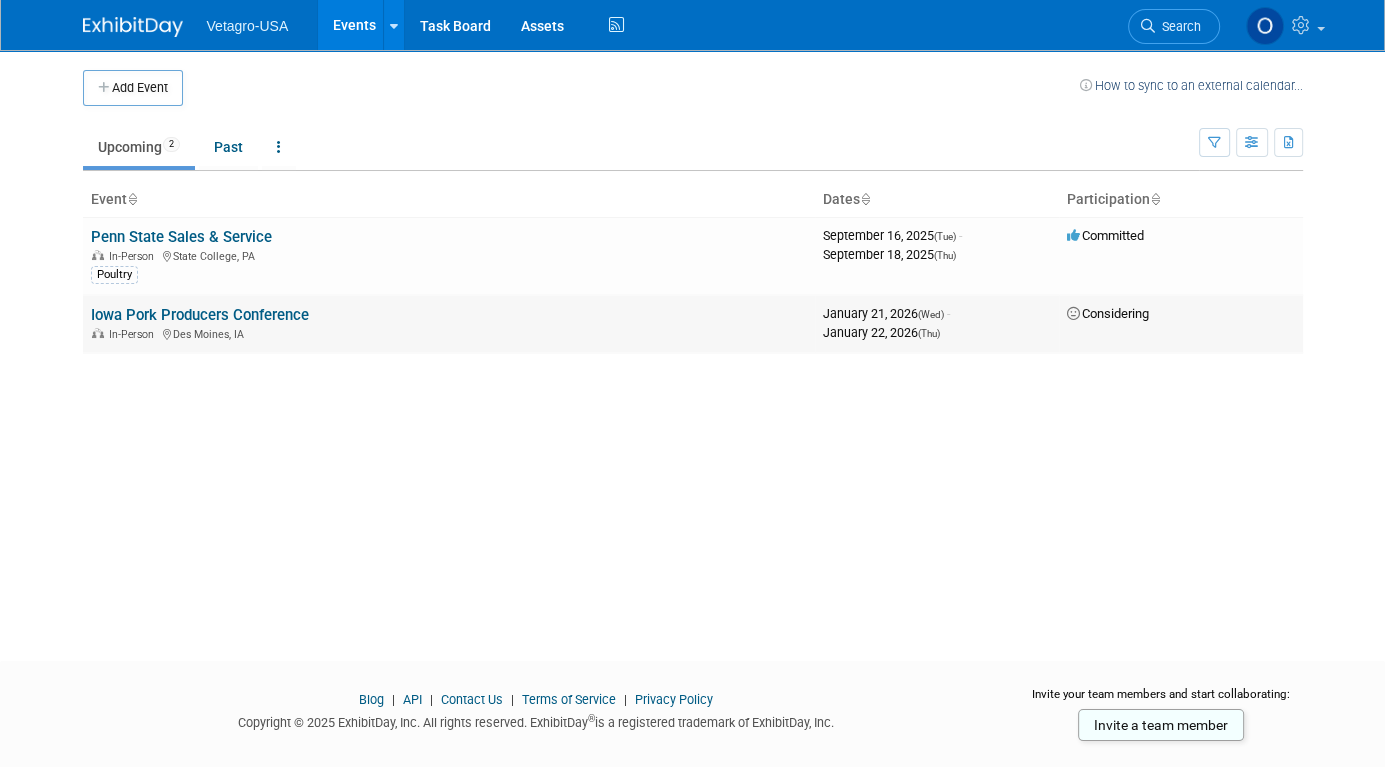 click on "Iowa Pork Producers Conference" at bounding box center (200, 315) 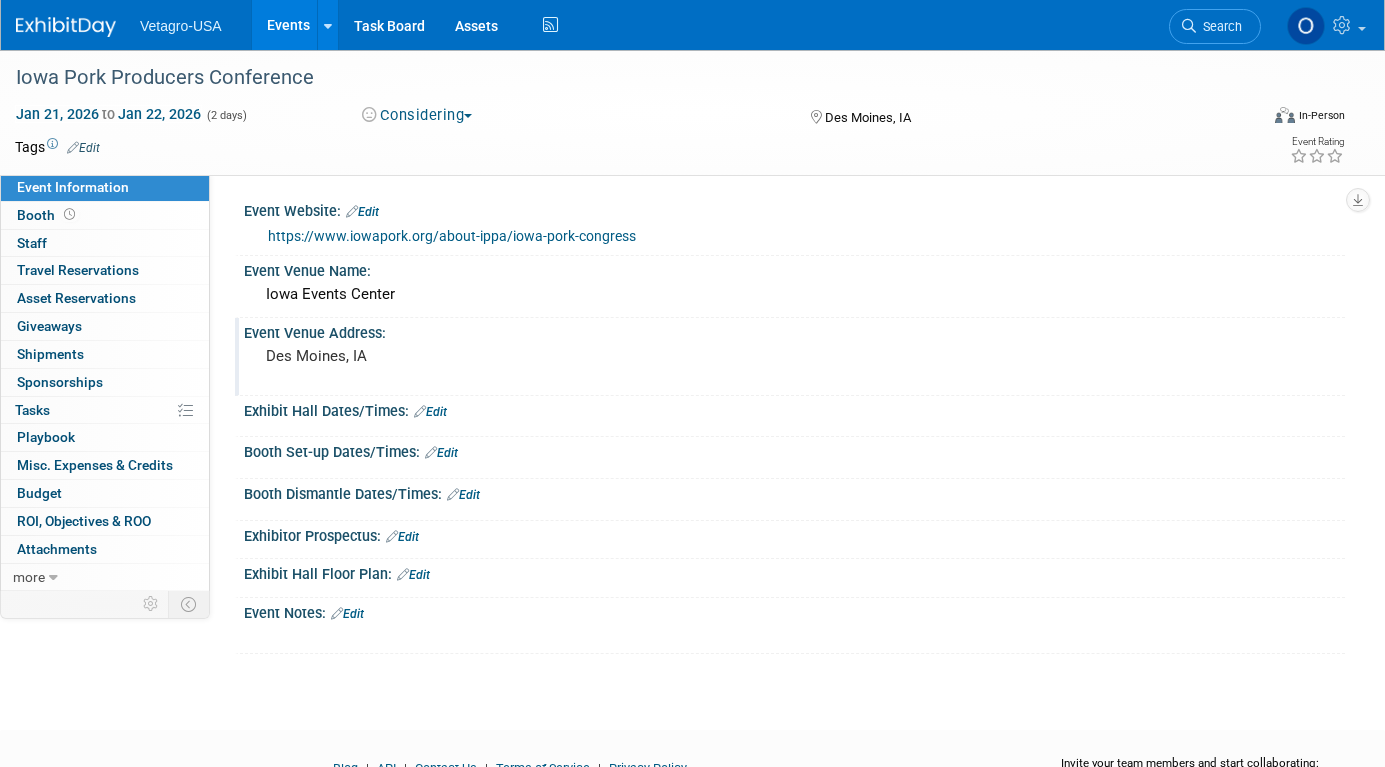 scroll, scrollTop: 0, scrollLeft: 0, axis: both 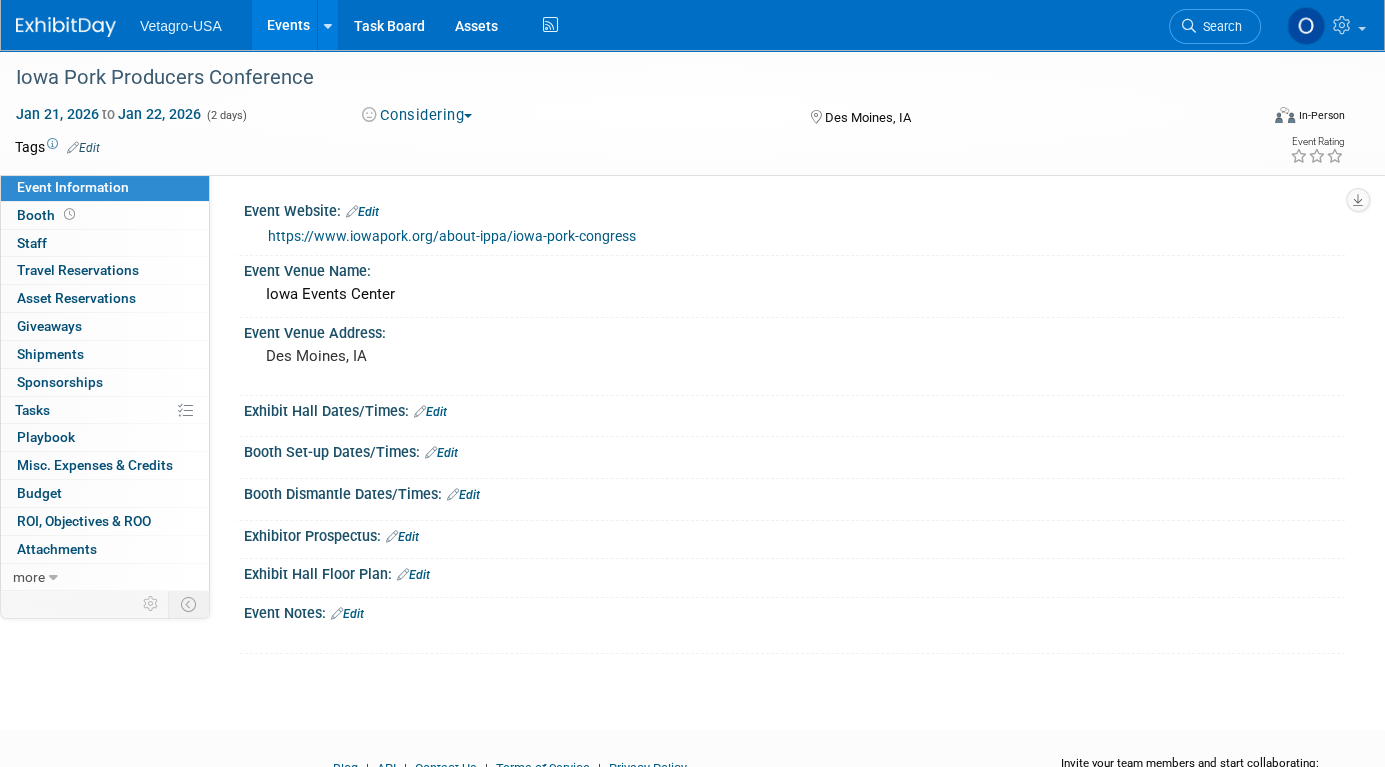 click on "Edit" at bounding box center (80, 147) 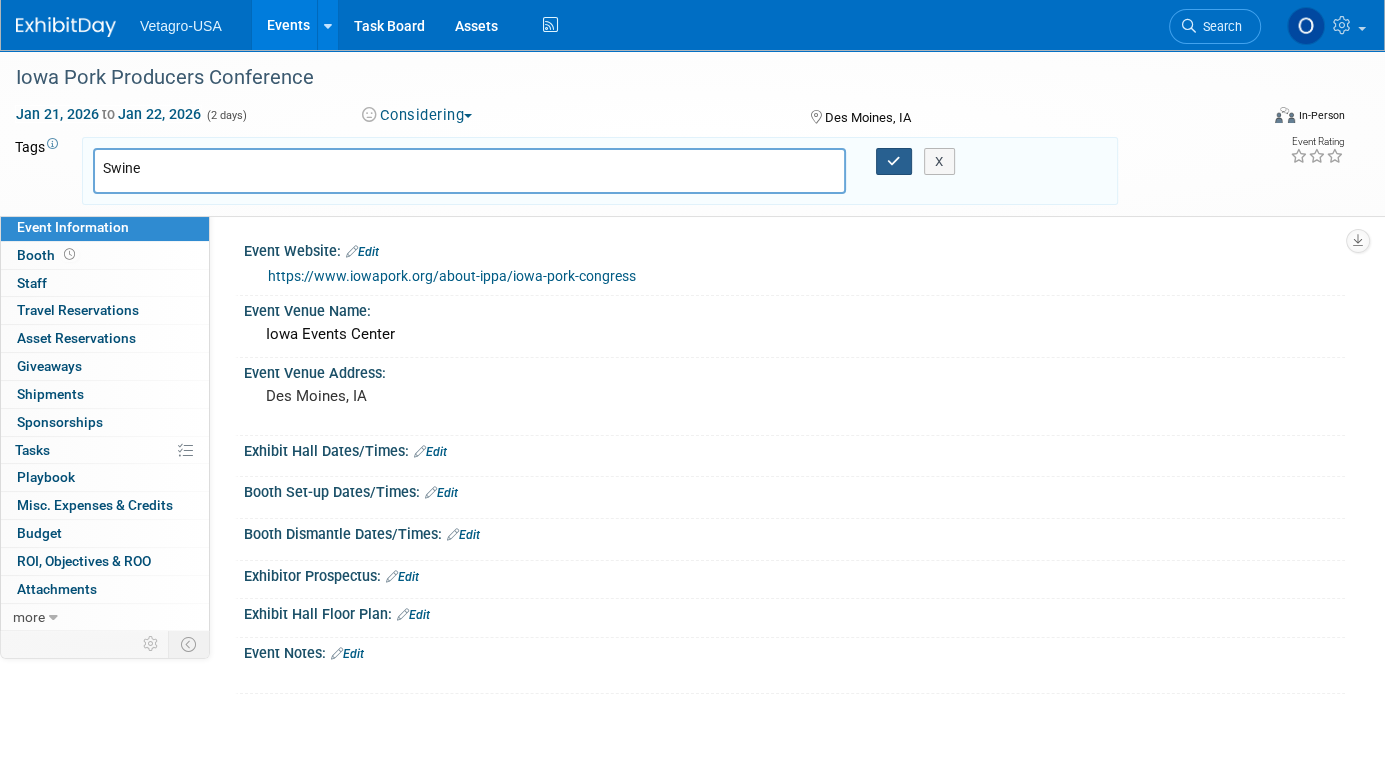 type on "Swine" 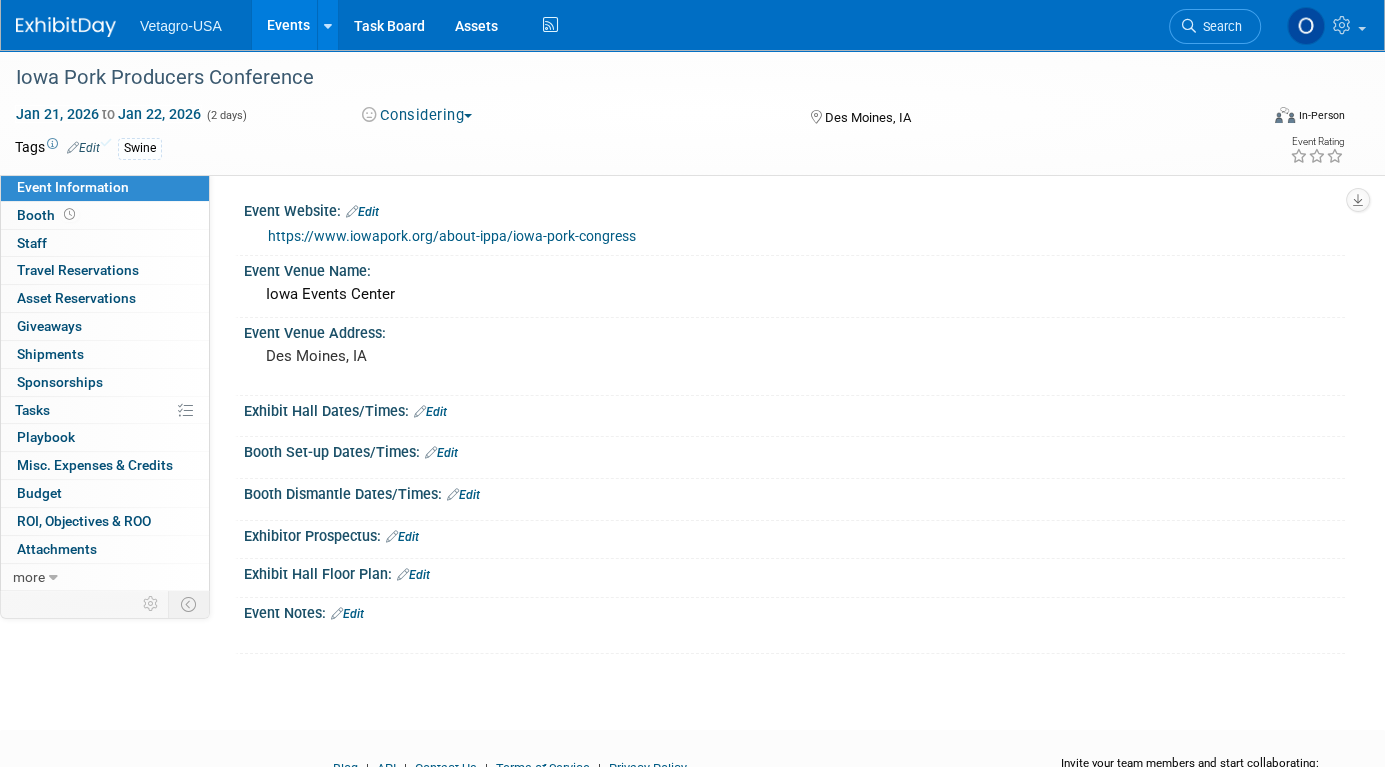 click on "Vetagro-USA" at bounding box center [181, 26] 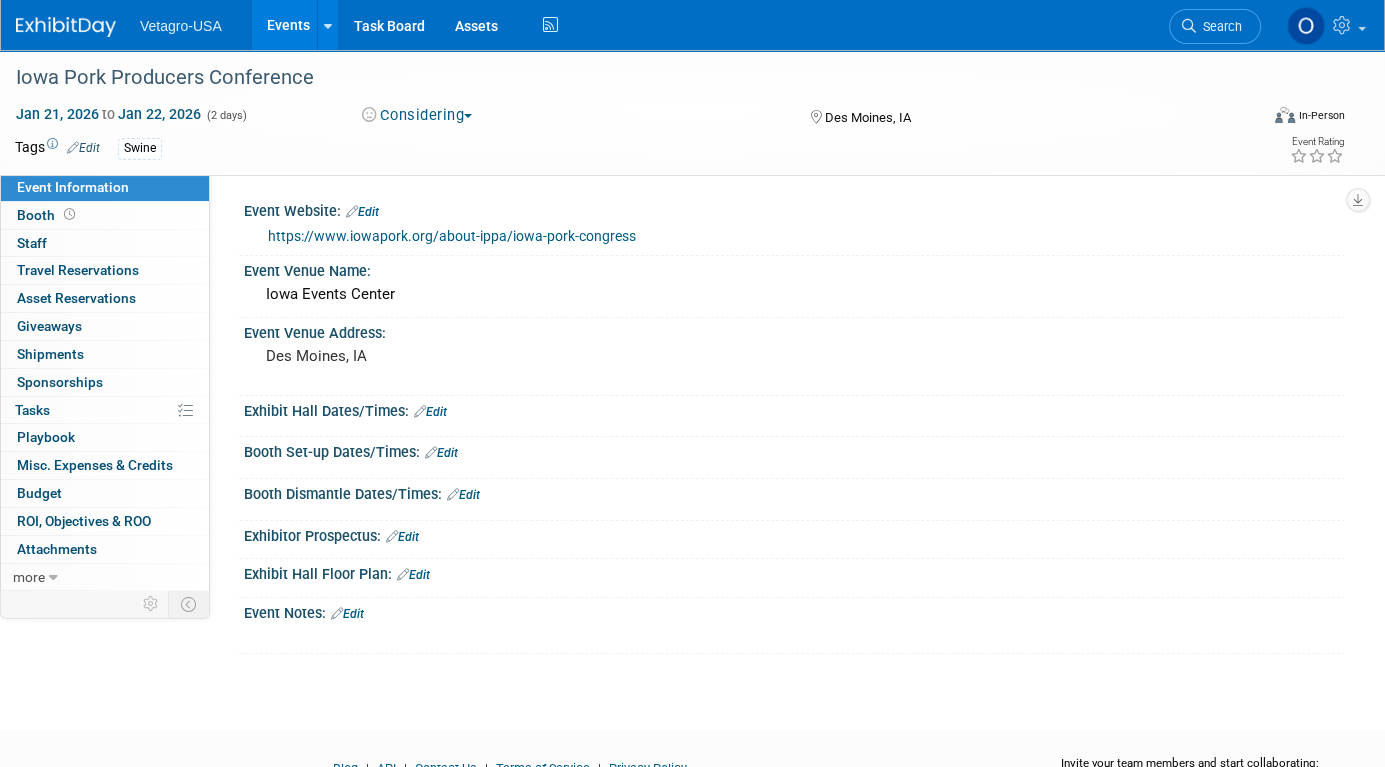 click on "Events" at bounding box center (288, 25) 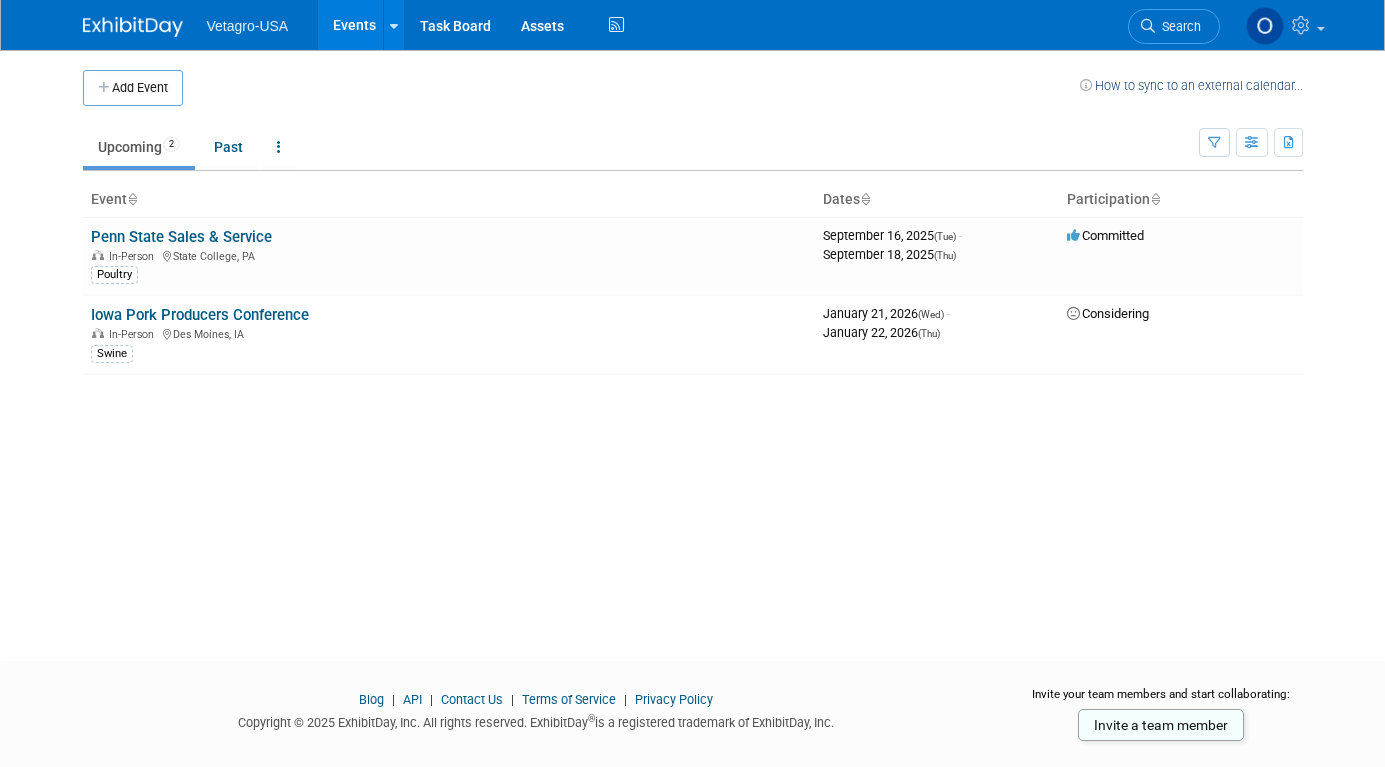 scroll, scrollTop: 0, scrollLeft: 0, axis: both 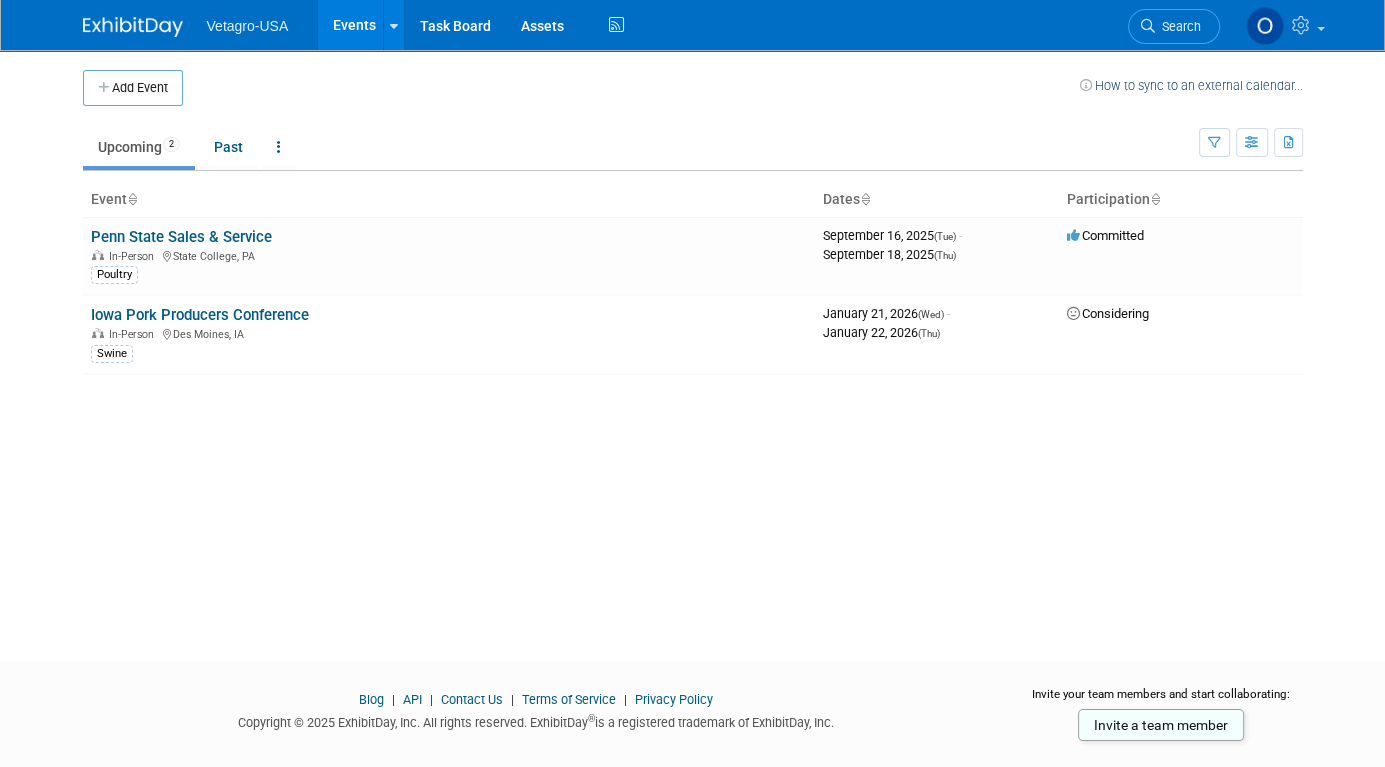click on "How to sync to an external calendar..." at bounding box center [1191, 85] 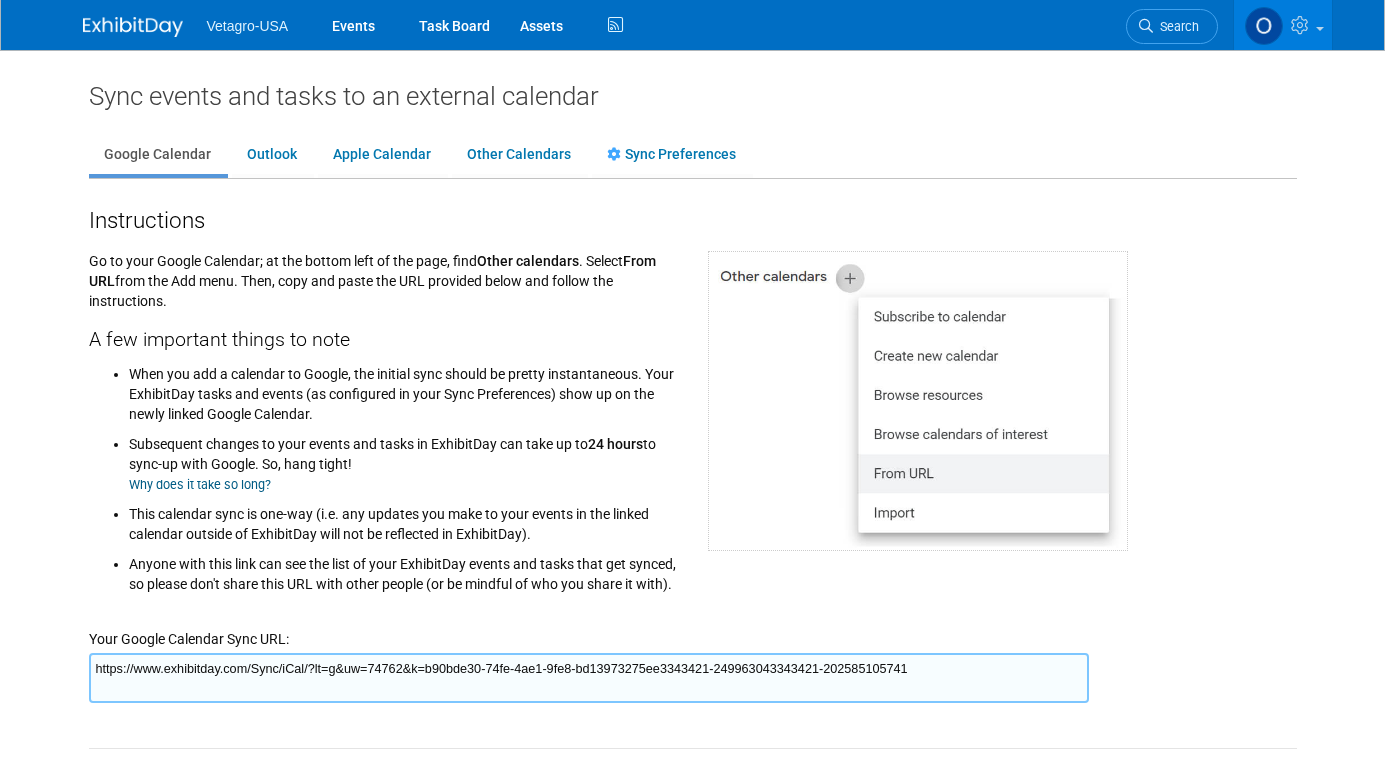 scroll, scrollTop: 0, scrollLeft: 0, axis: both 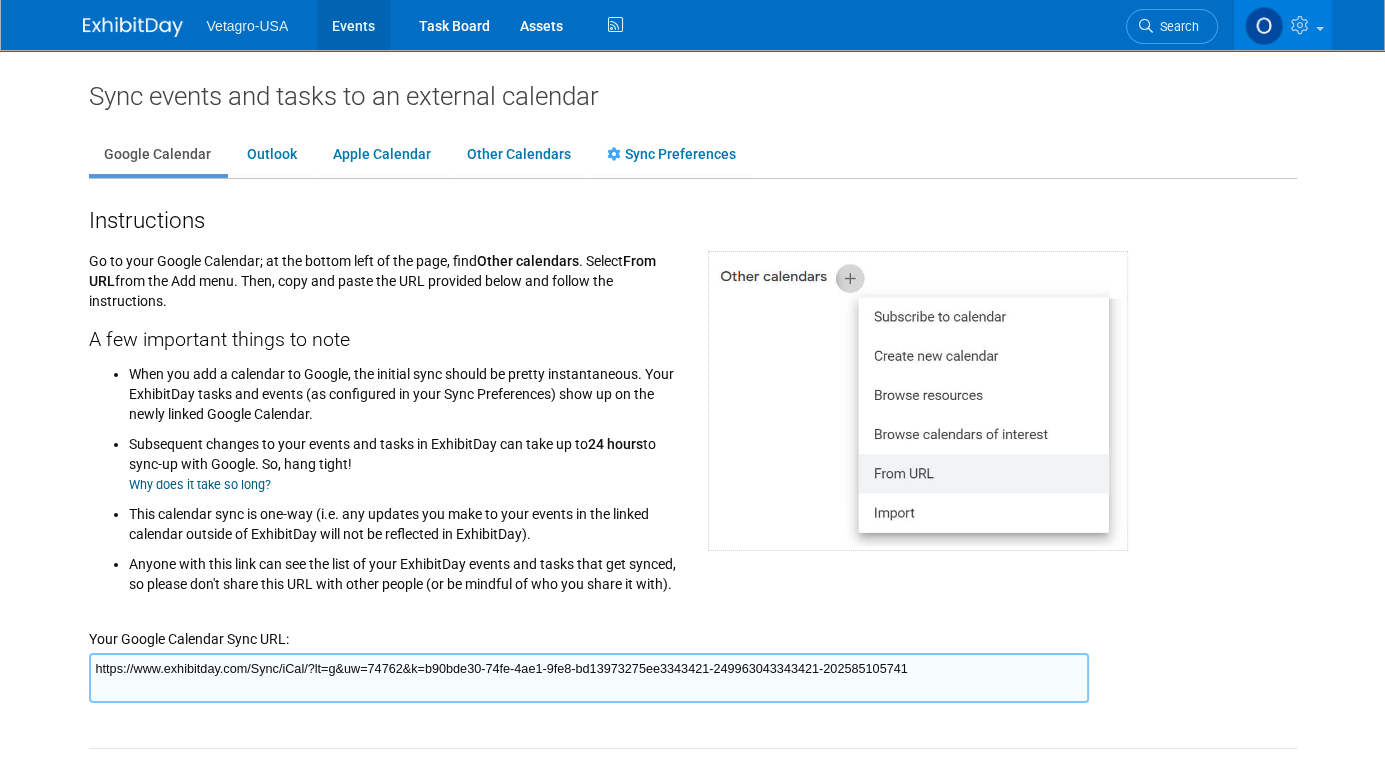 click on "Events" at bounding box center (353, 25) 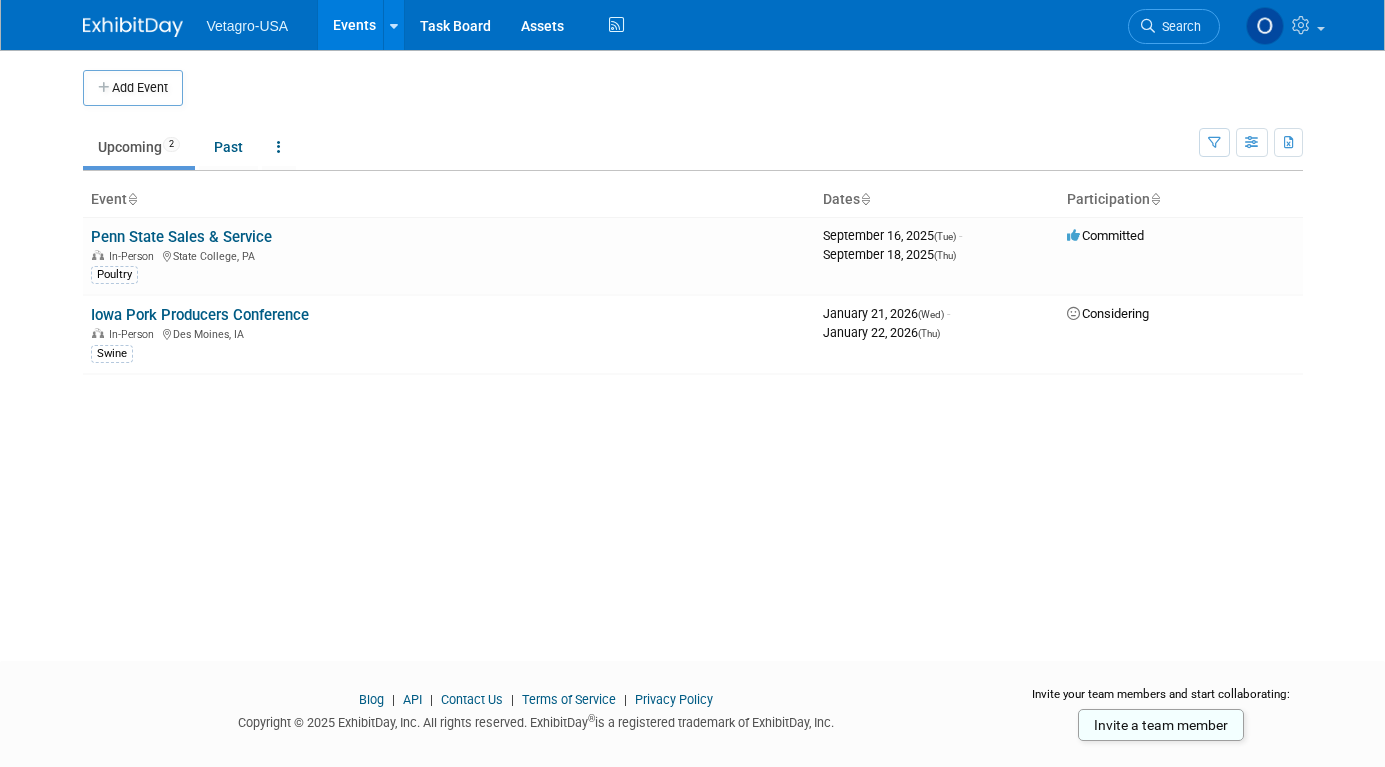 scroll, scrollTop: 0, scrollLeft: 0, axis: both 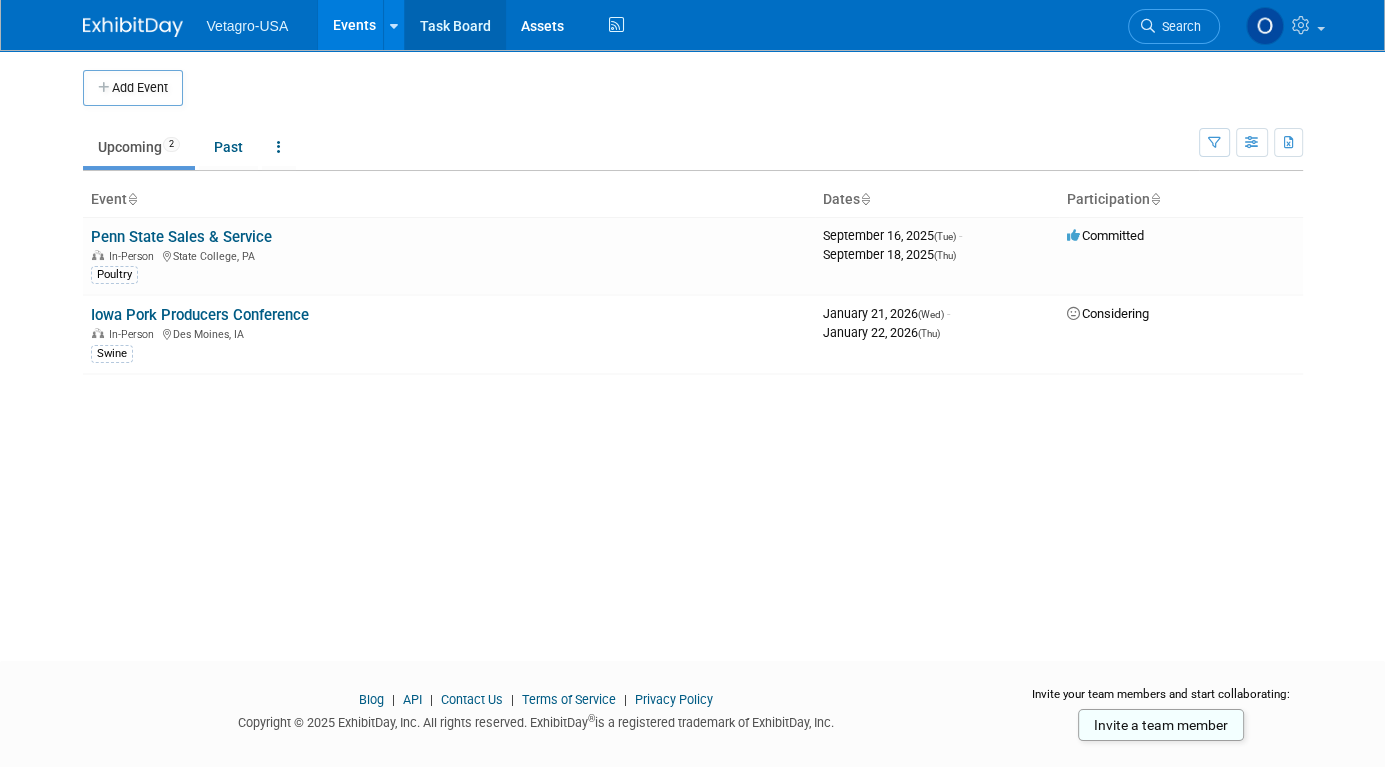 click on "Task Board" at bounding box center (455, 25) 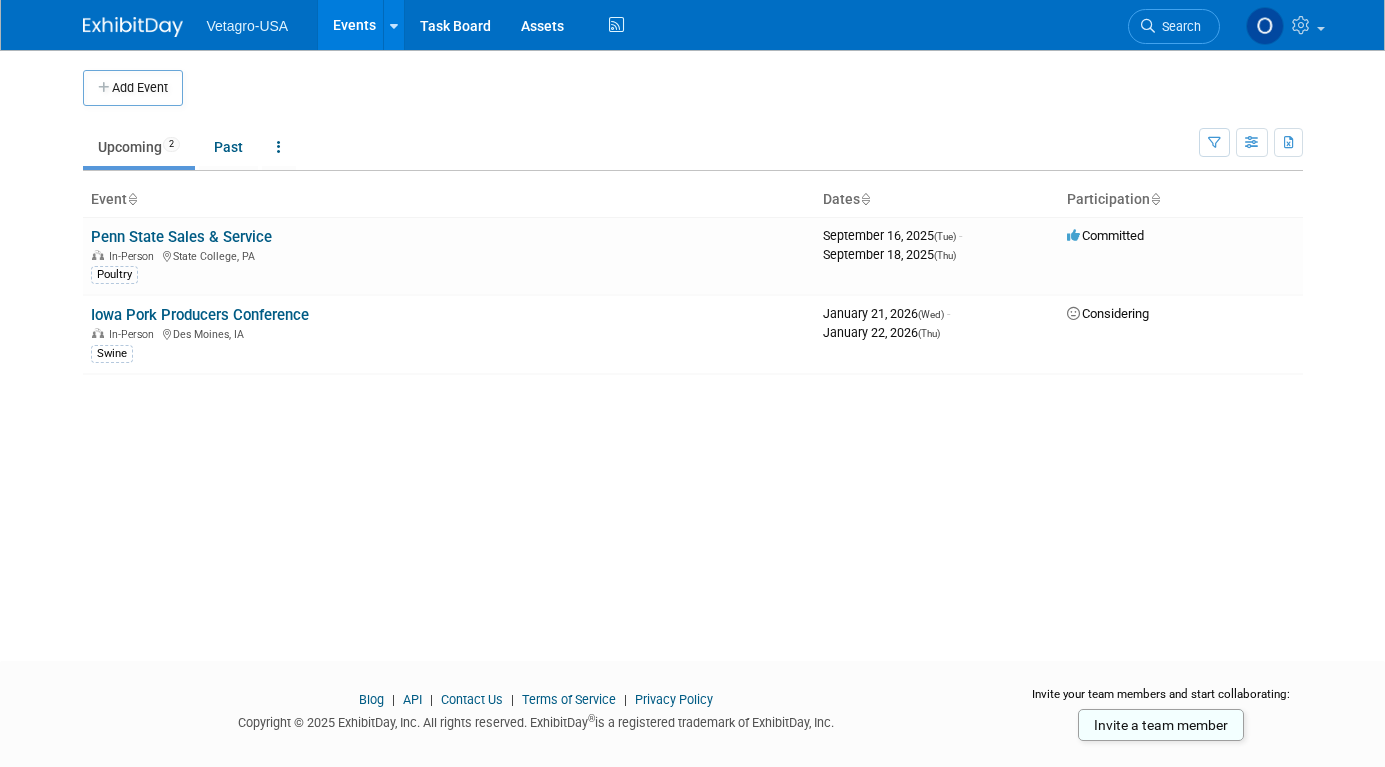 scroll, scrollTop: 0, scrollLeft: 0, axis: both 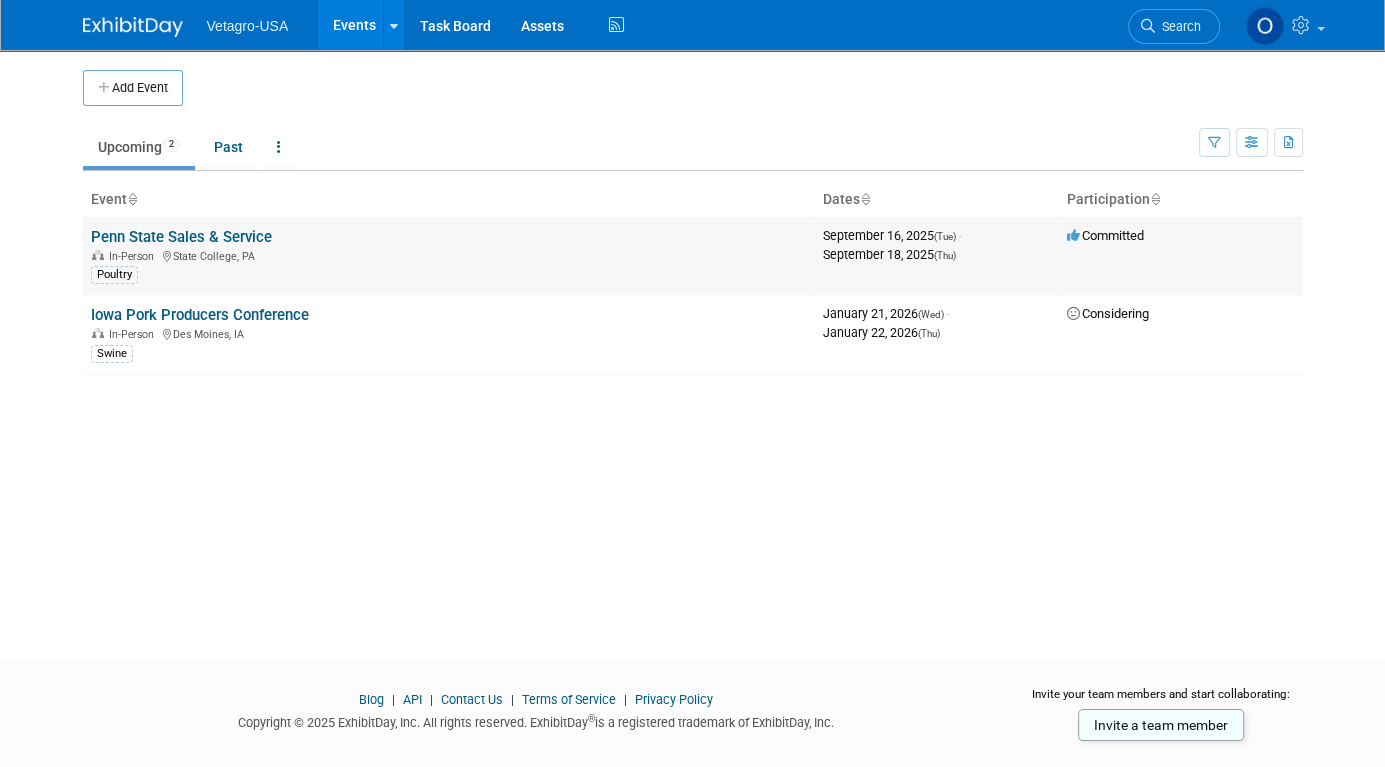 click on "Penn State Sales & Service" at bounding box center (181, 237) 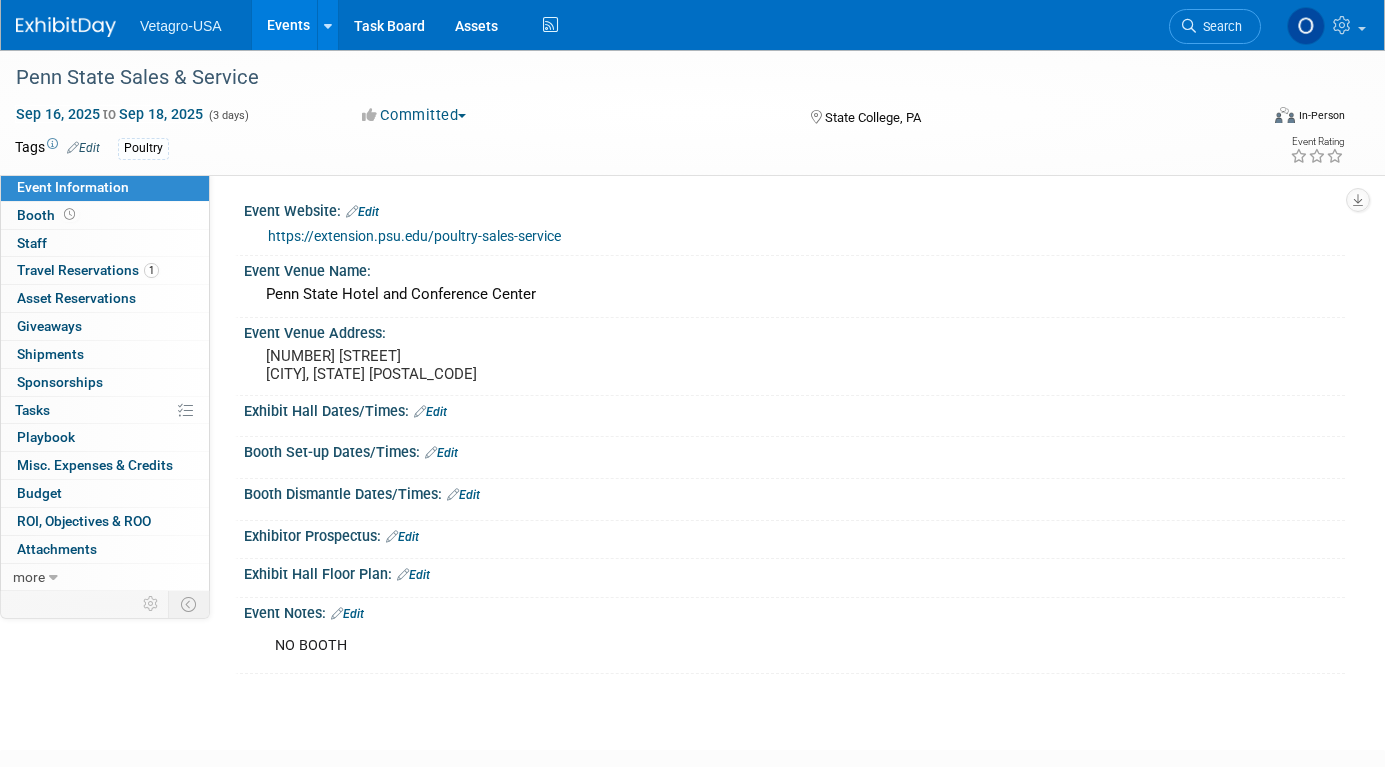 scroll, scrollTop: 0, scrollLeft: 0, axis: both 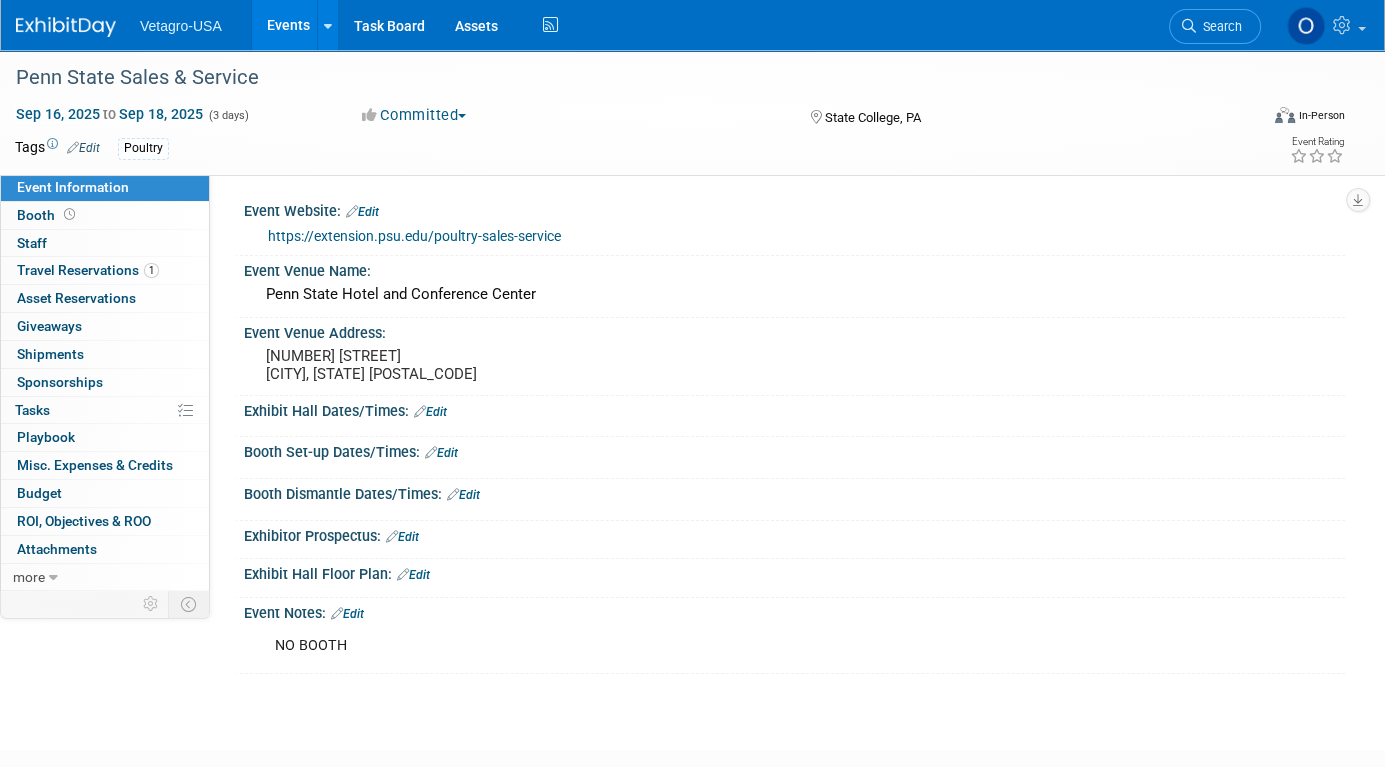 click on "Events" at bounding box center [288, 25] 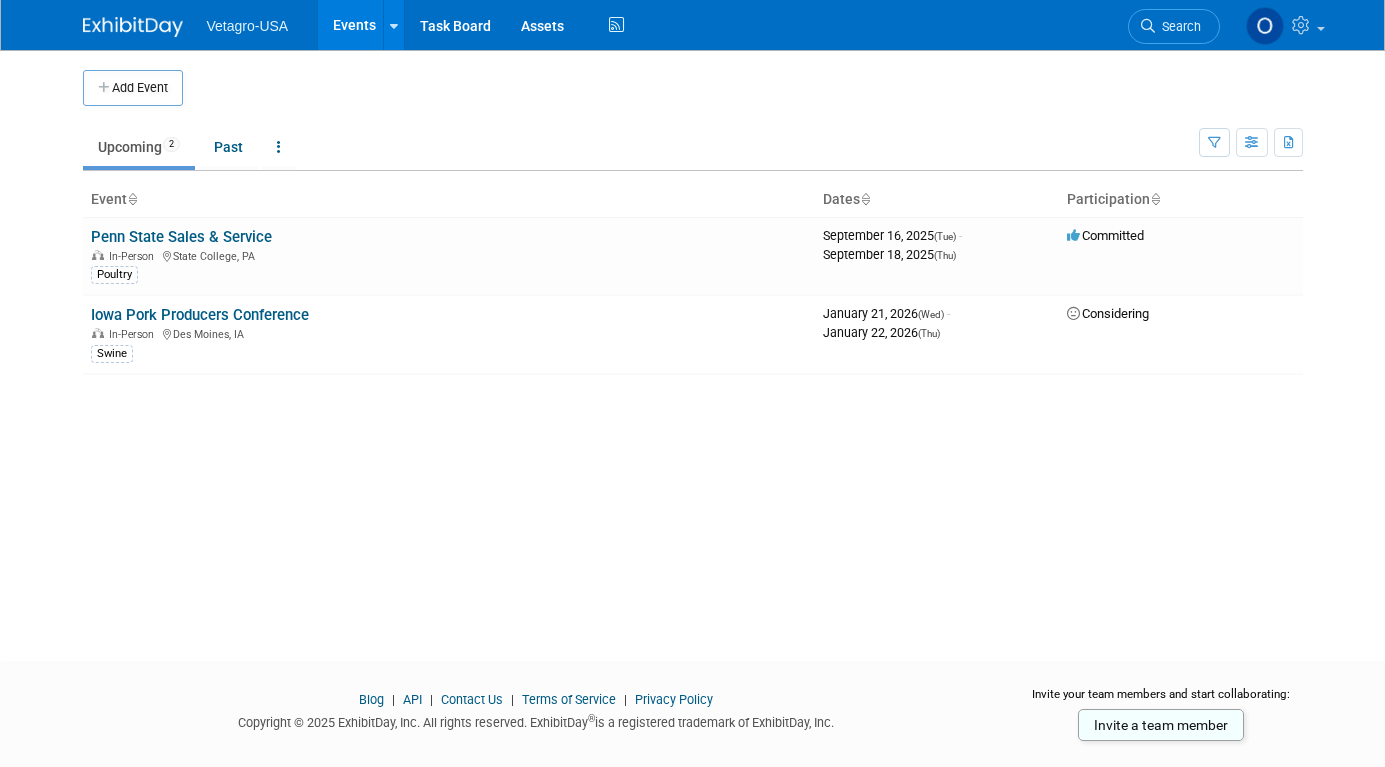 scroll, scrollTop: 0, scrollLeft: 0, axis: both 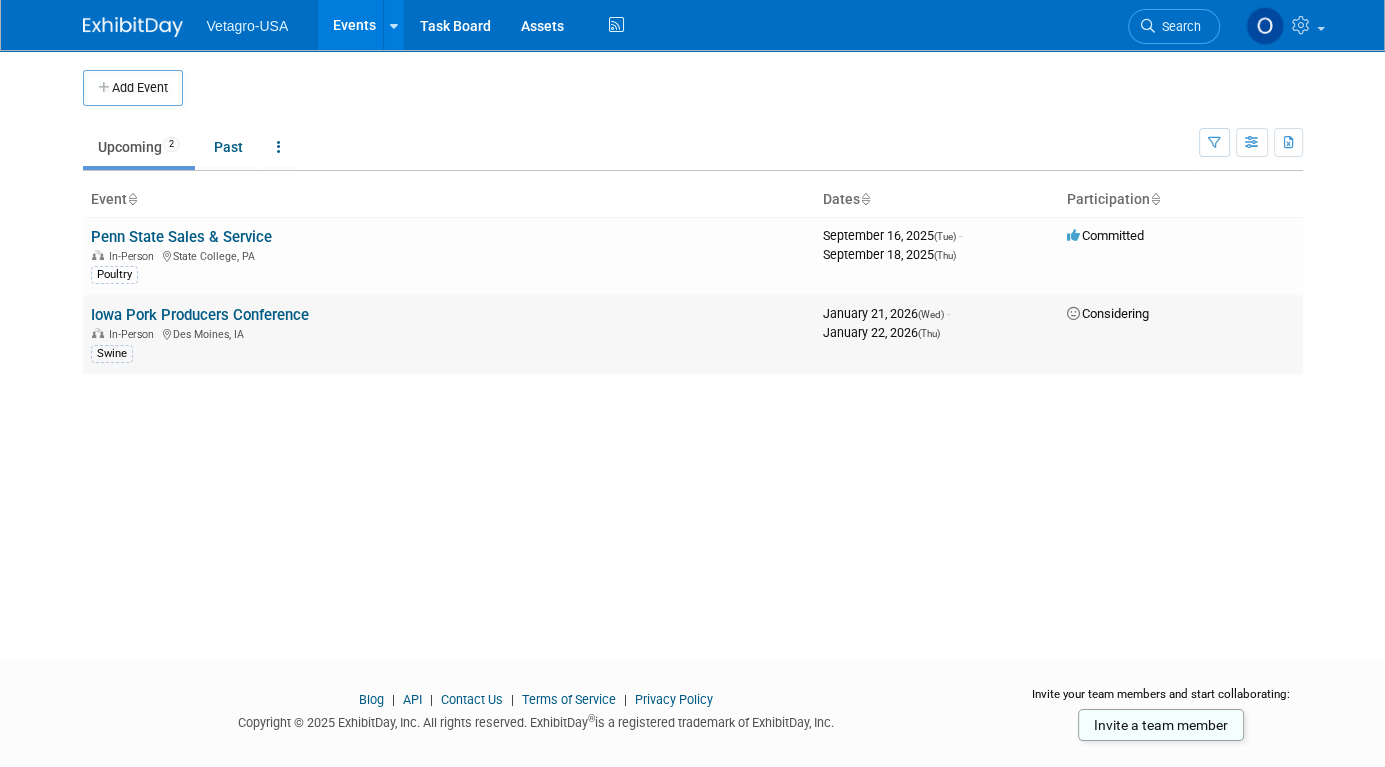 click on "Iowa Pork Producers Conference" at bounding box center (200, 315) 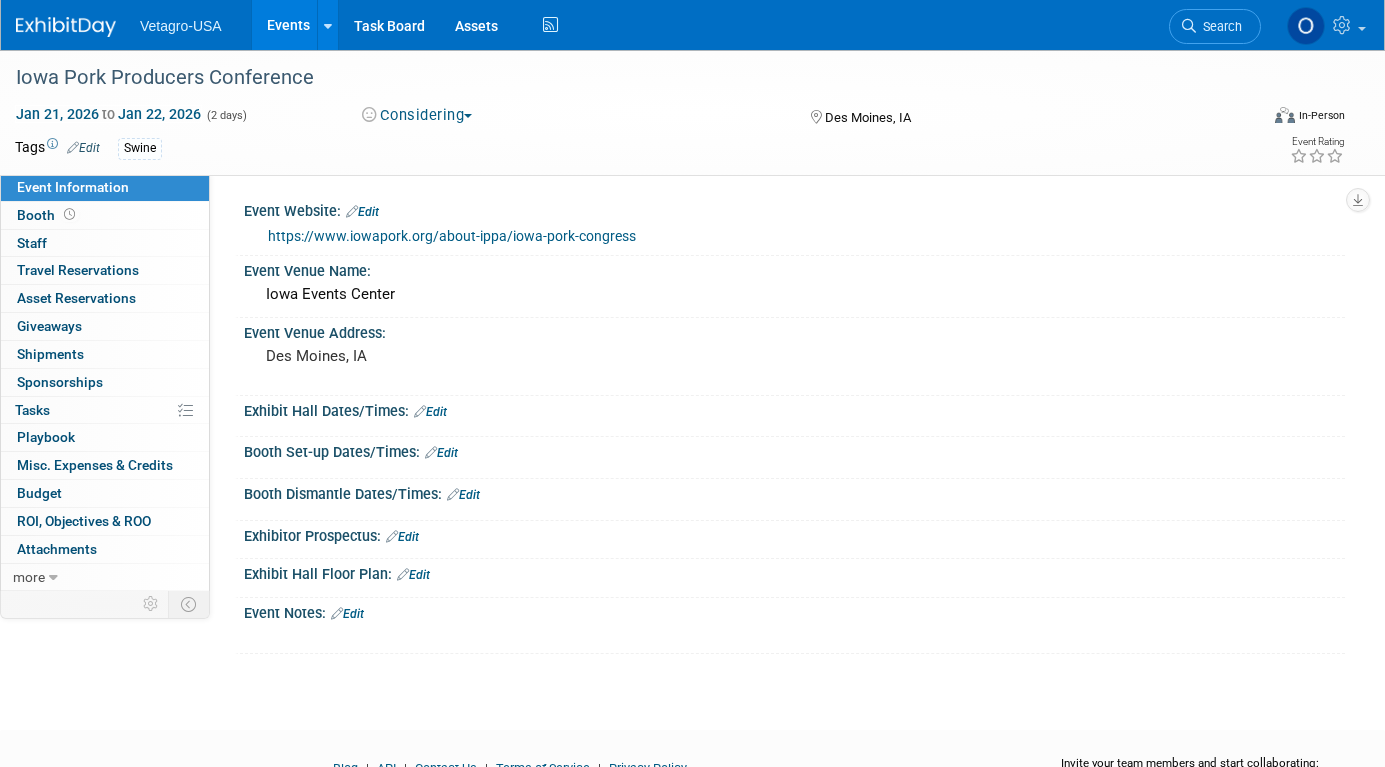 scroll, scrollTop: 0, scrollLeft: 0, axis: both 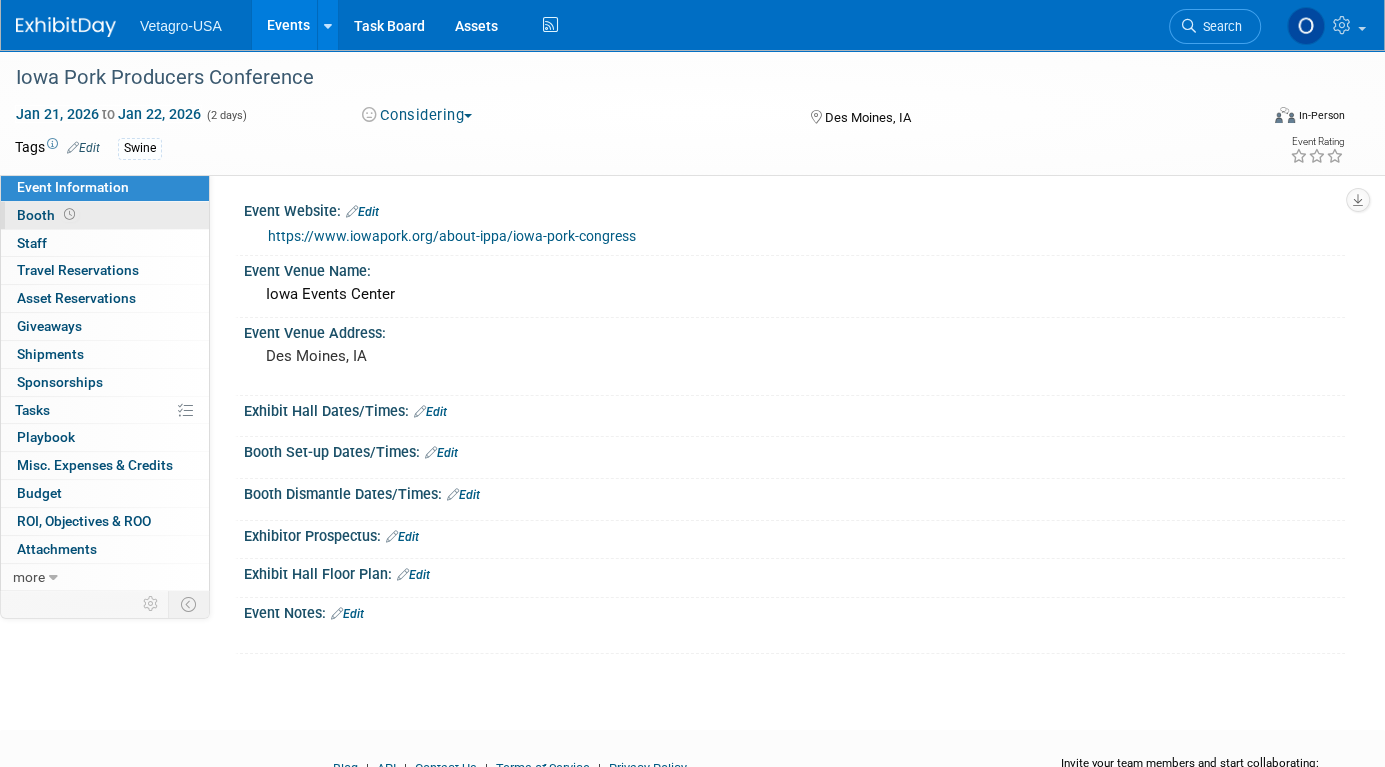 click on "Booth" at bounding box center [48, 215] 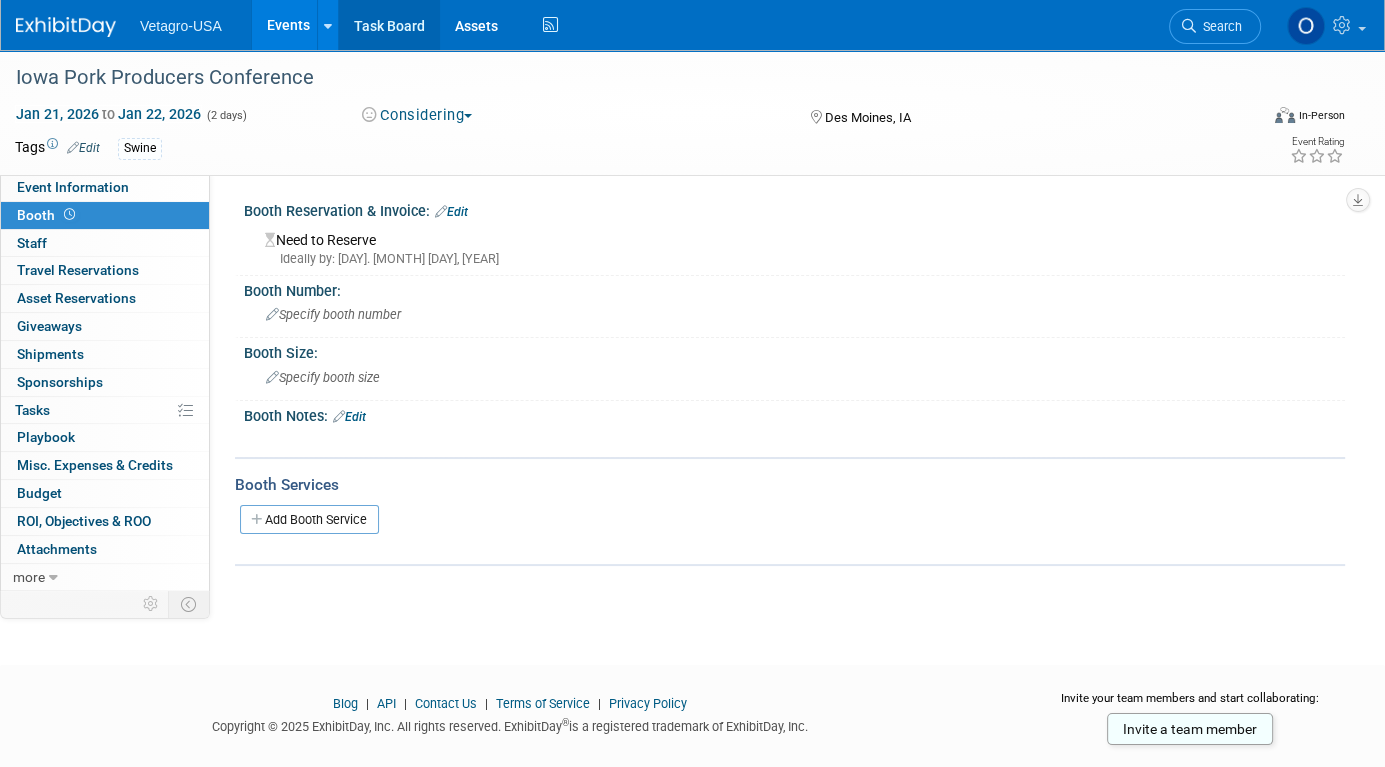 click on "Task Board" at bounding box center (389, 25) 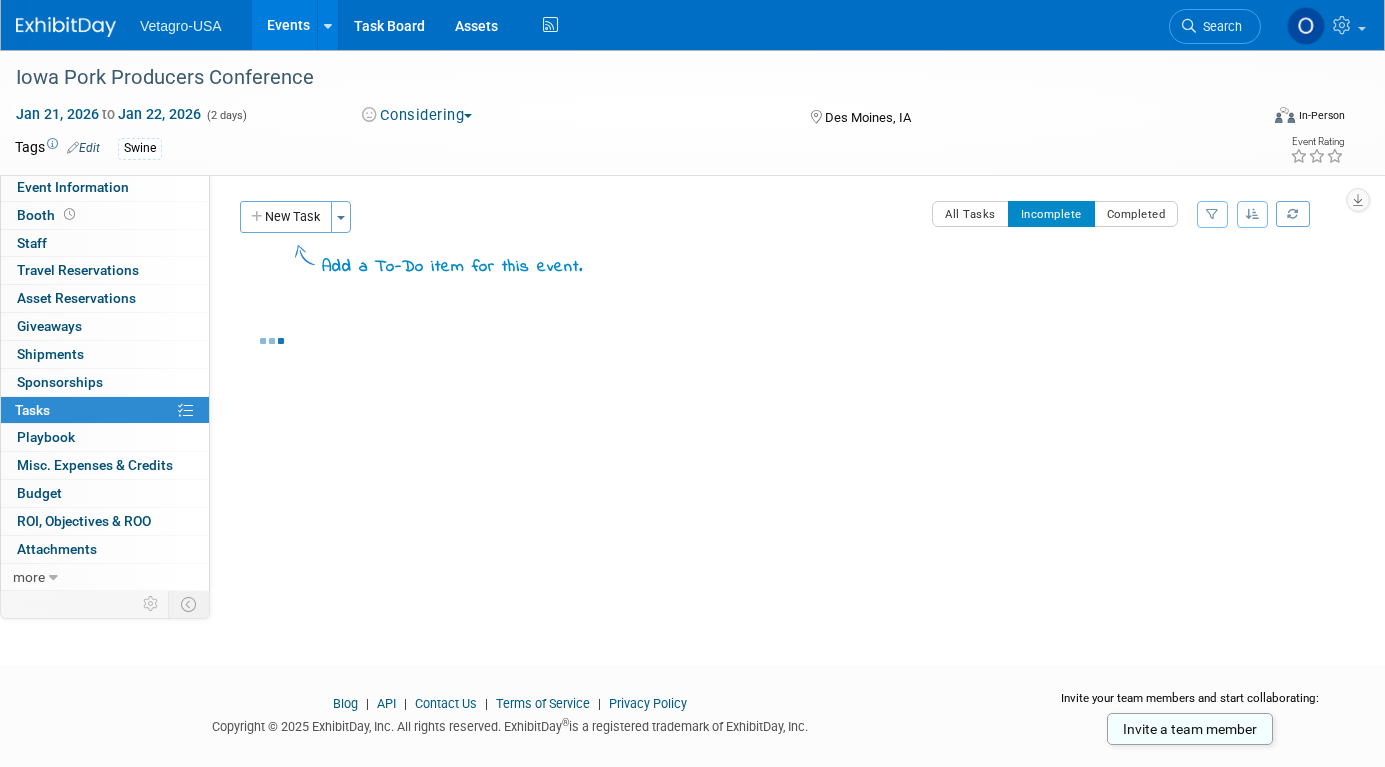scroll, scrollTop: 0, scrollLeft: 0, axis: both 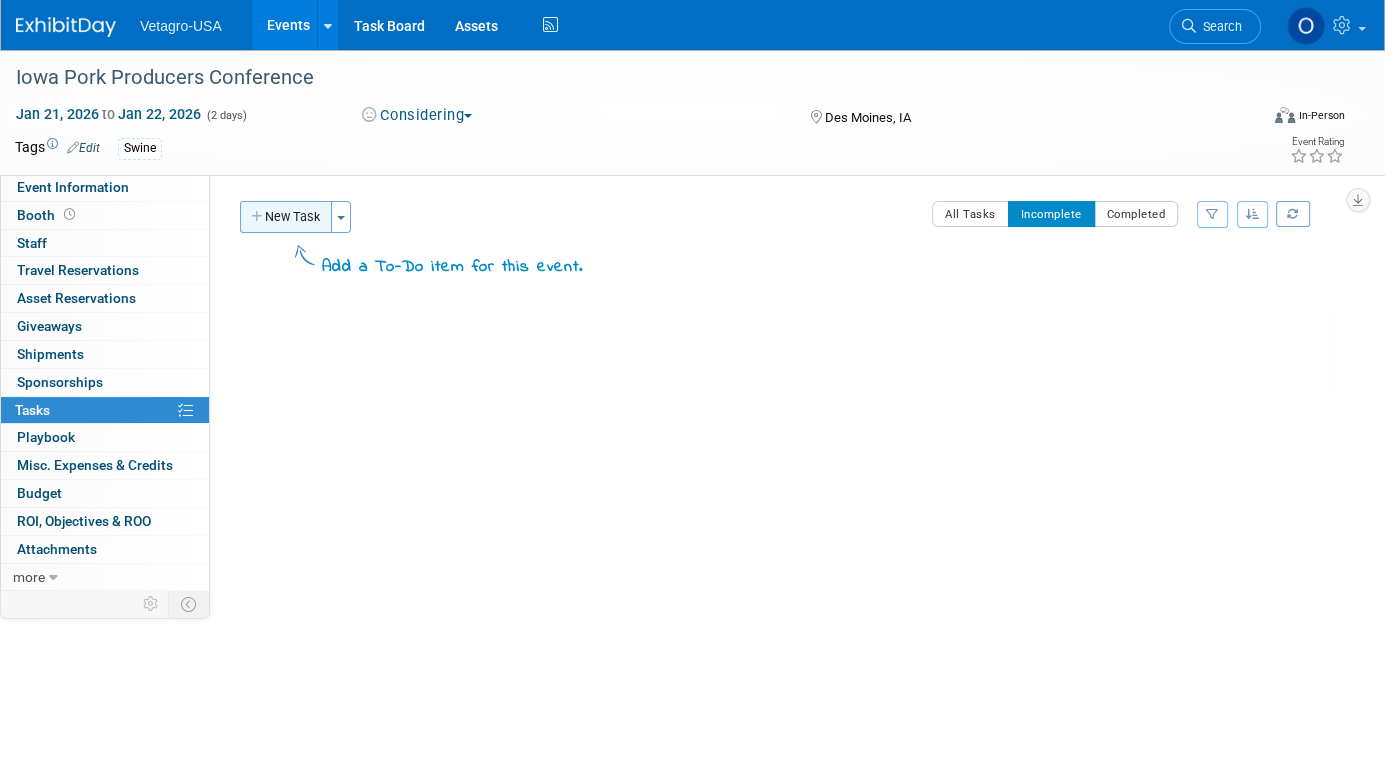 click on "New Task" at bounding box center (286, 217) 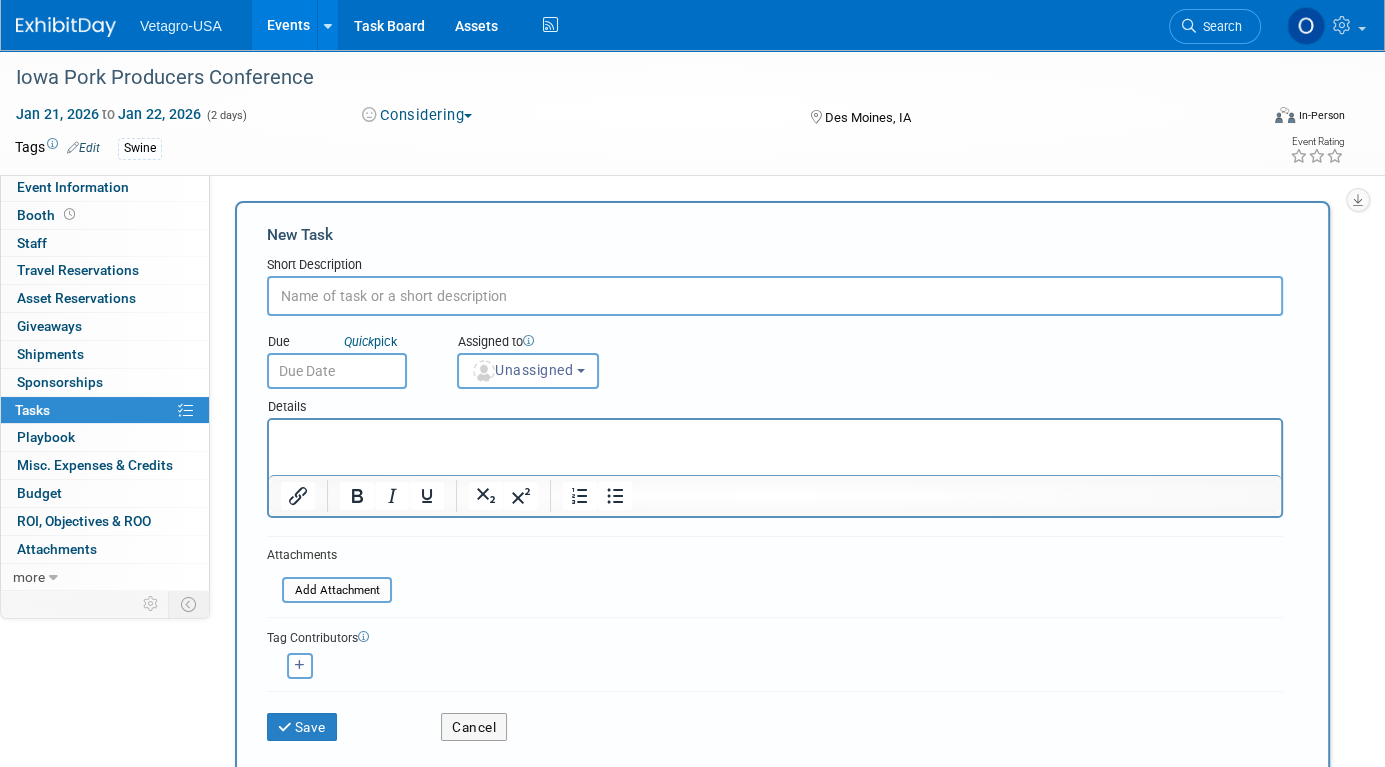 scroll, scrollTop: 0, scrollLeft: 0, axis: both 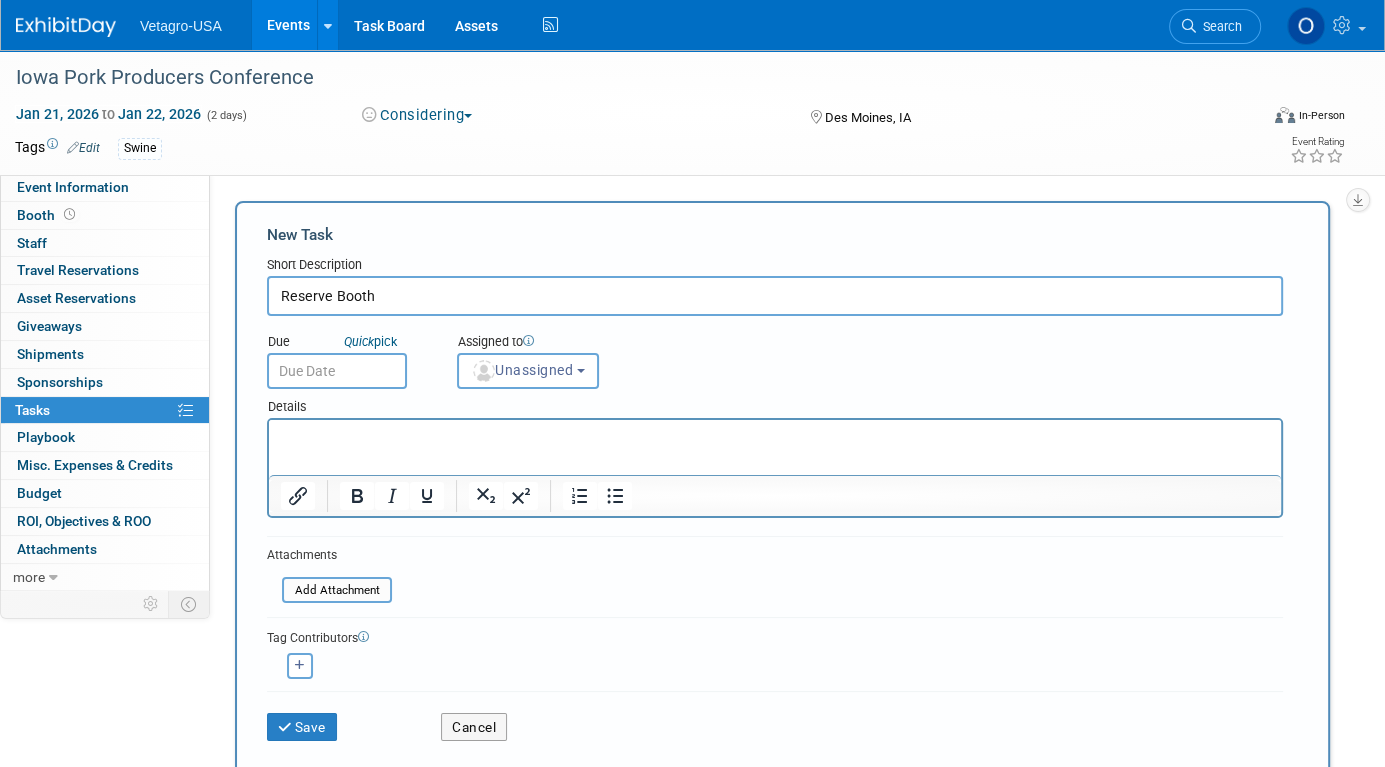 type on "Reserve Booth" 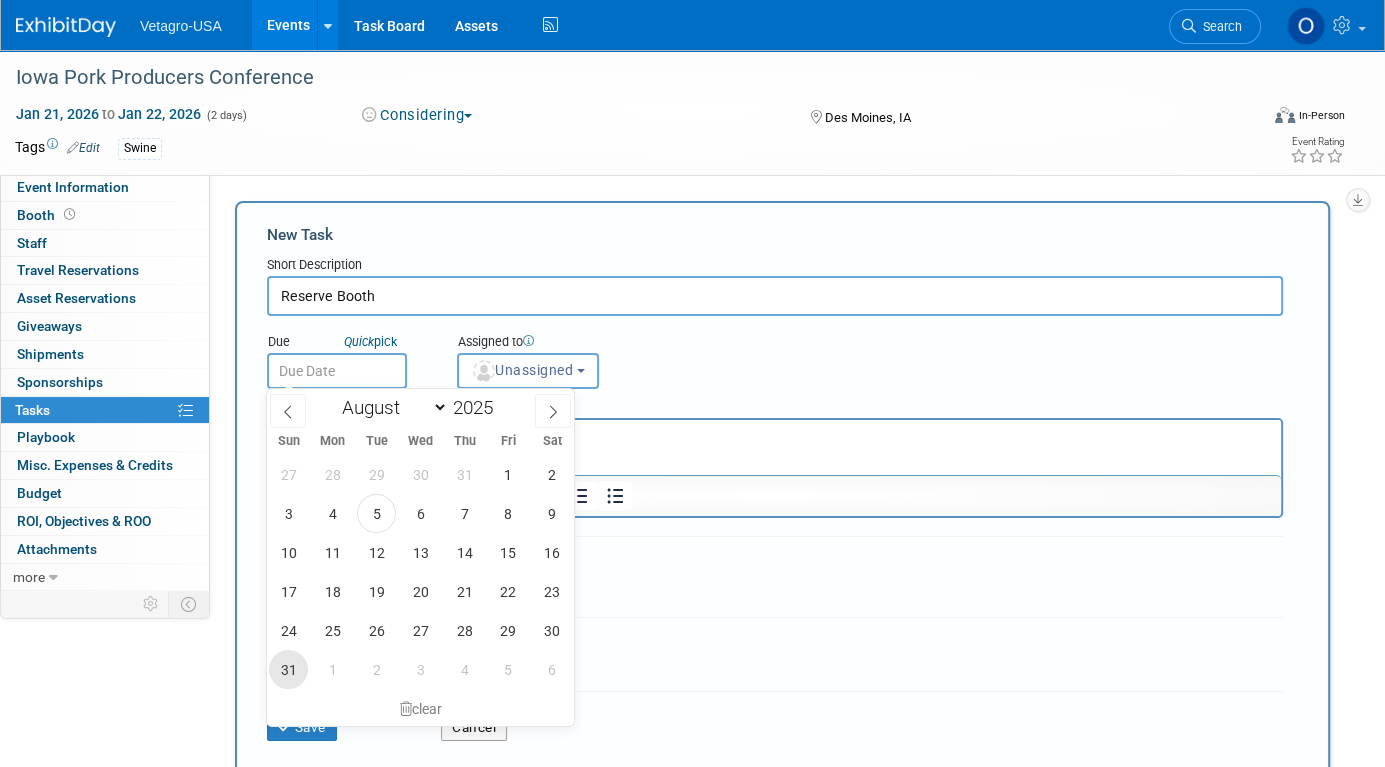 click on "31" at bounding box center (288, 669) 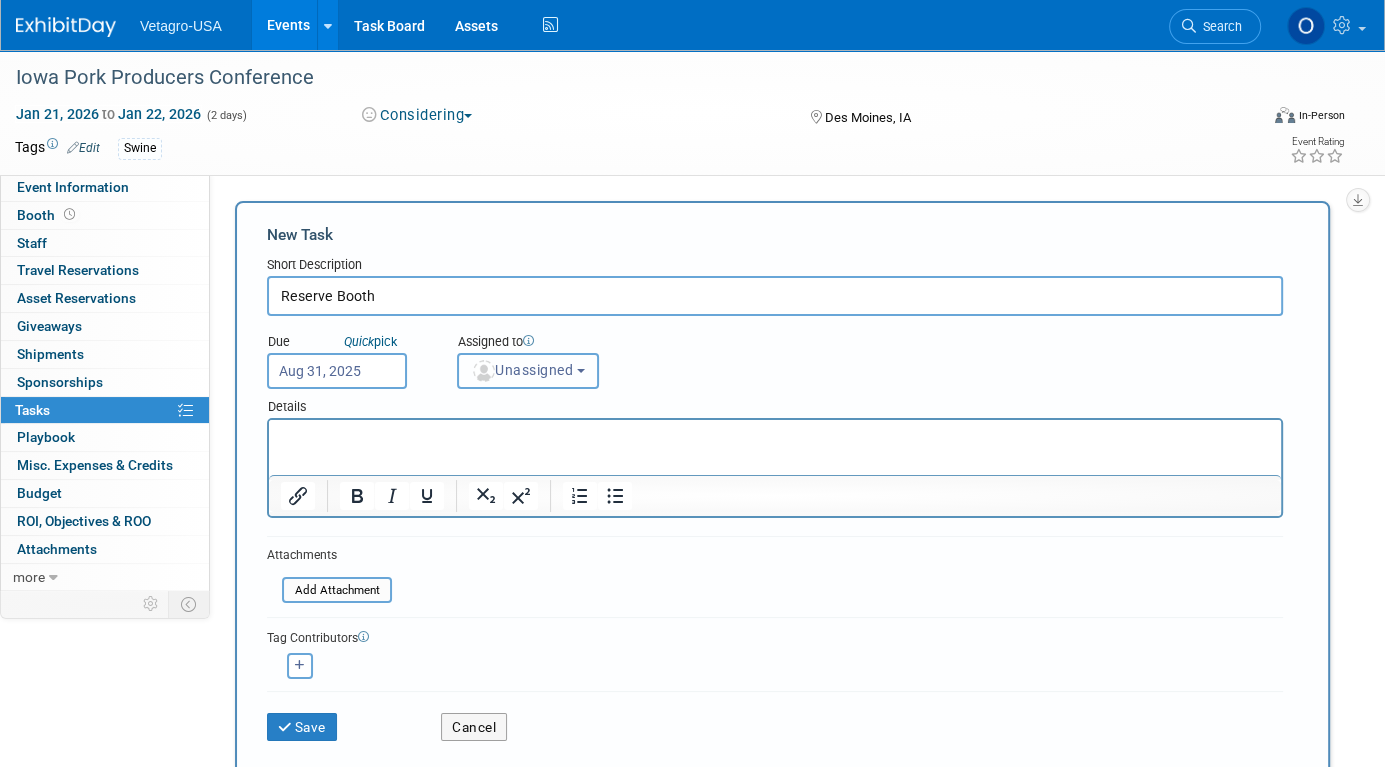 click on "Unassigned" at bounding box center [522, 370] 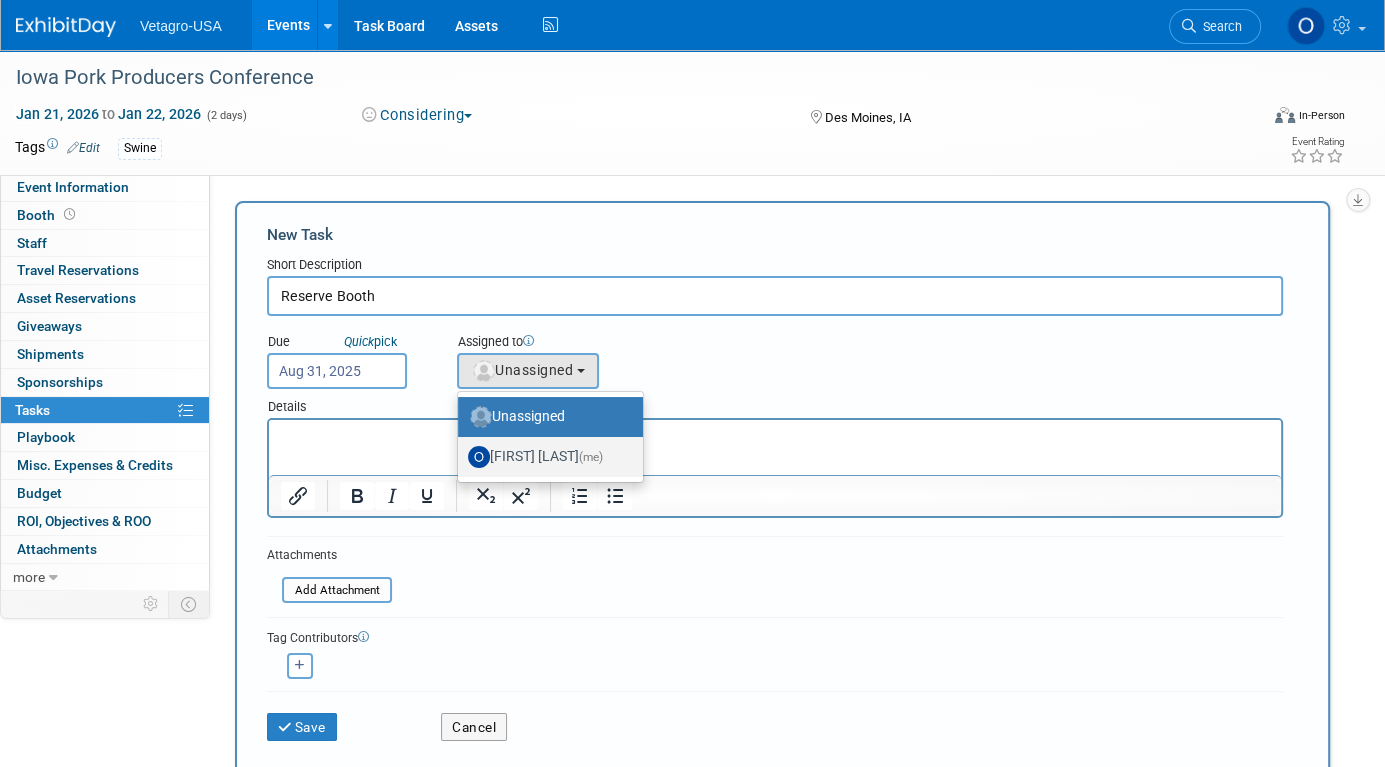 click on "OliviaM Last
(me)" at bounding box center (545, 457) 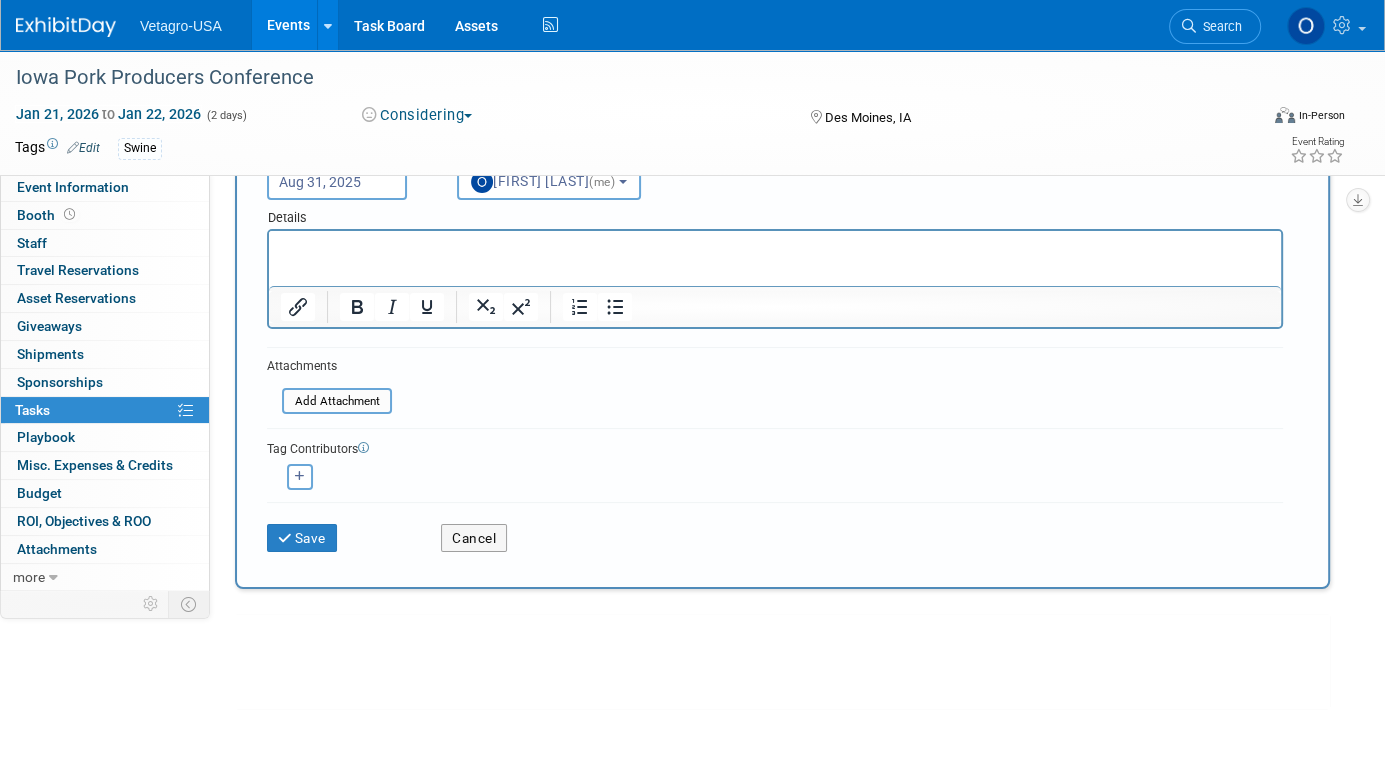scroll, scrollTop: 200, scrollLeft: 0, axis: vertical 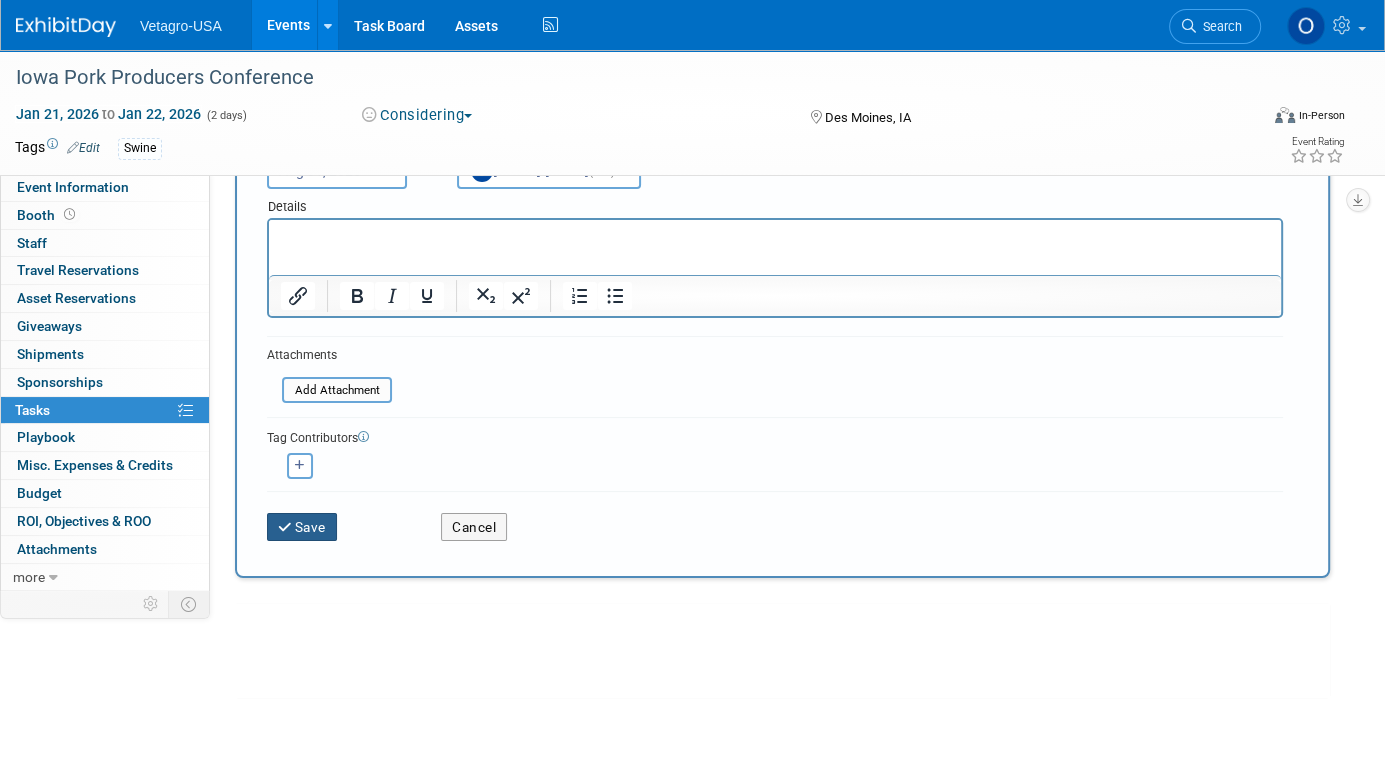 click on "Save" at bounding box center [302, 527] 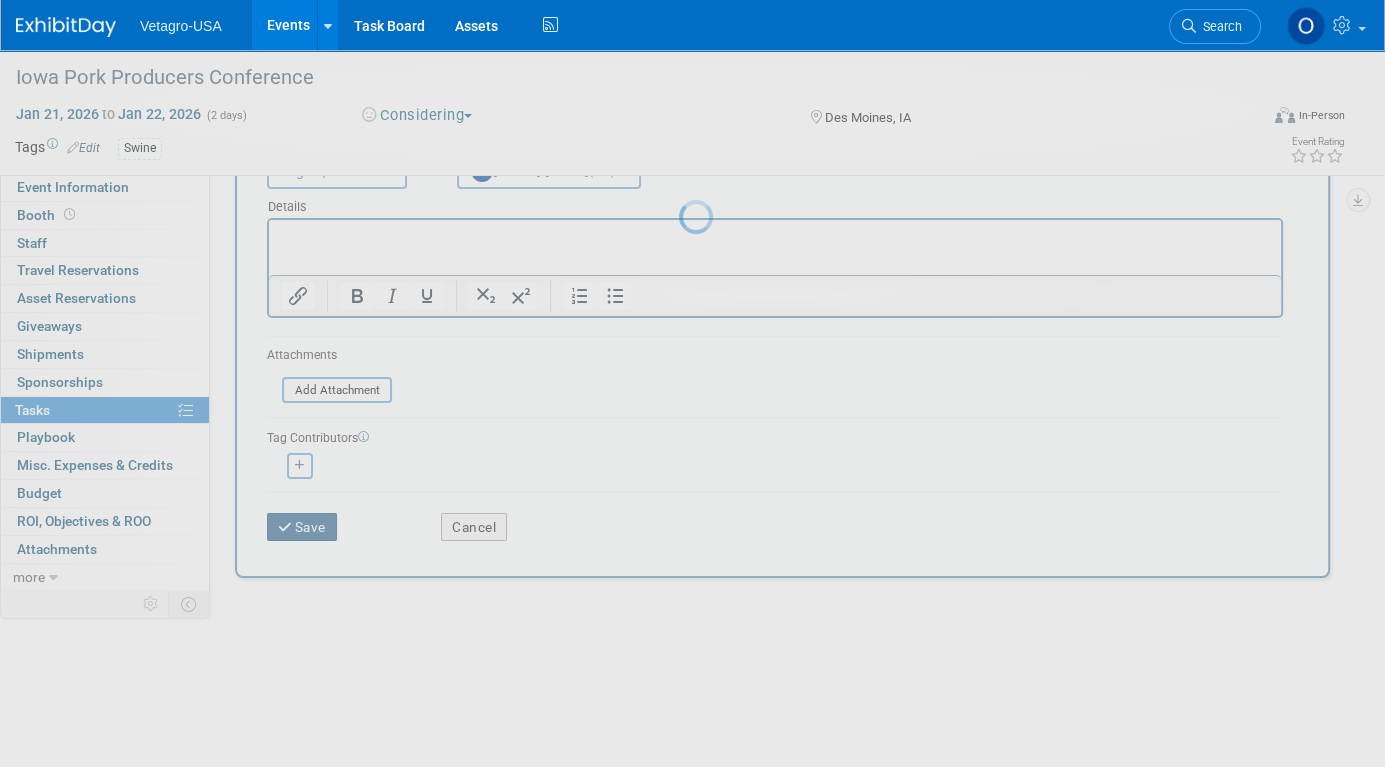 scroll, scrollTop: 0, scrollLeft: 0, axis: both 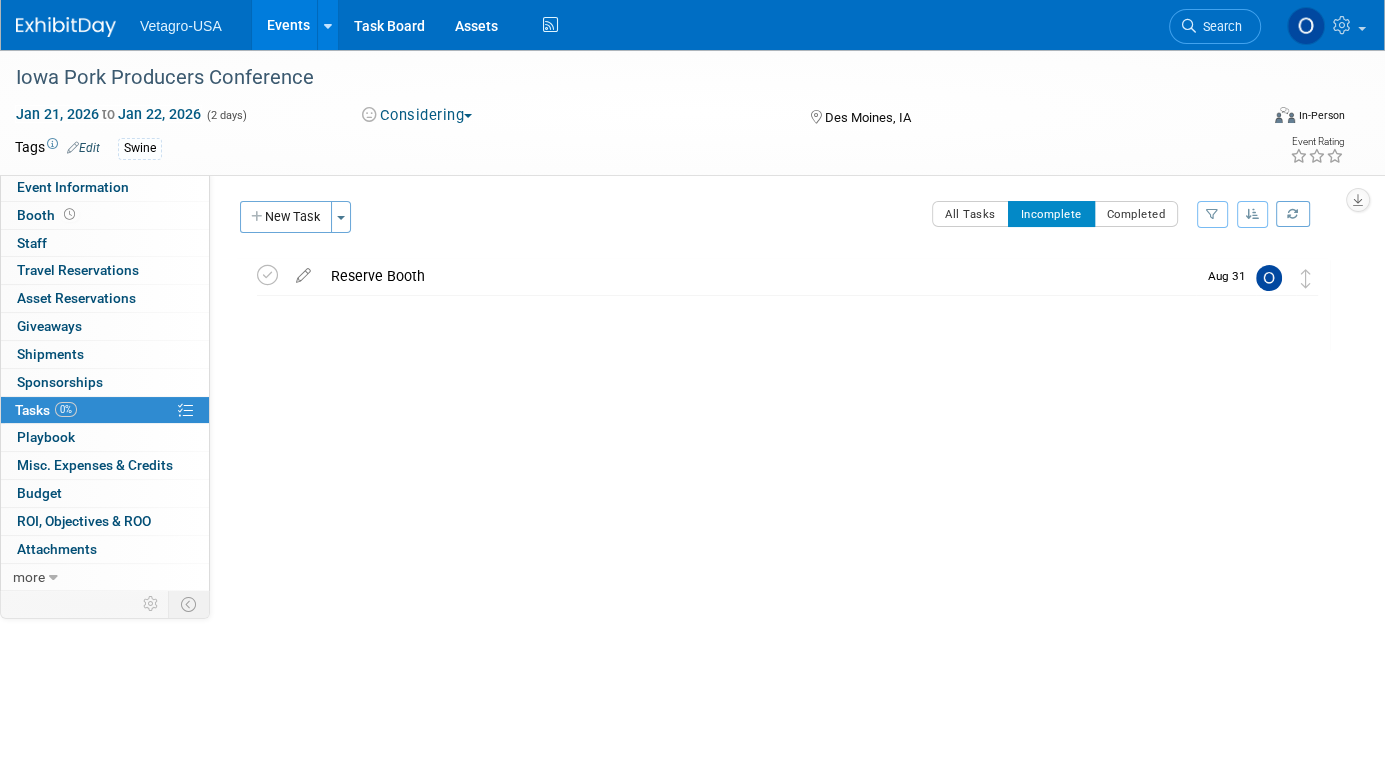 click on "Events" at bounding box center (288, 25) 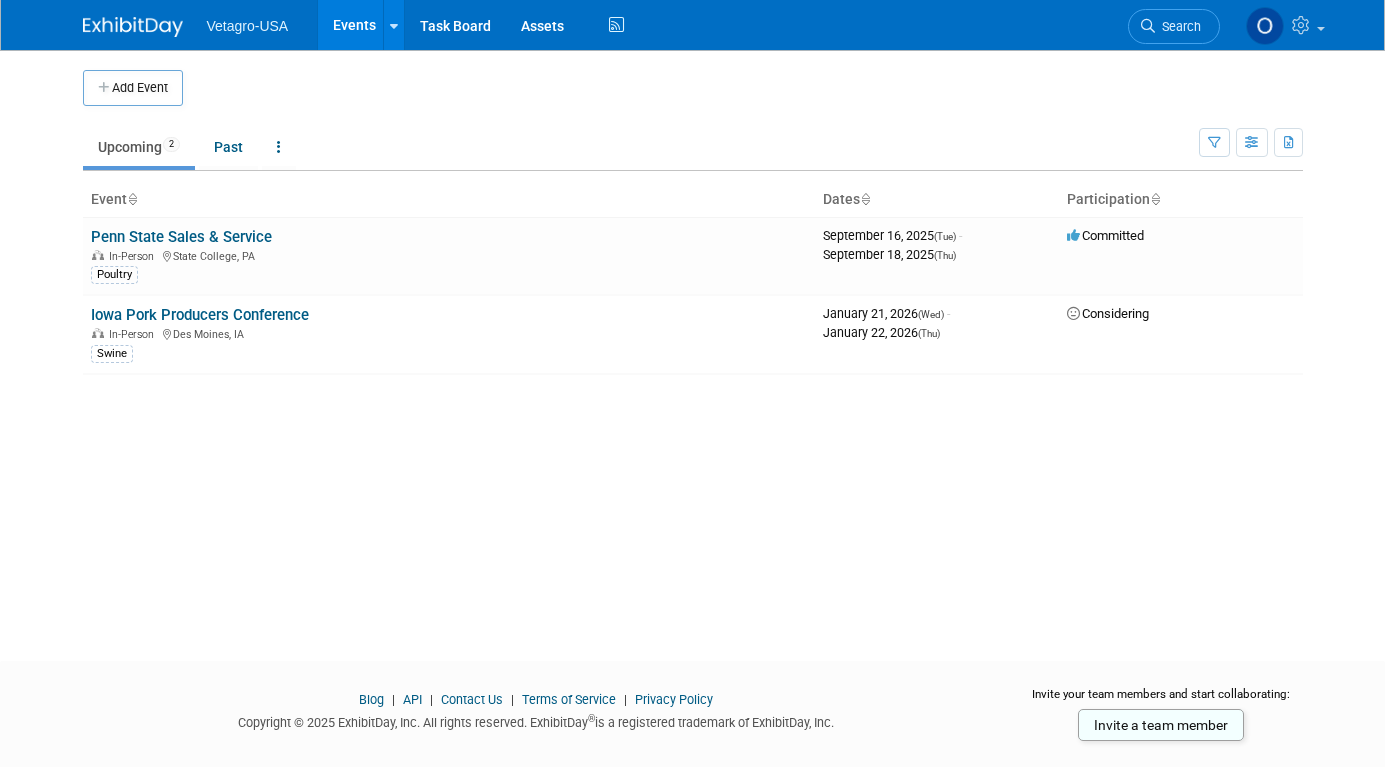 scroll, scrollTop: 0, scrollLeft: 0, axis: both 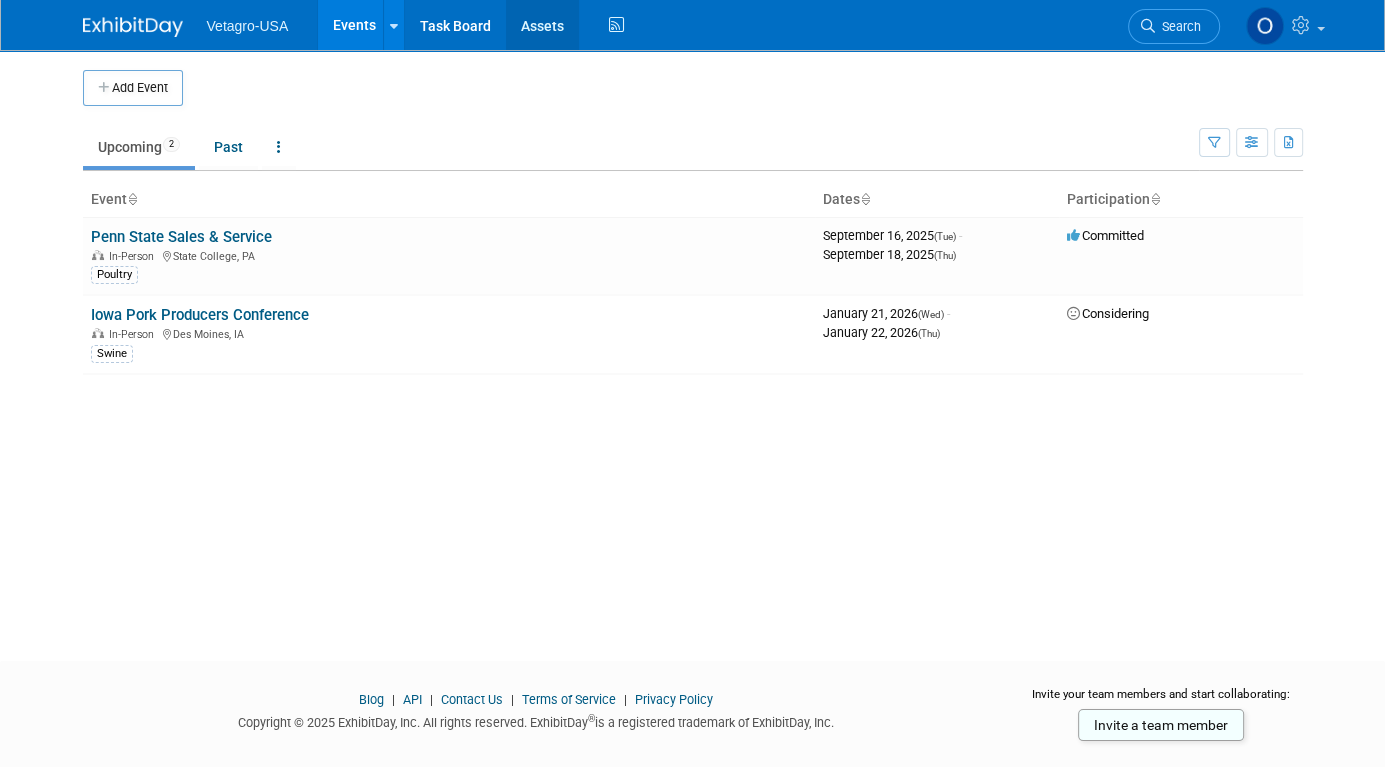 click on "Assets" at bounding box center (542, 25) 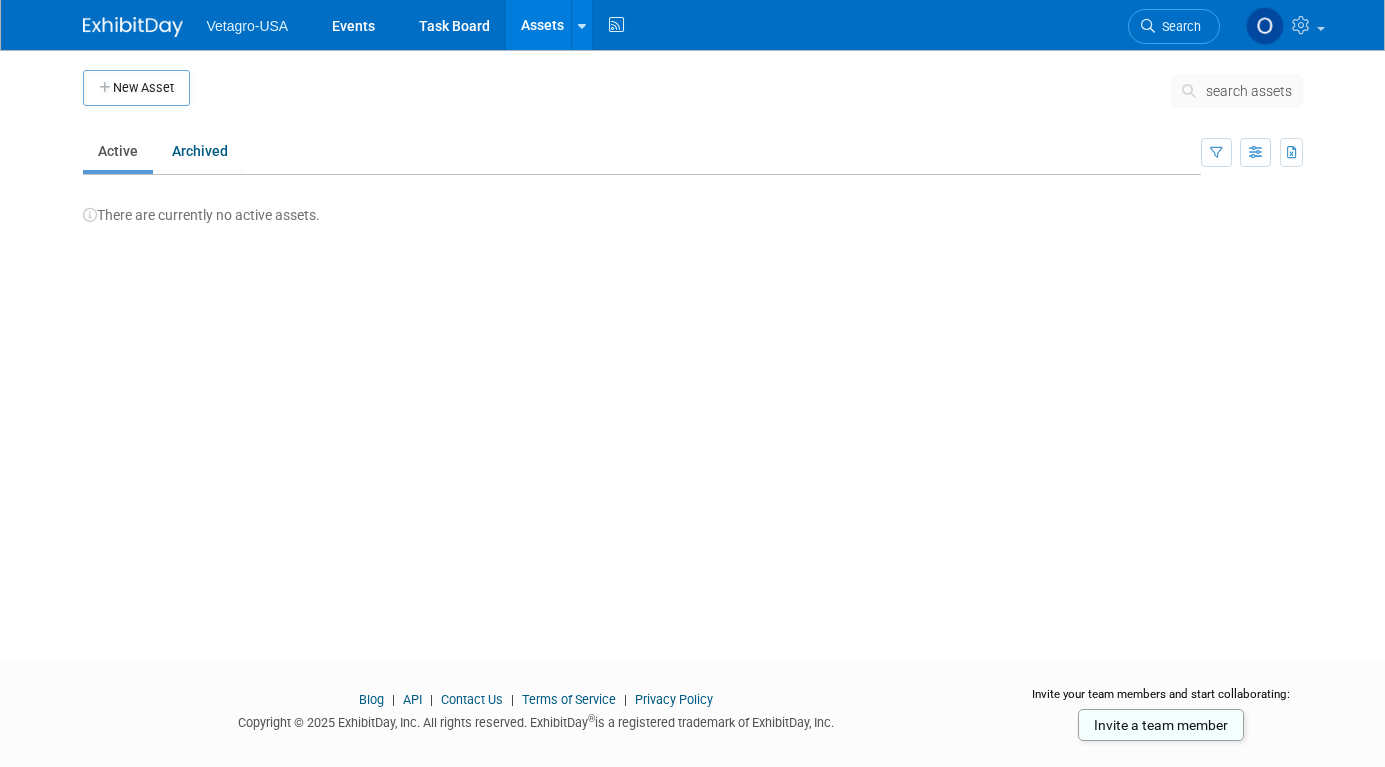scroll, scrollTop: 0, scrollLeft: 0, axis: both 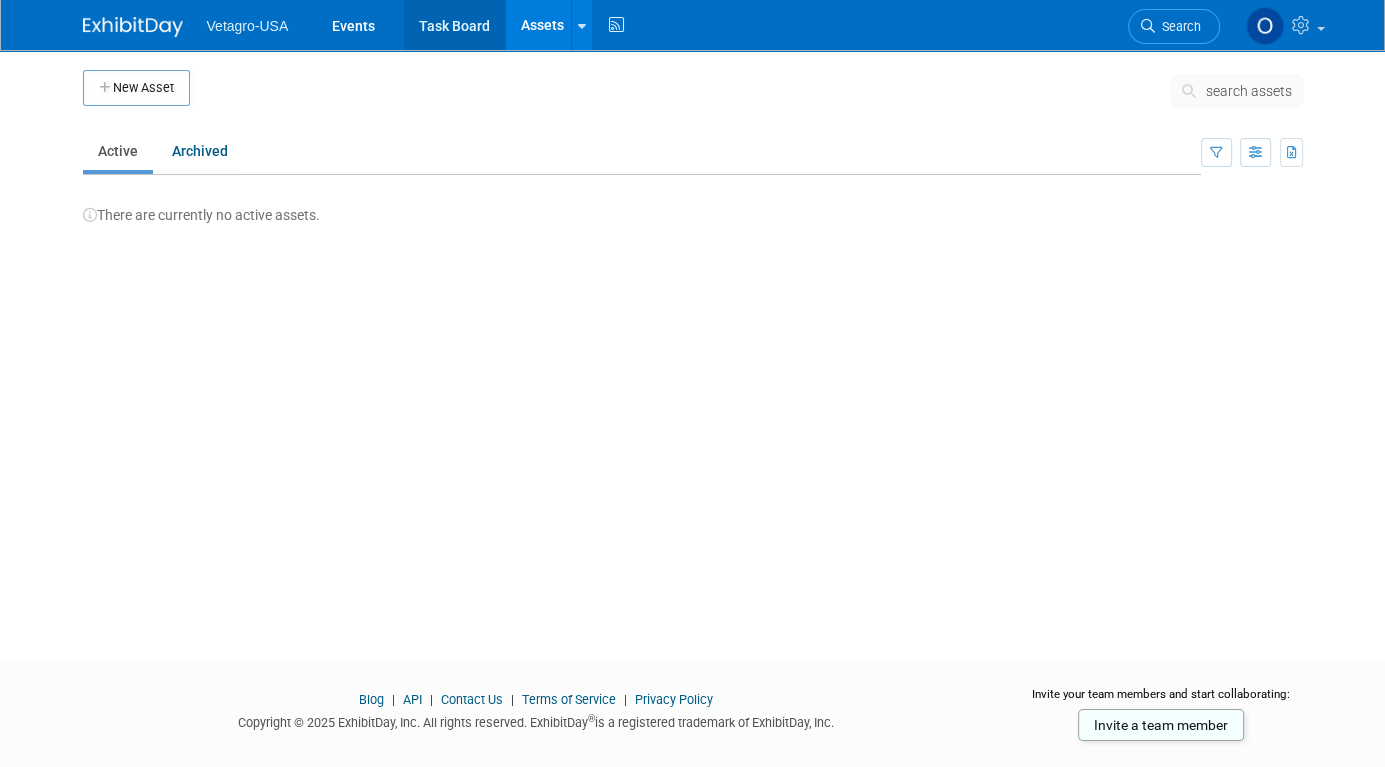 click on "Task Board" at bounding box center [454, 25] 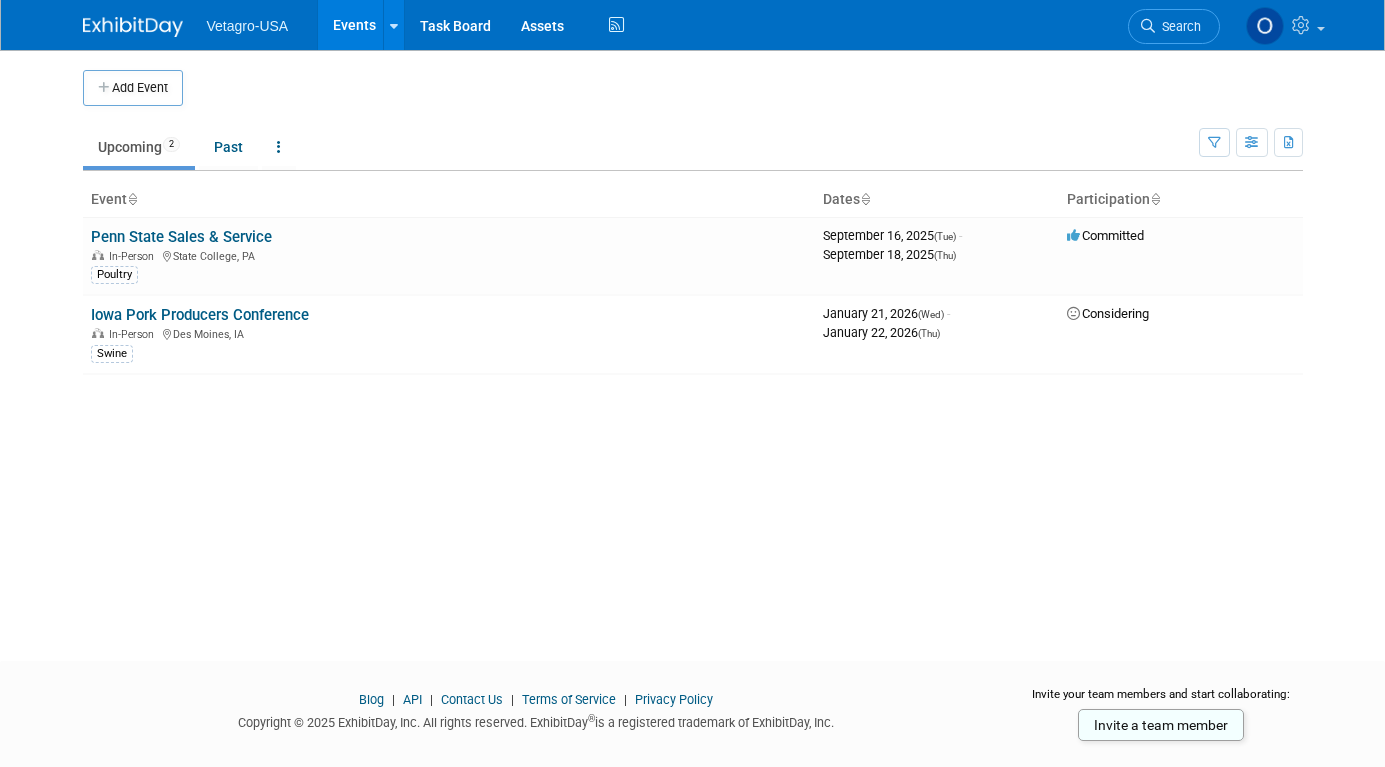 scroll, scrollTop: 0, scrollLeft: 0, axis: both 